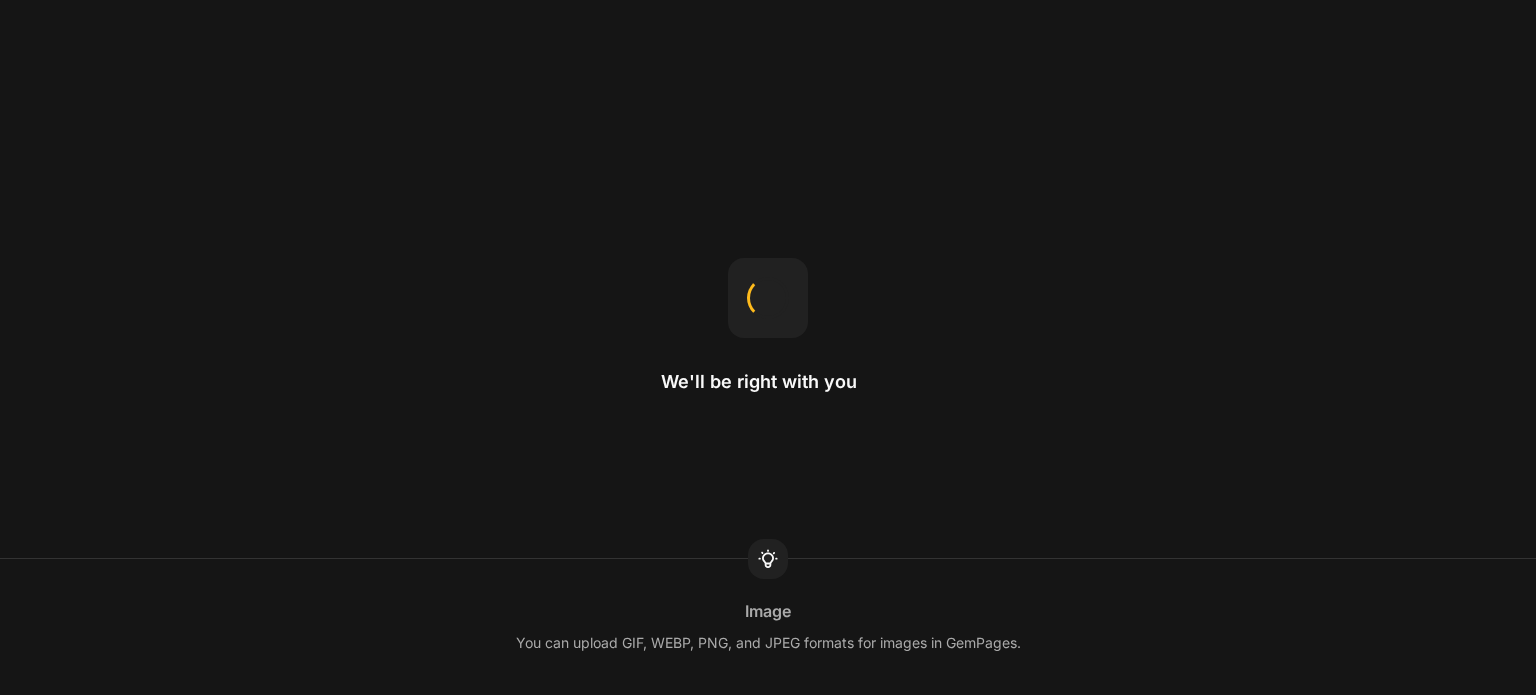 scroll, scrollTop: 0, scrollLeft: 0, axis: both 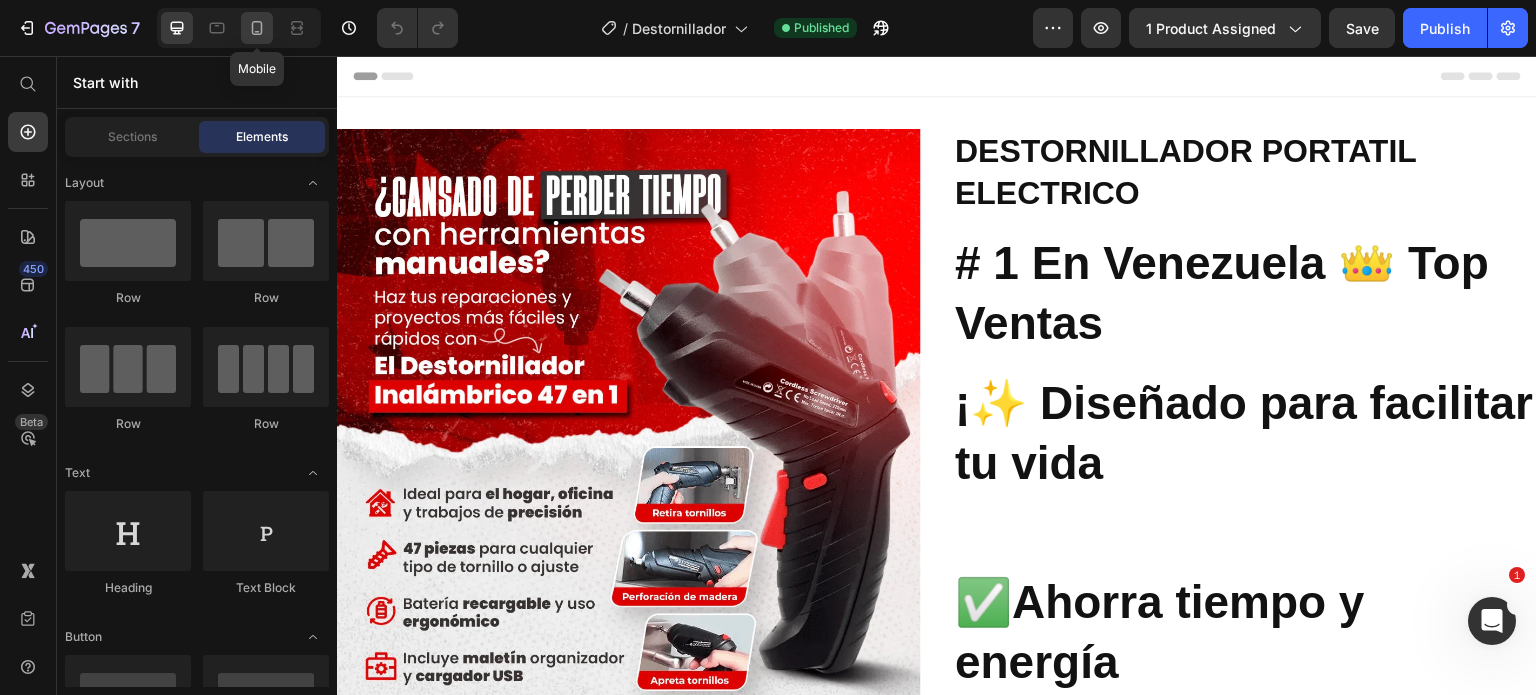 click 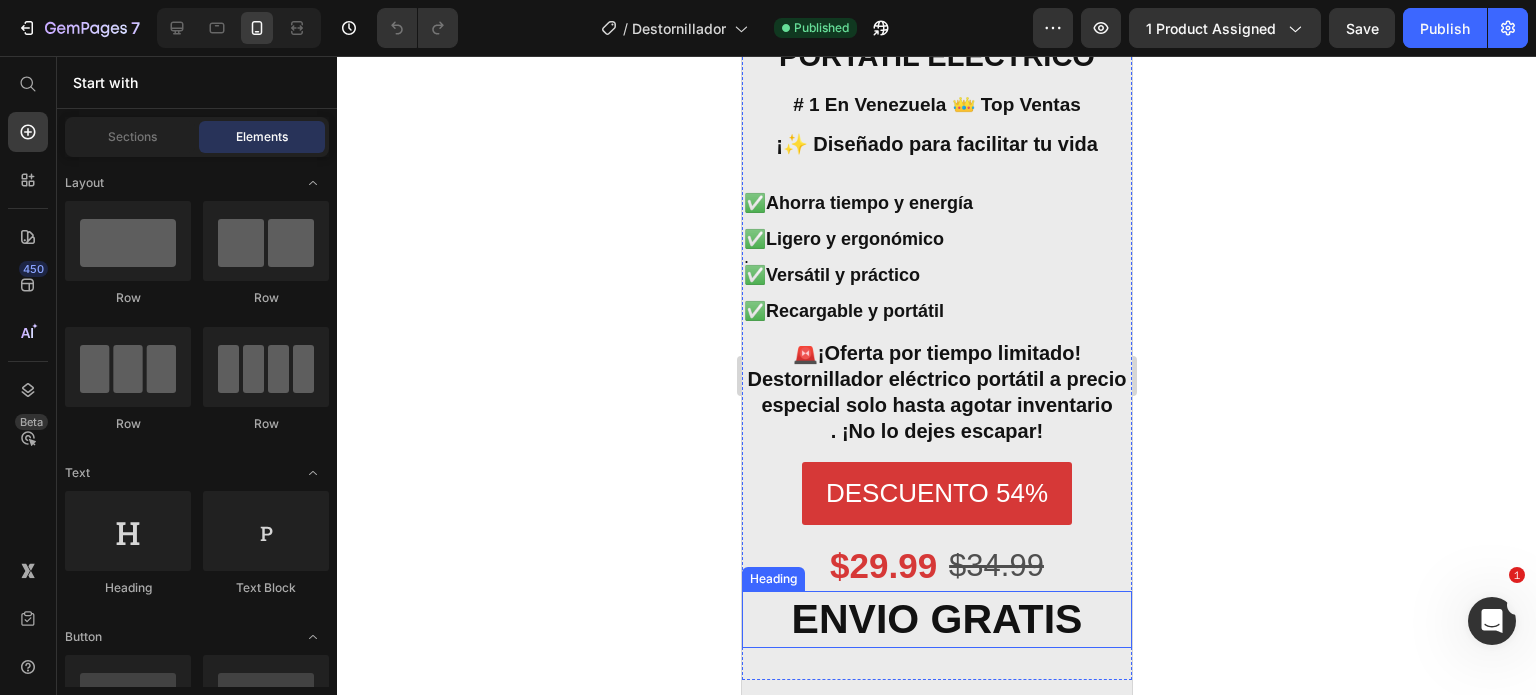 scroll, scrollTop: 800, scrollLeft: 0, axis: vertical 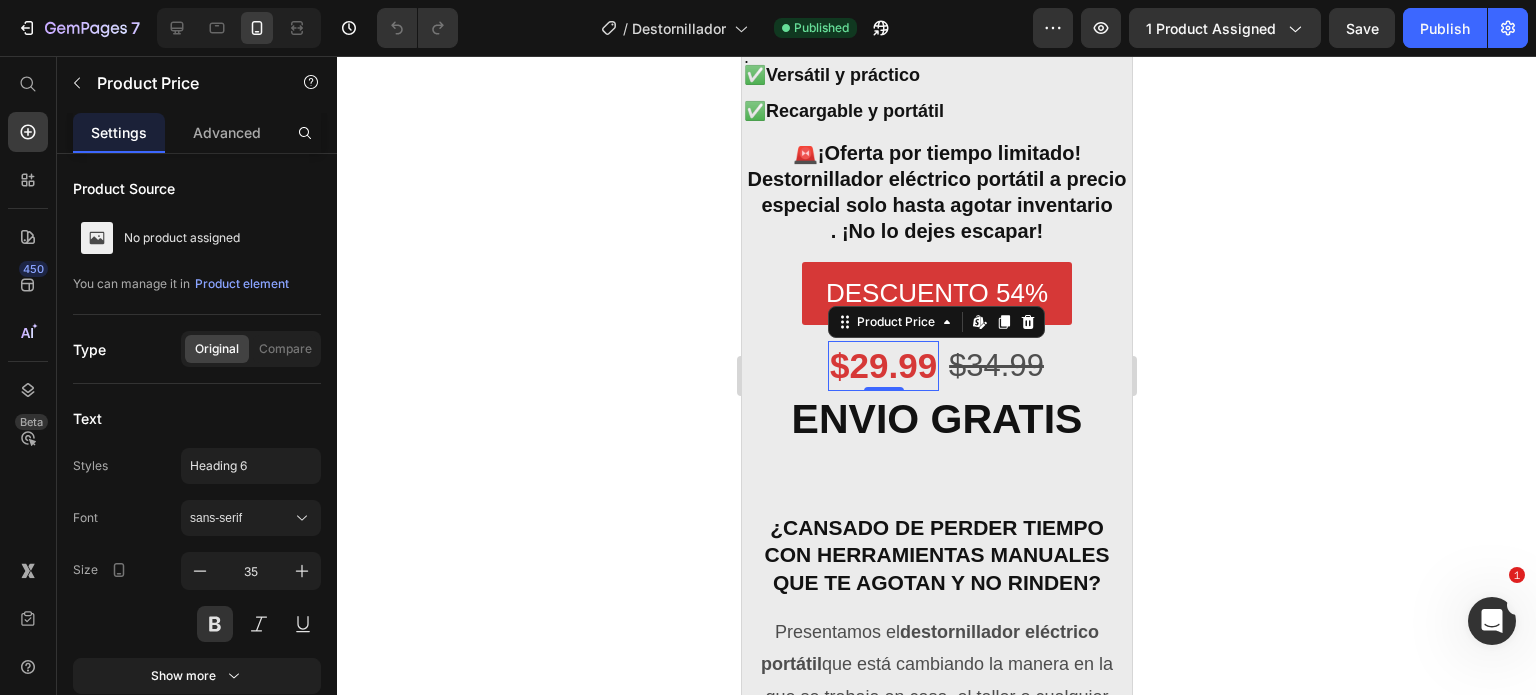 click on "$29.99" at bounding box center (882, 366) 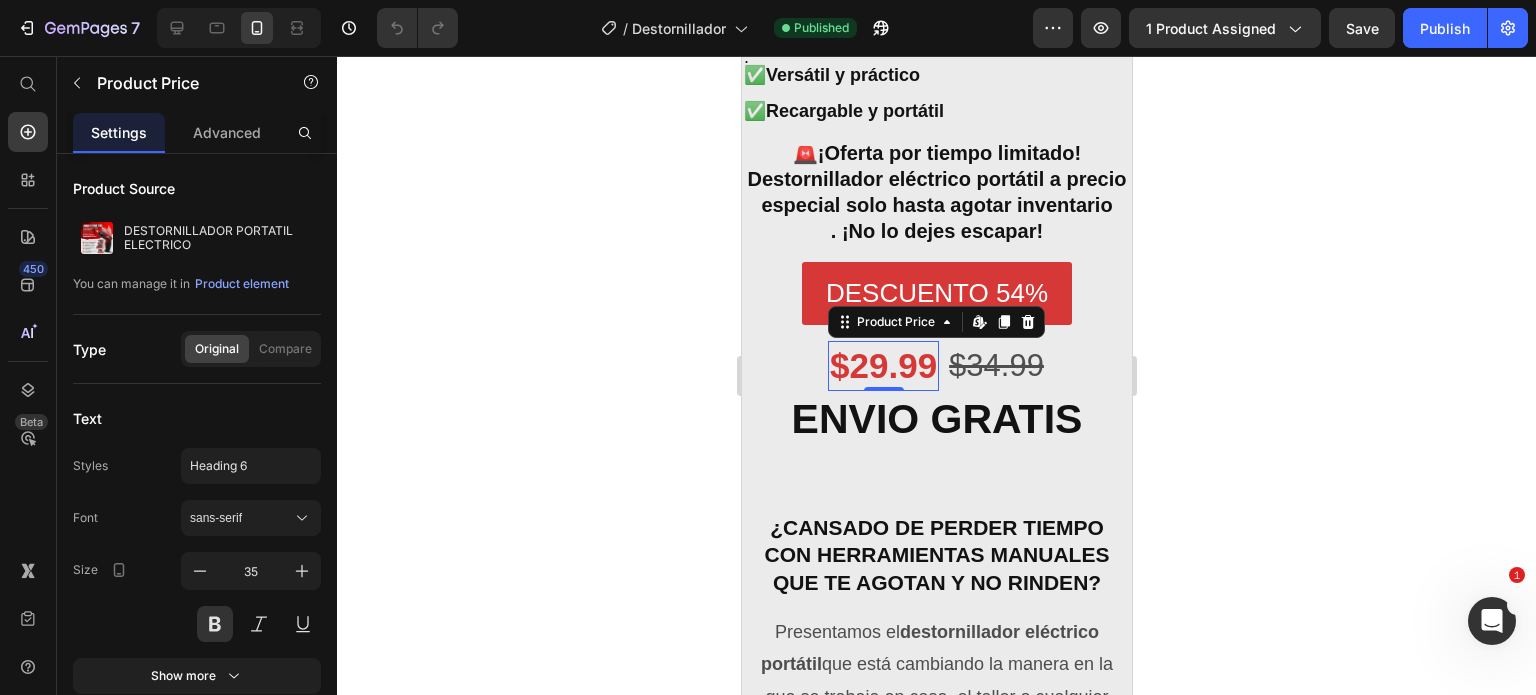 click on "$29.99" at bounding box center [882, 366] 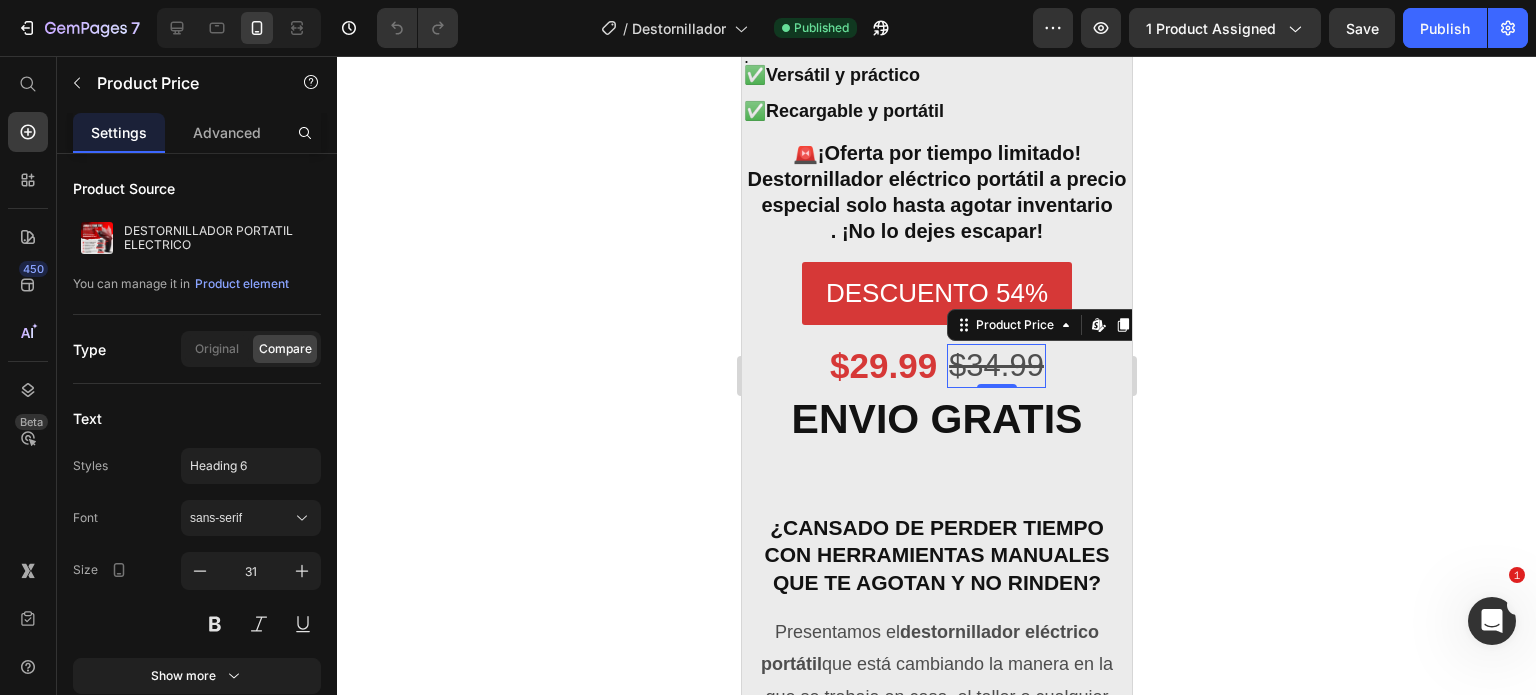 click on "$34.99" at bounding box center [995, 366] 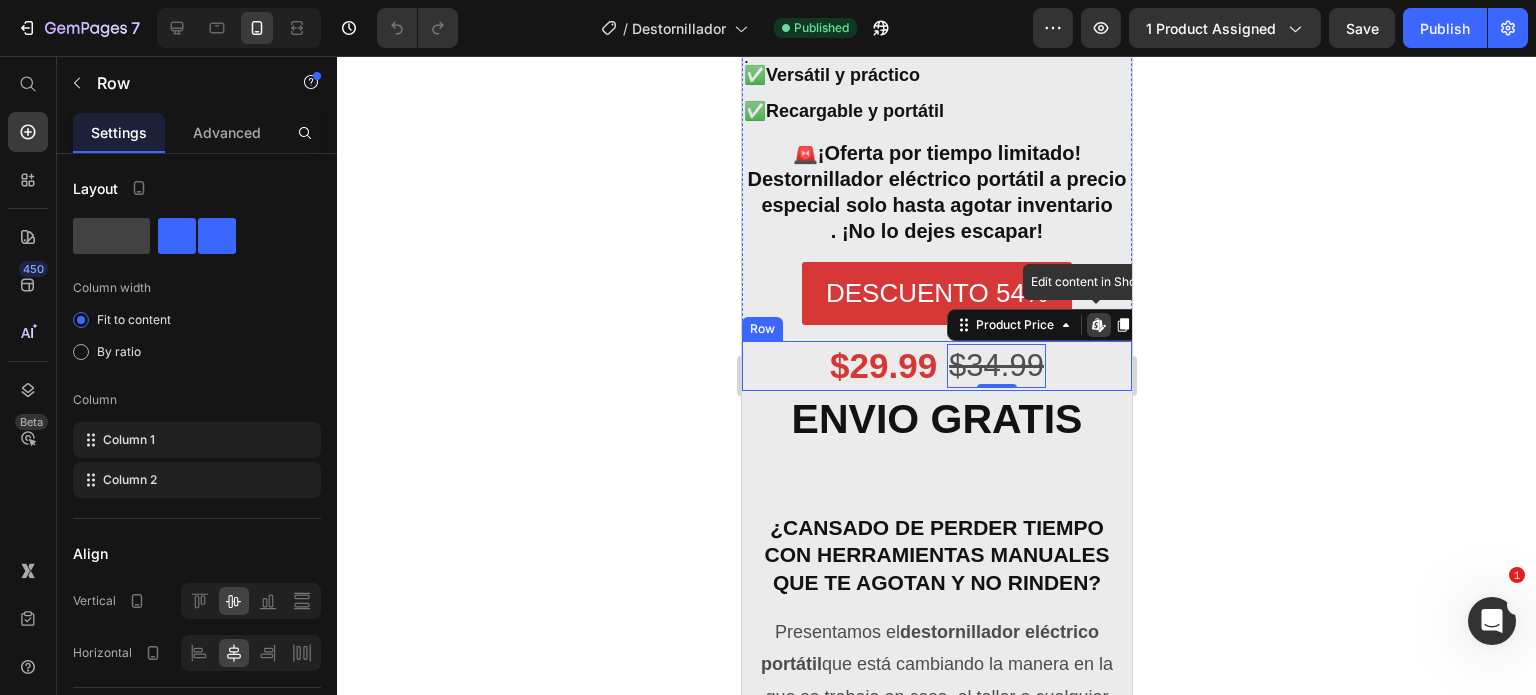 click on "$29.99 Product Price $34.99 Product Price   Edit content in Shopify 0 Row" at bounding box center [936, 366] 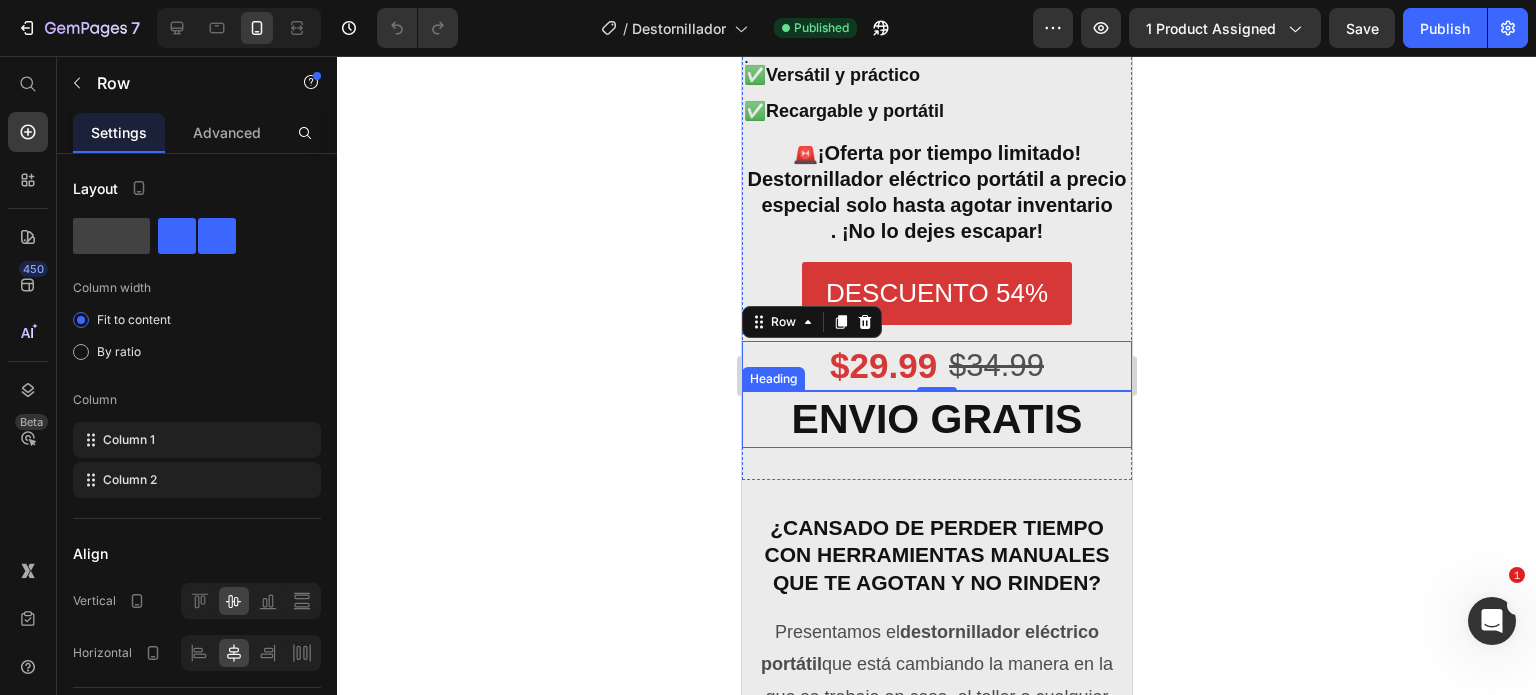 click on "ENVIO GRATIS" at bounding box center [936, 419] 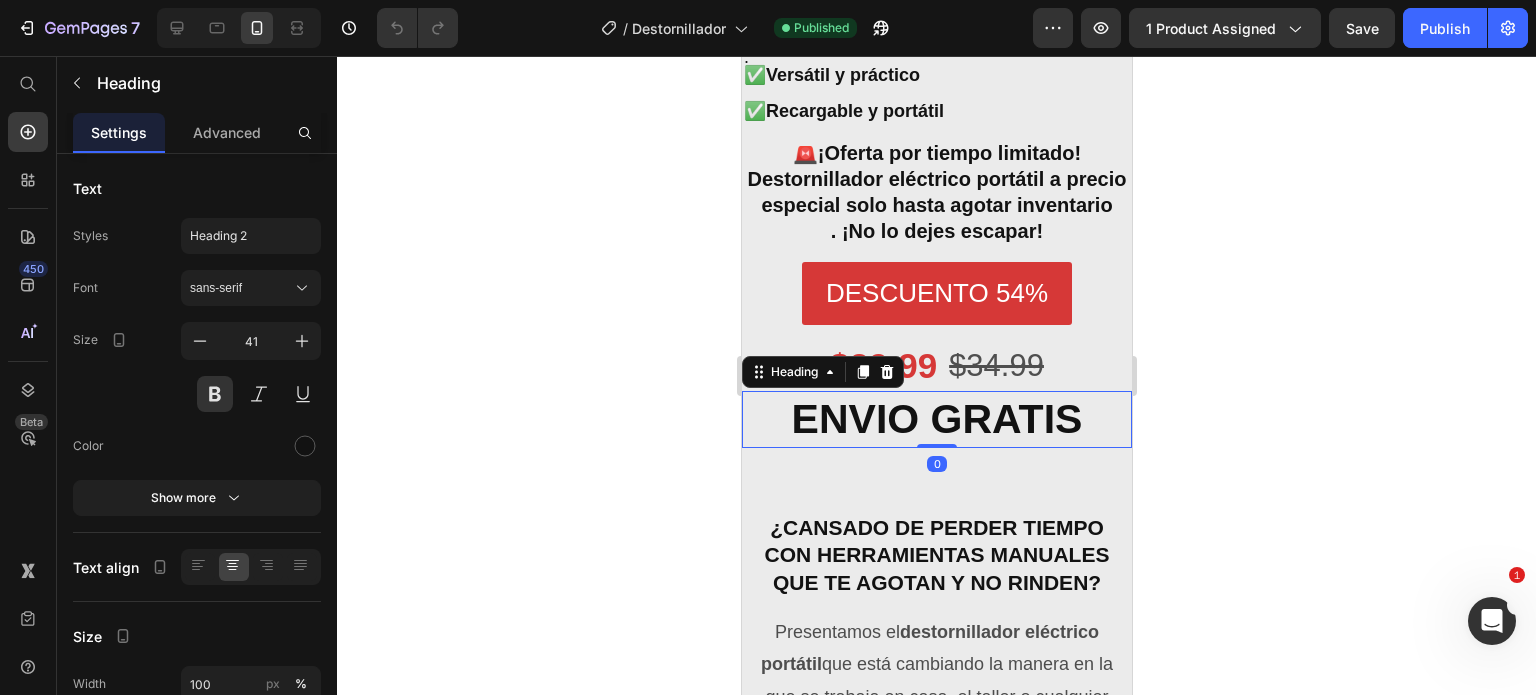 click on "ENVIO GRATIS" at bounding box center (936, 419) 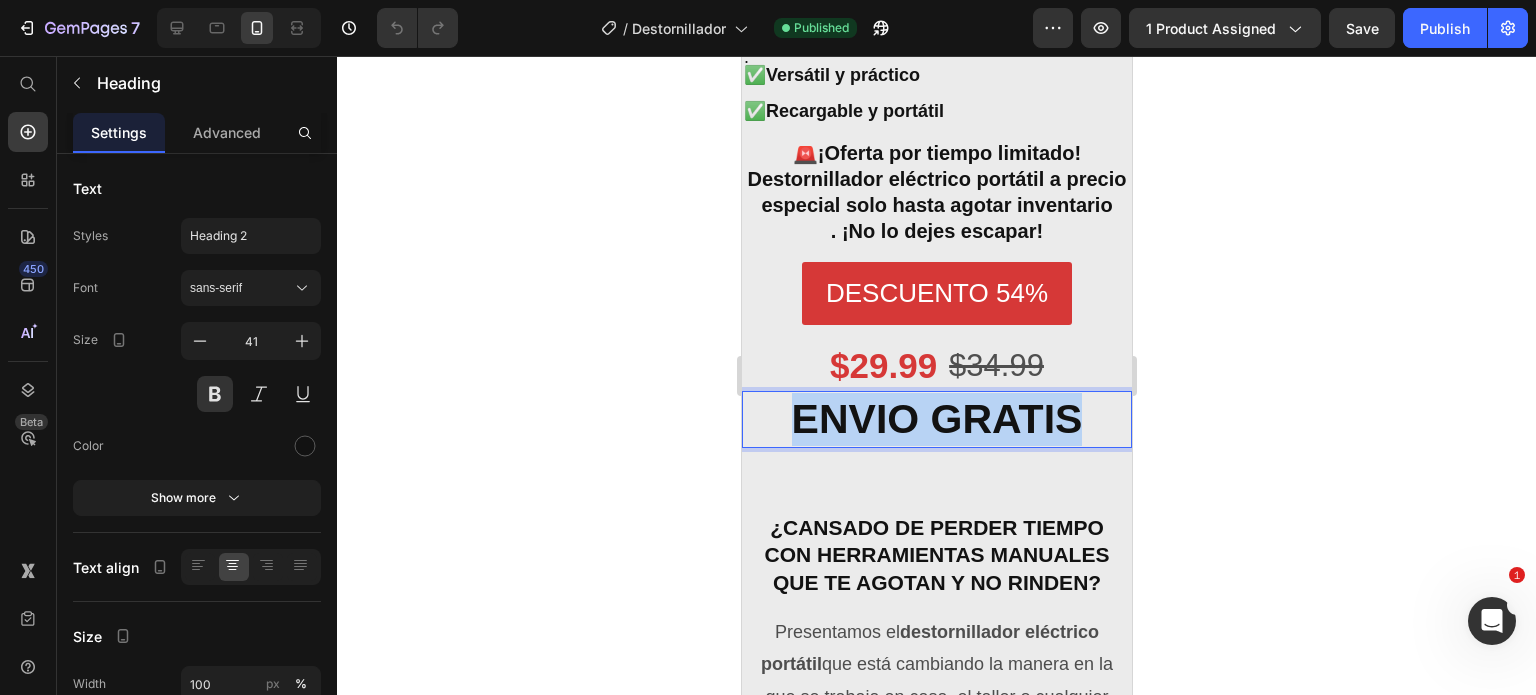 click on "ENVIO GRATIS" at bounding box center [936, 419] 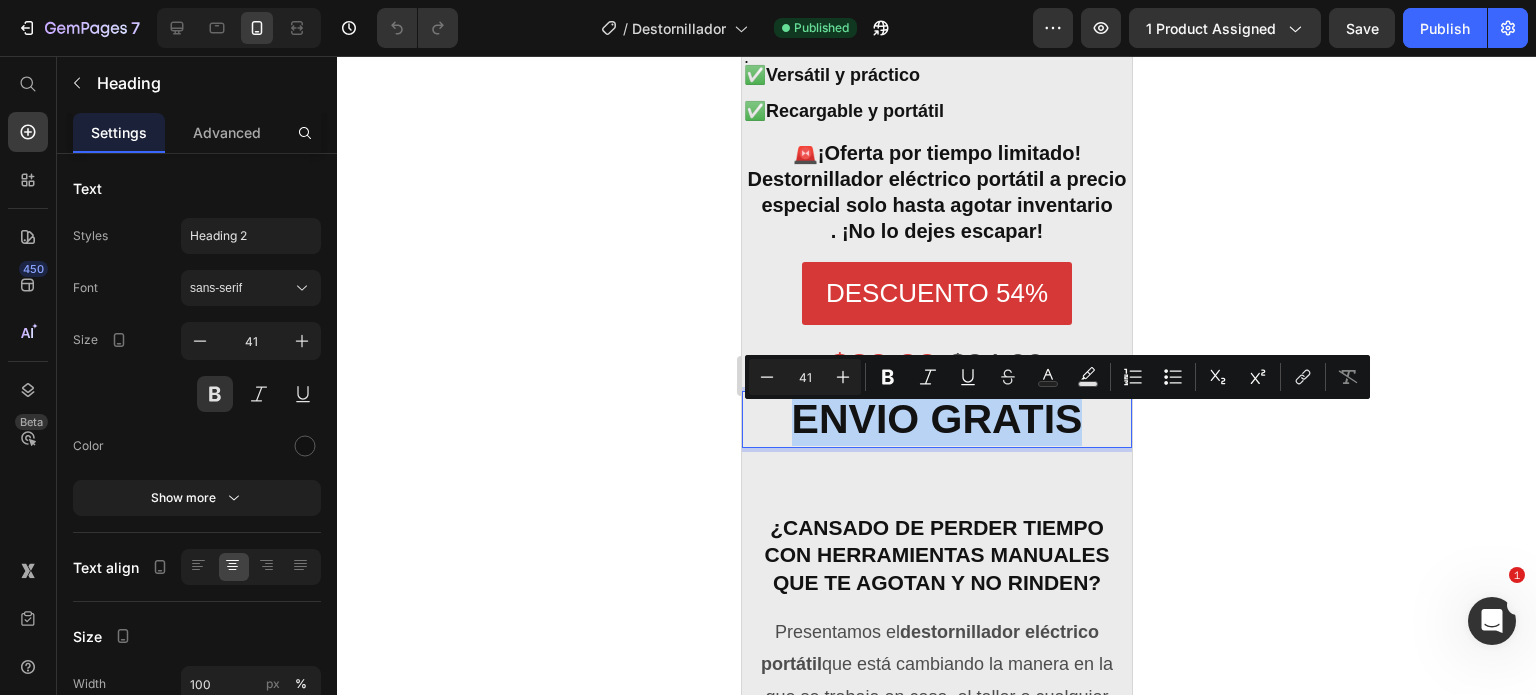 click on "ENVIO GRATIS" at bounding box center (936, 419) 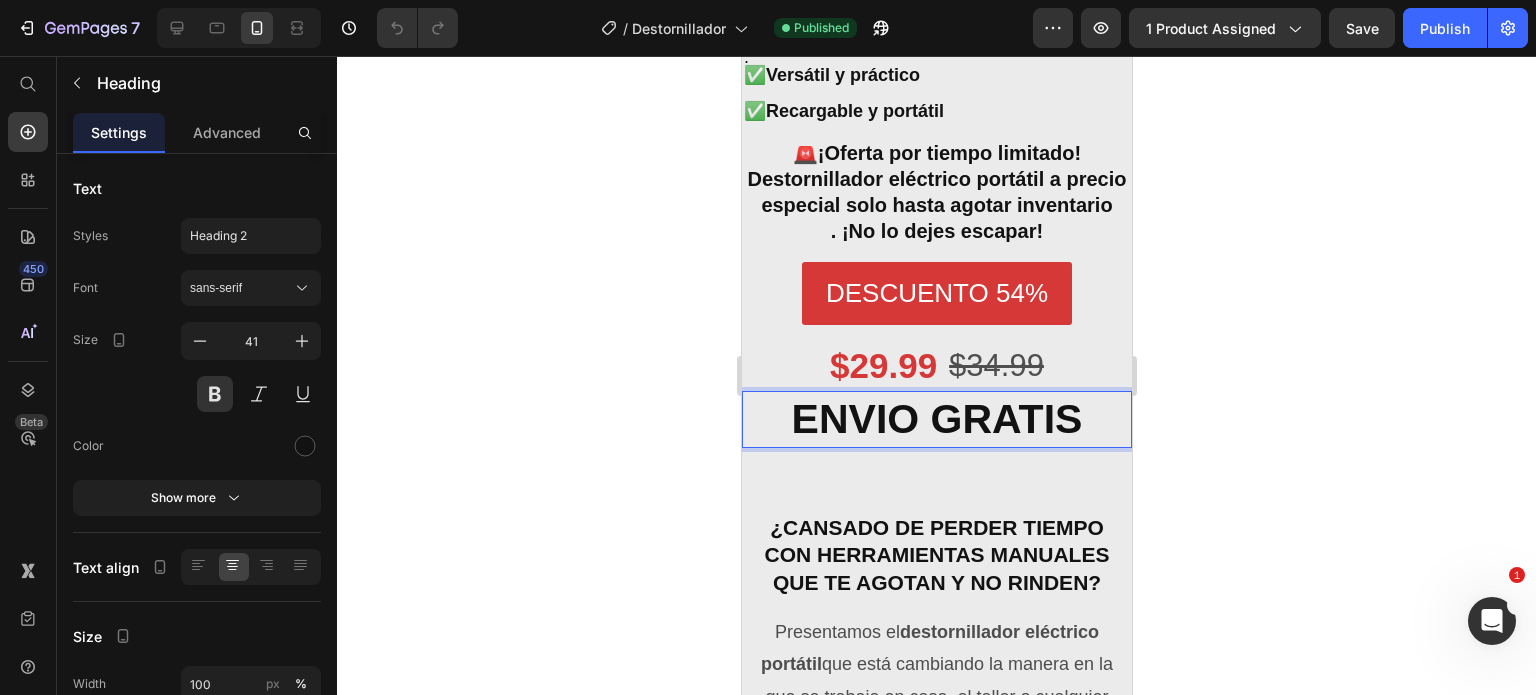 click on "ENVIO GRATIS" at bounding box center (936, 419) 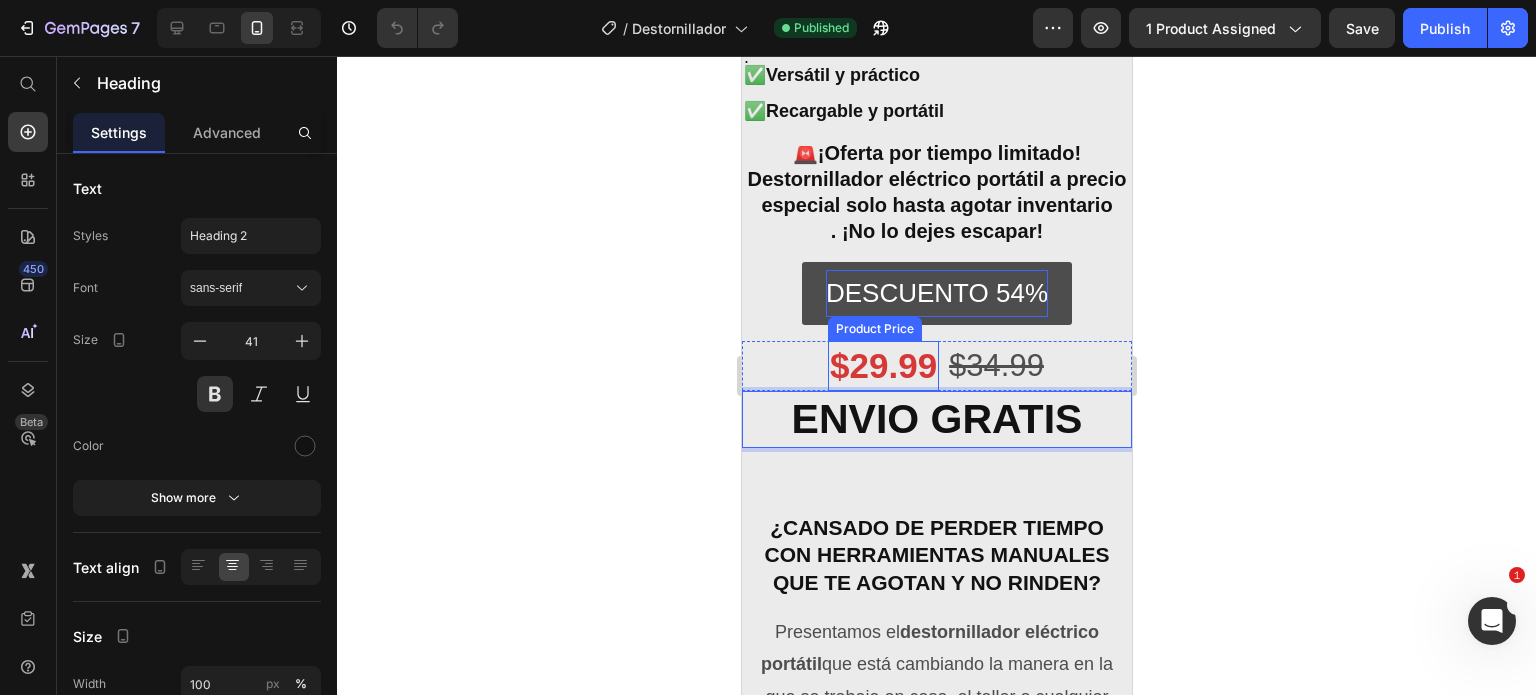 click on "DESCUENTO 54%" at bounding box center (936, 293) 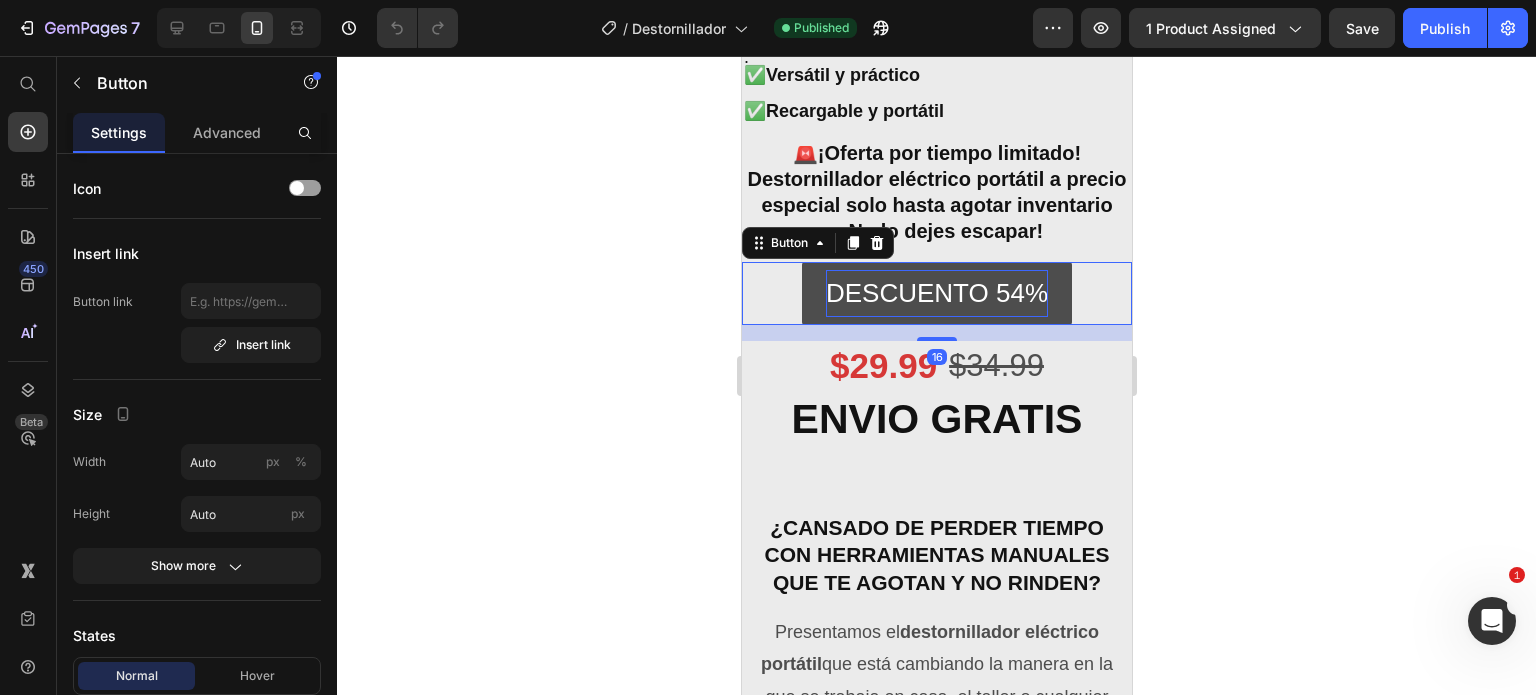 click on "DESCUENTO 54%" at bounding box center (936, 293) 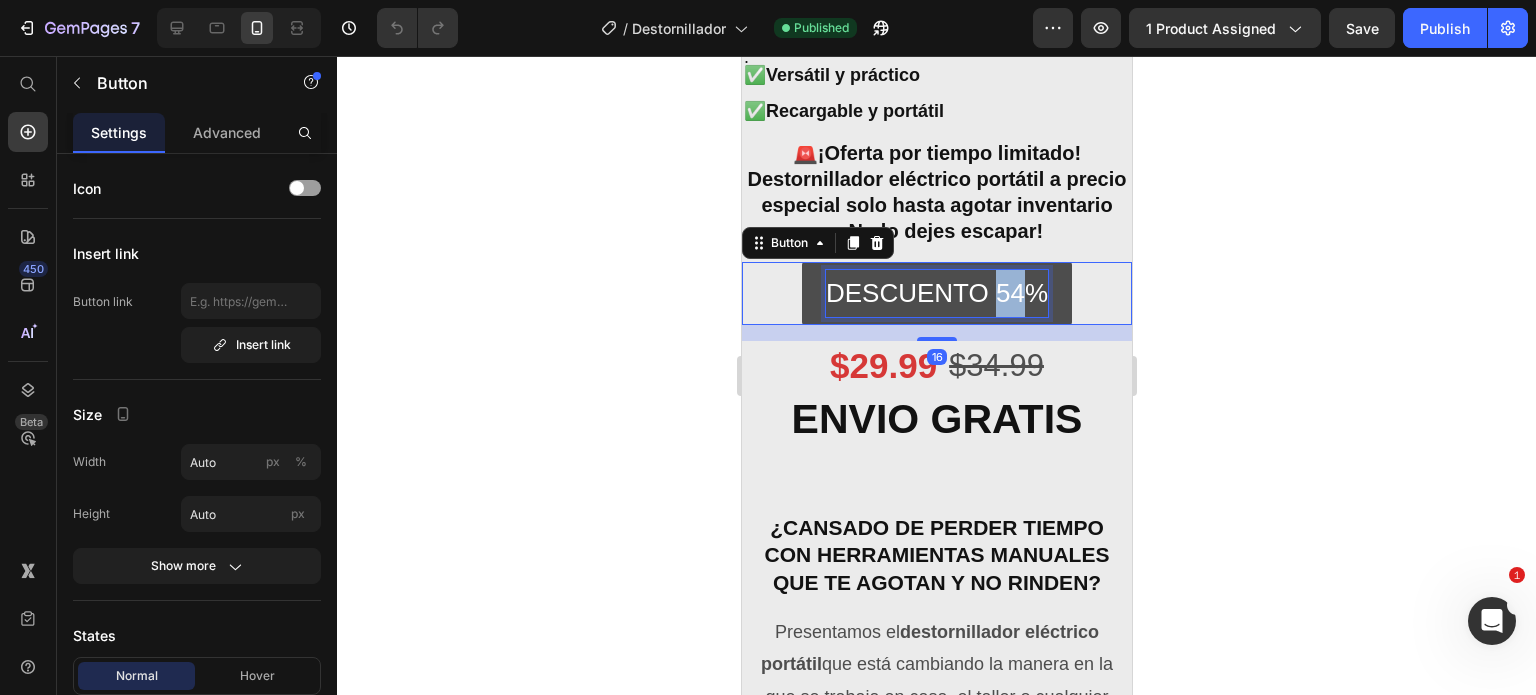 click on "DESCUENTO 54%" at bounding box center [936, 293] 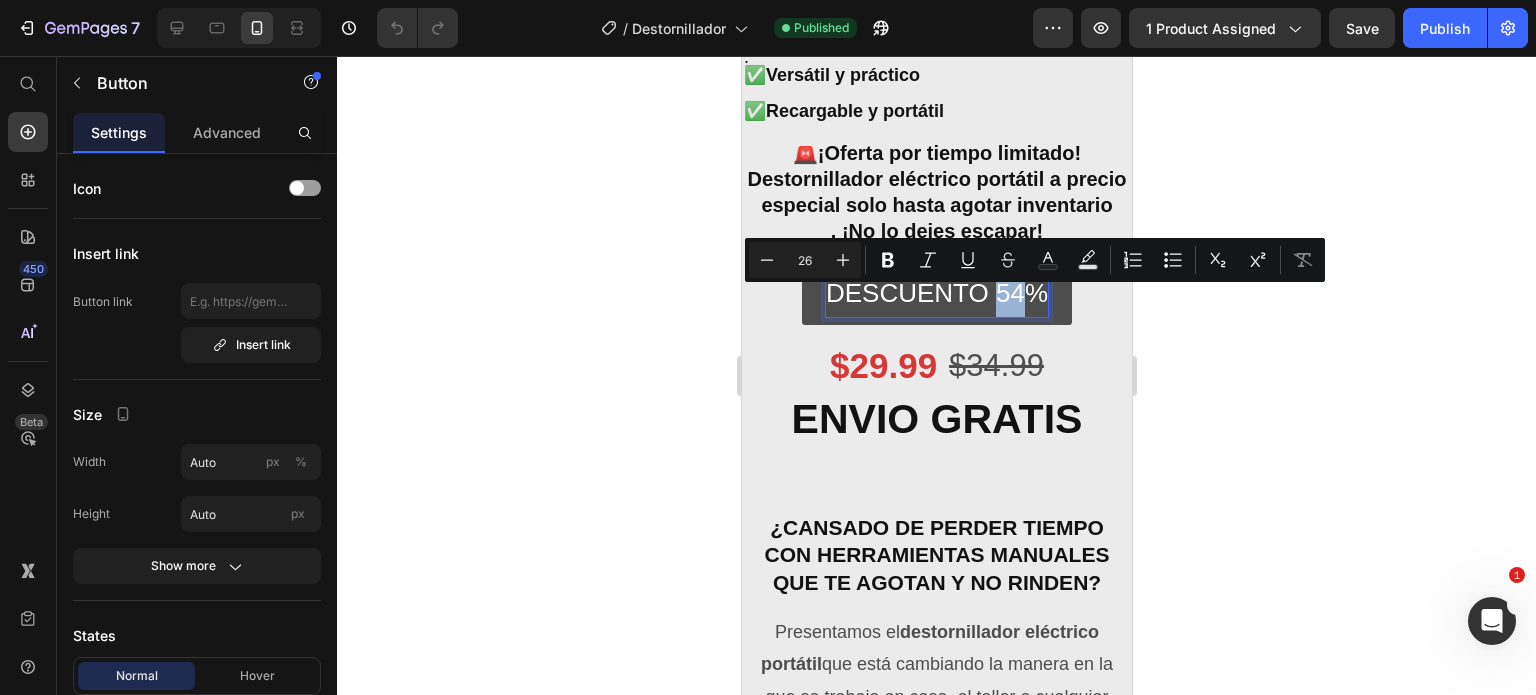 click on "DESCUENTO 54%" at bounding box center [936, 293] 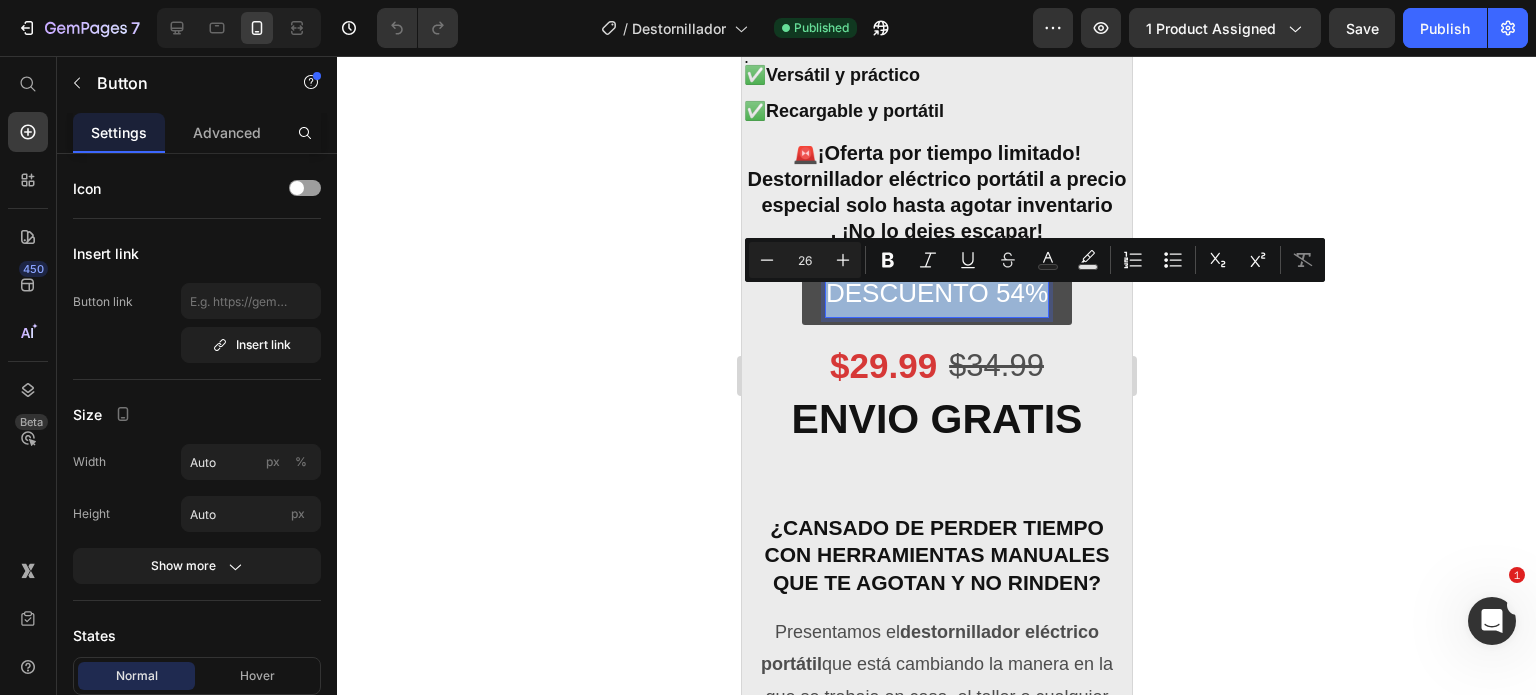 drag, startPoint x: 1033, startPoint y: 308, endPoint x: 816, endPoint y: 300, distance: 217.14742 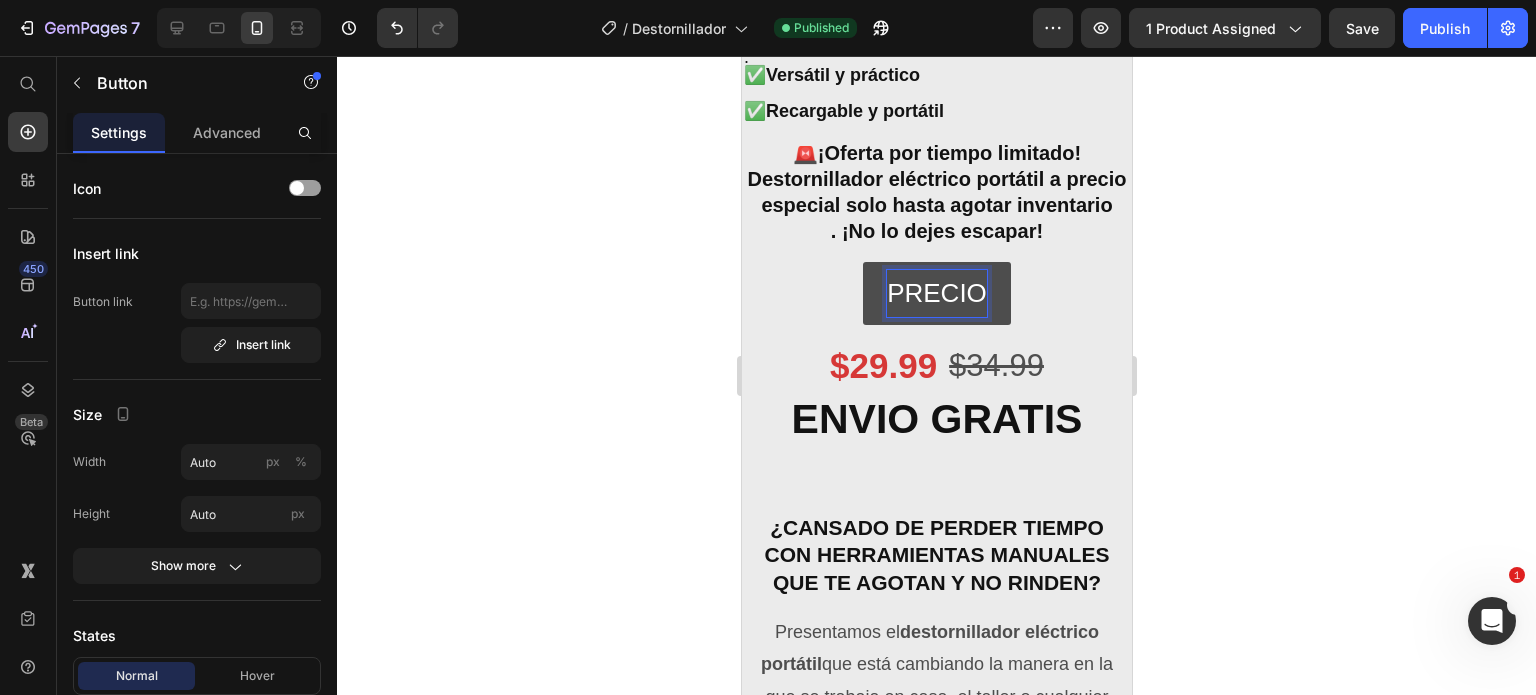 click on "PRECIO" at bounding box center (936, 293) 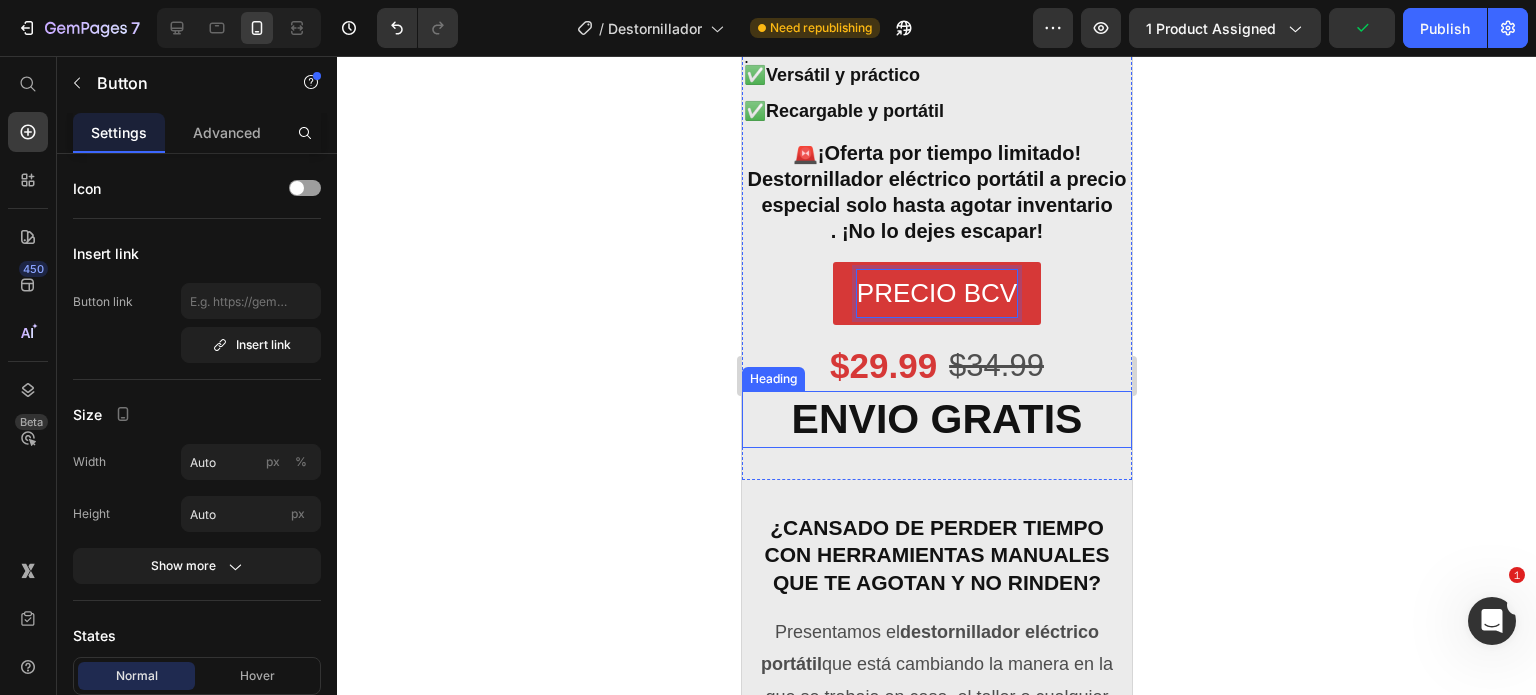 click on "ENVIO GRATIS" at bounding box center (936, 419) 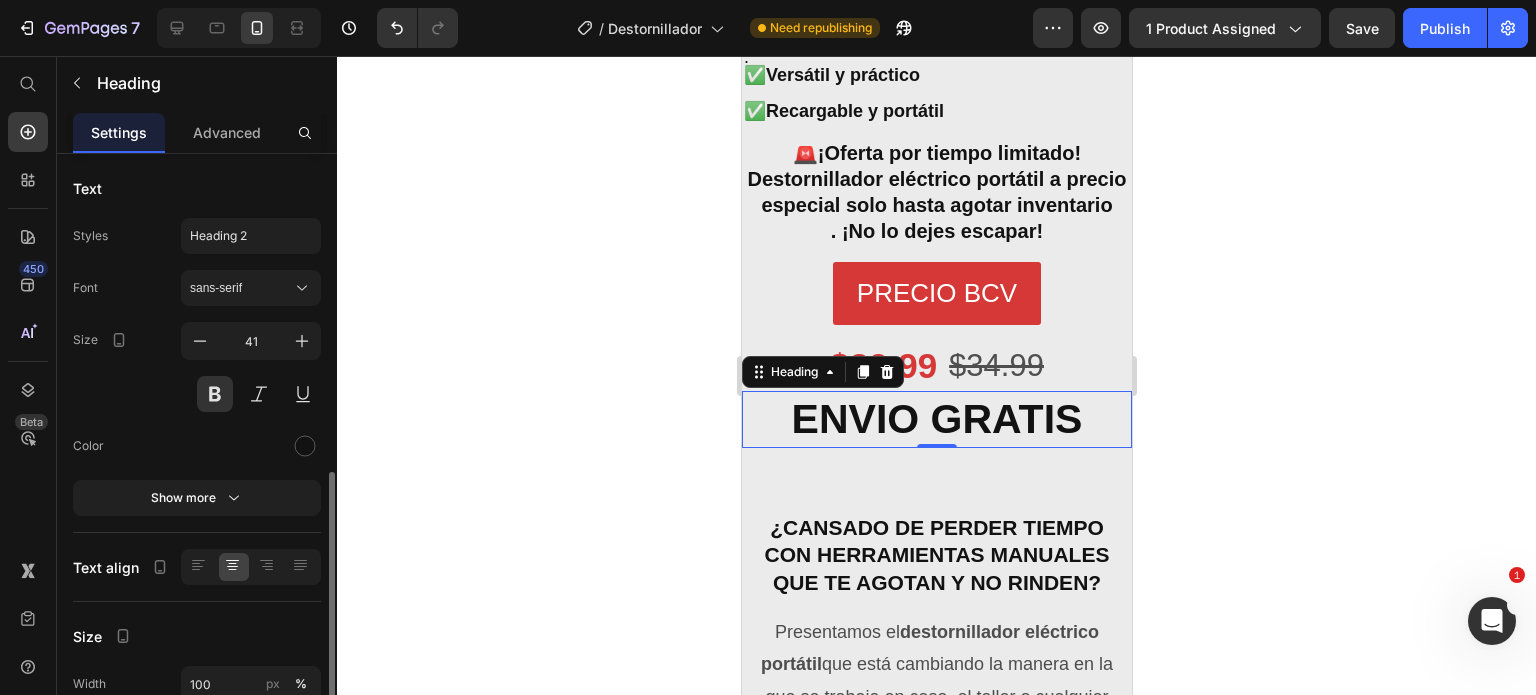 scroll, scrollTop: 300, scrollLeft: 0, axis: vertical 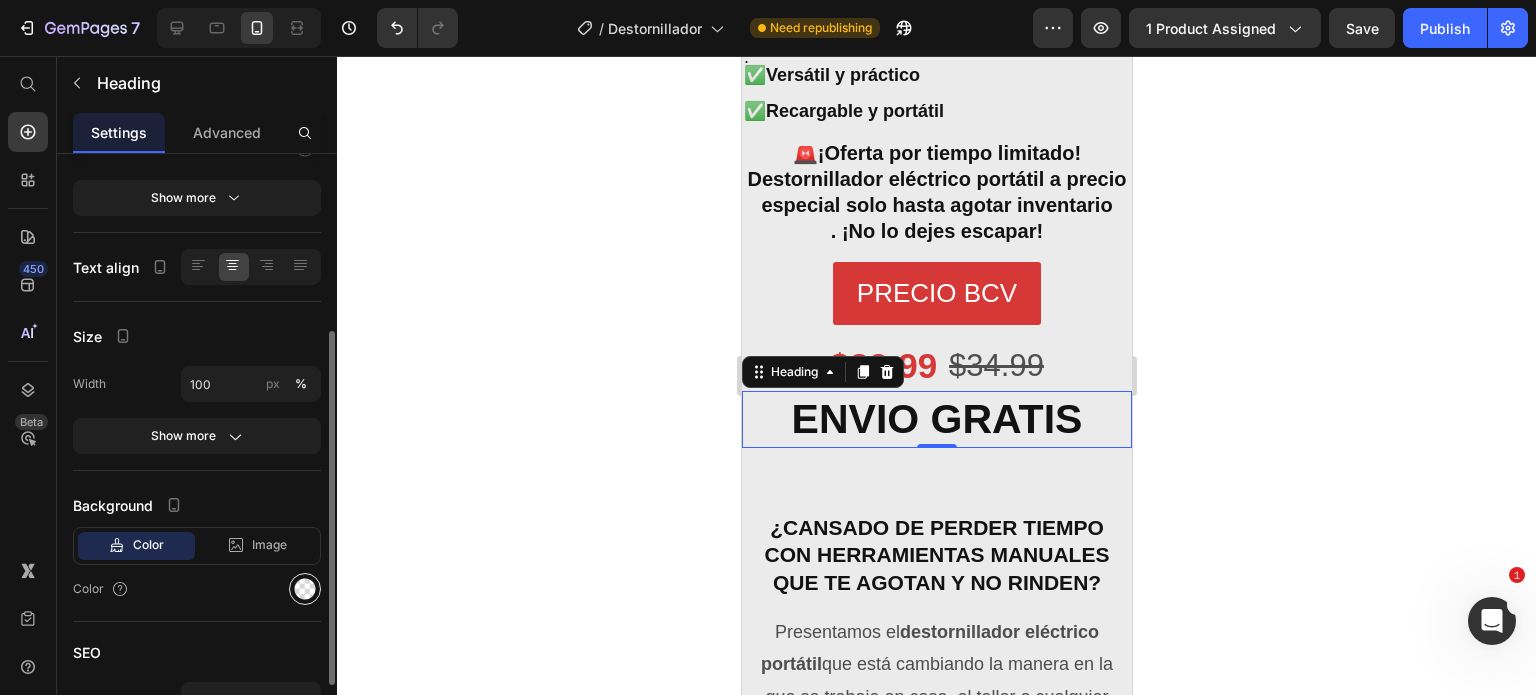 click at bounding box center (305, 589) 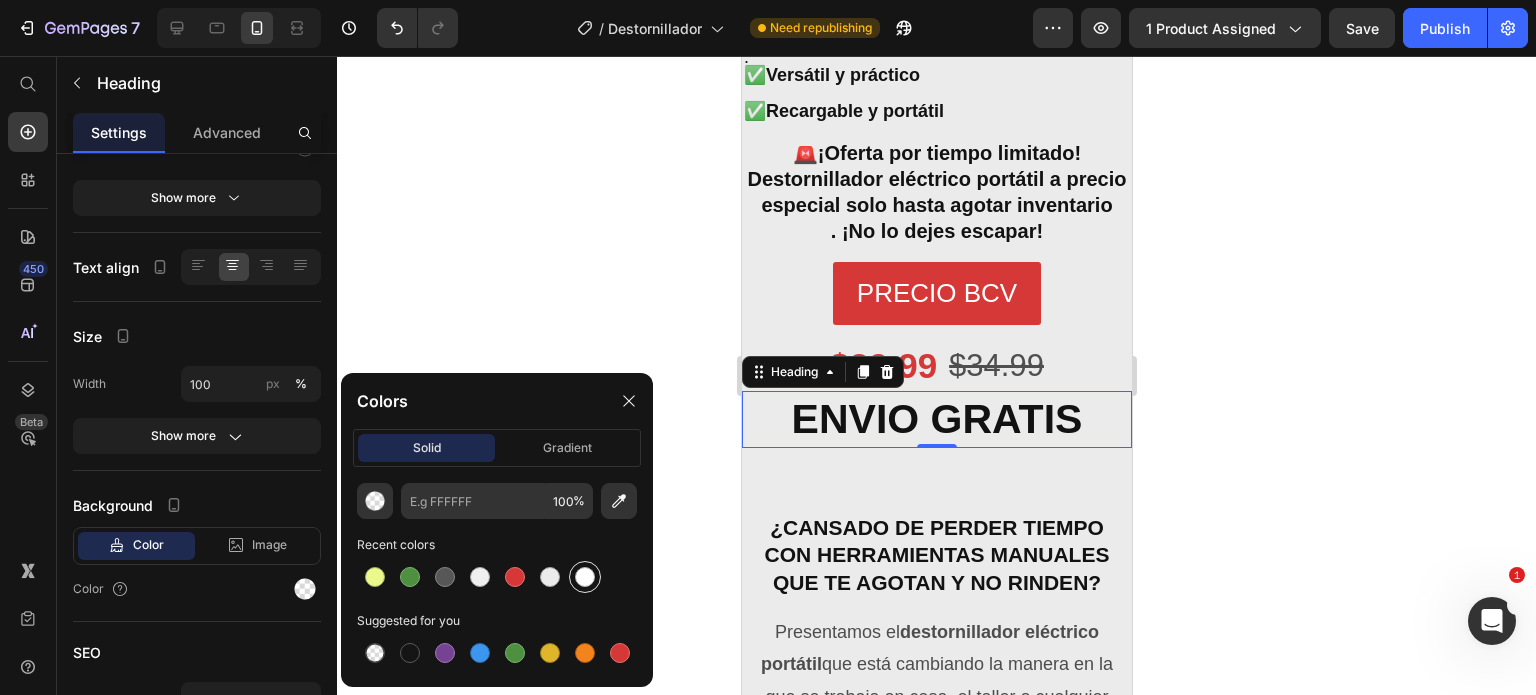 click at bounding box center [585, 577] 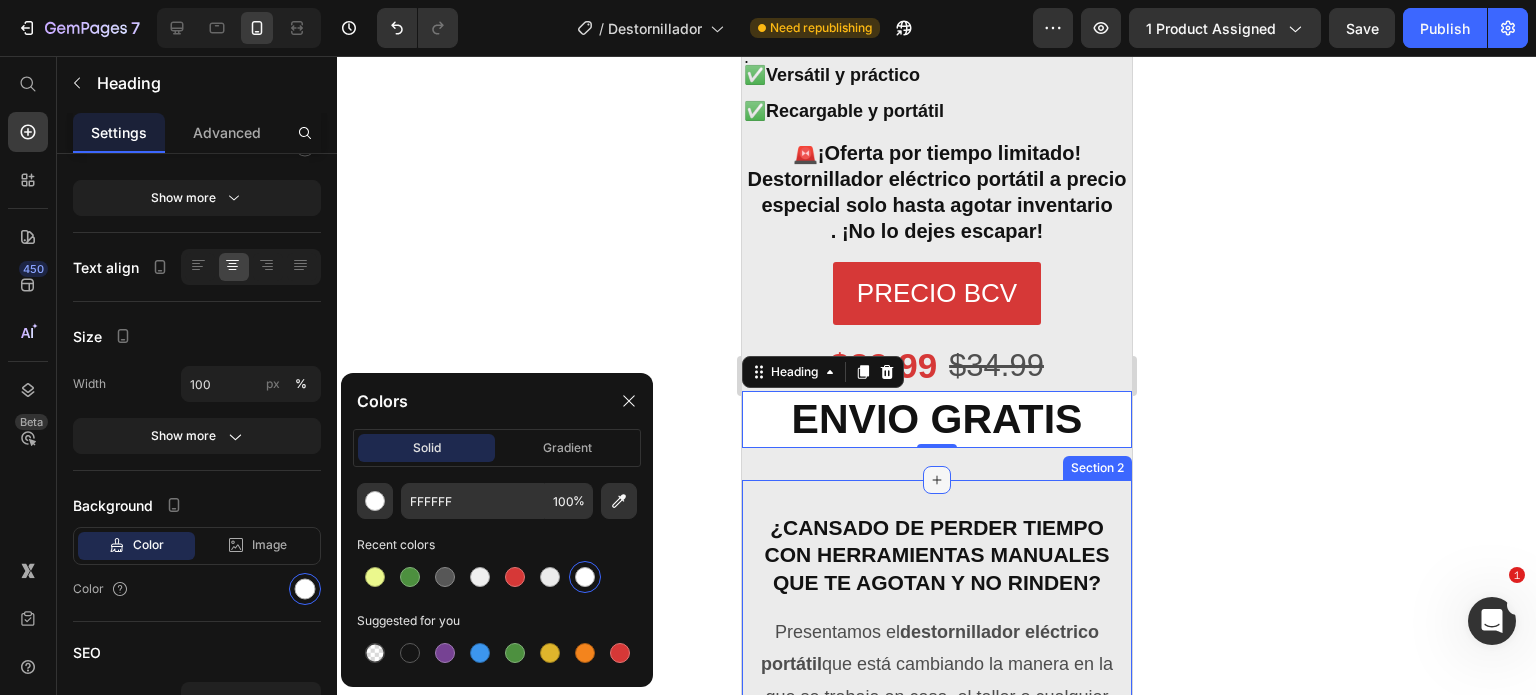 click at bounding box center (936, 480) 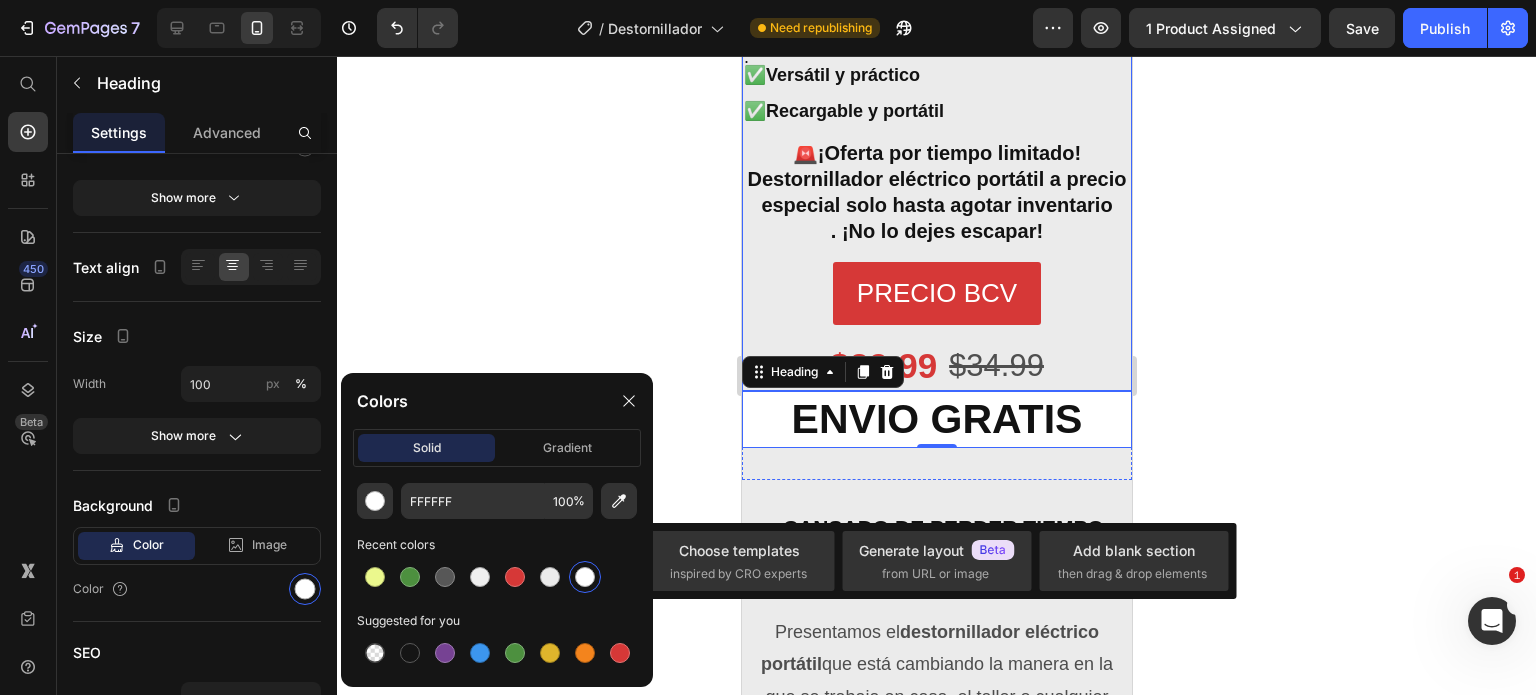 click on "DESTORNILLADOR PORTATIL ELECTRICO Product Title # 1 En Venezuela 👑 Top Ventas Heading ¡✨ Diseñado para facilitar tu vida   Heading ✅  Ahorra tiempo y energía ✅  Ligero y ergonómico . ✅  Versátil y práctico ✅  Recargable y portátil Heading 🚨  ¡Oferta por tiempo limitado! Destornillador eléctrico portátil a precio especial solo hasta agotar inventario . ¡No lo dejes escapar! Heading PRECIO BCV Button $29.99 Product Price $34.99 Product Price Row" at bounding box center (936, 94) 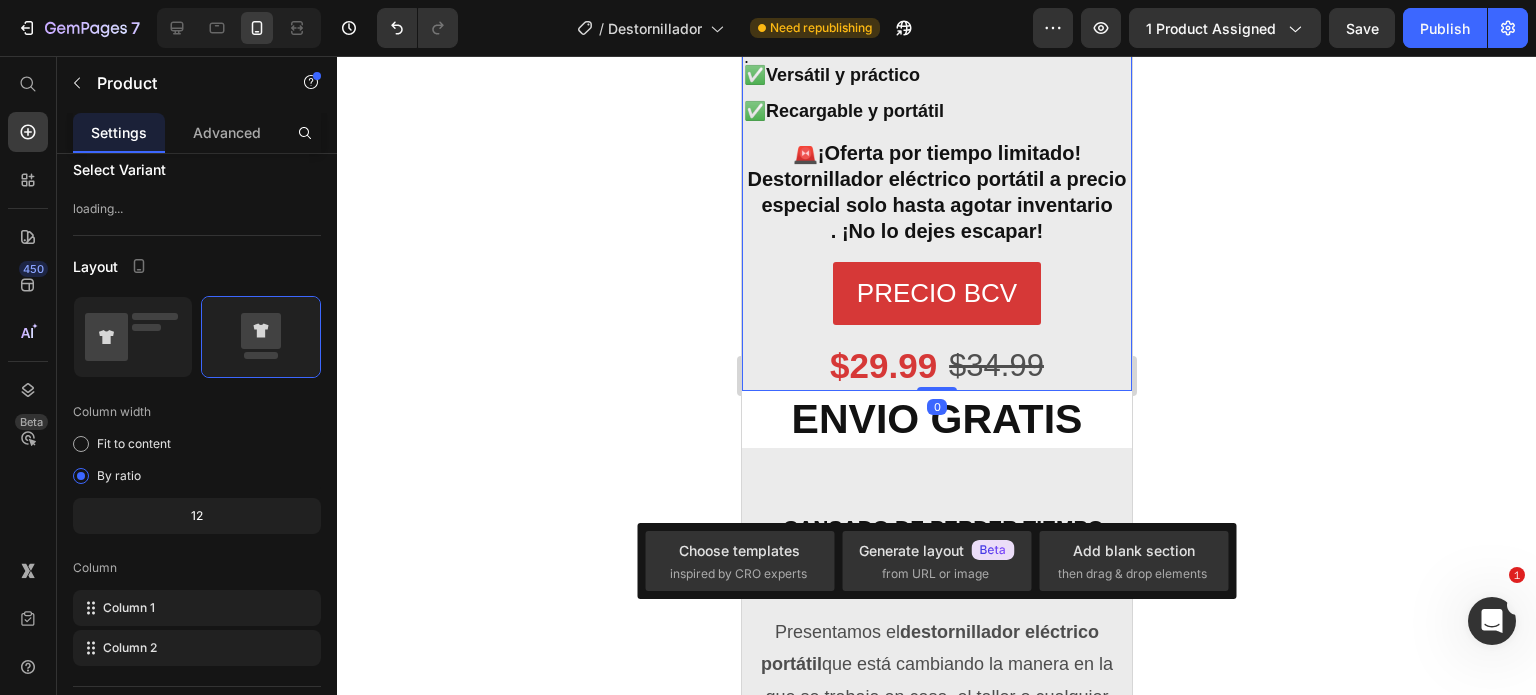 scroll, scrollTop: 0, scrollLeft: 0, axis: both 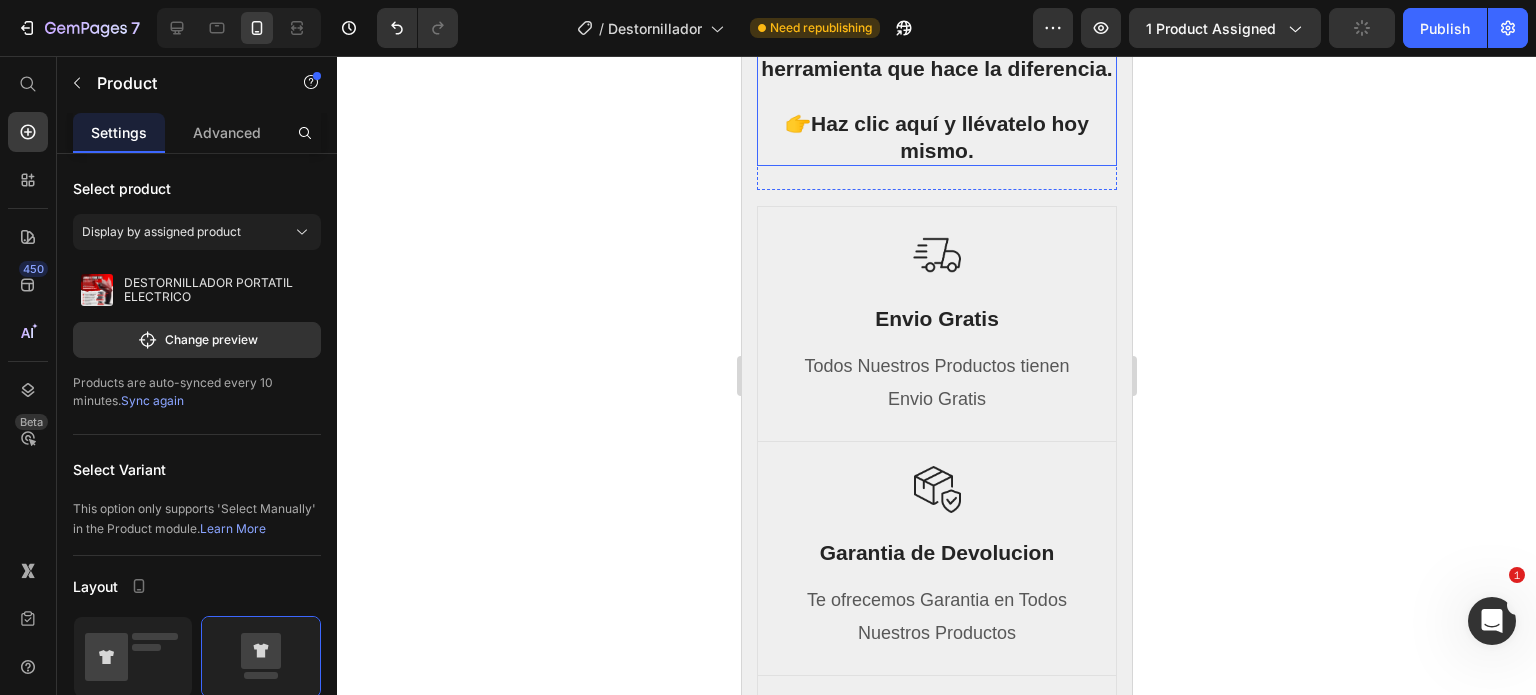 click on "🛒  ¡Compra ahora y recibe un 10% de descuento solo por hoy! 📦 Envíos rápidos a todo el país. ⏳ ¡Stock limitado! No pierdas la oportunidad de tener la herramienta que hace la diferencia. 👉  Haz clic aquí y llévatelo hoy mismo." at bounding box center (936, 14) 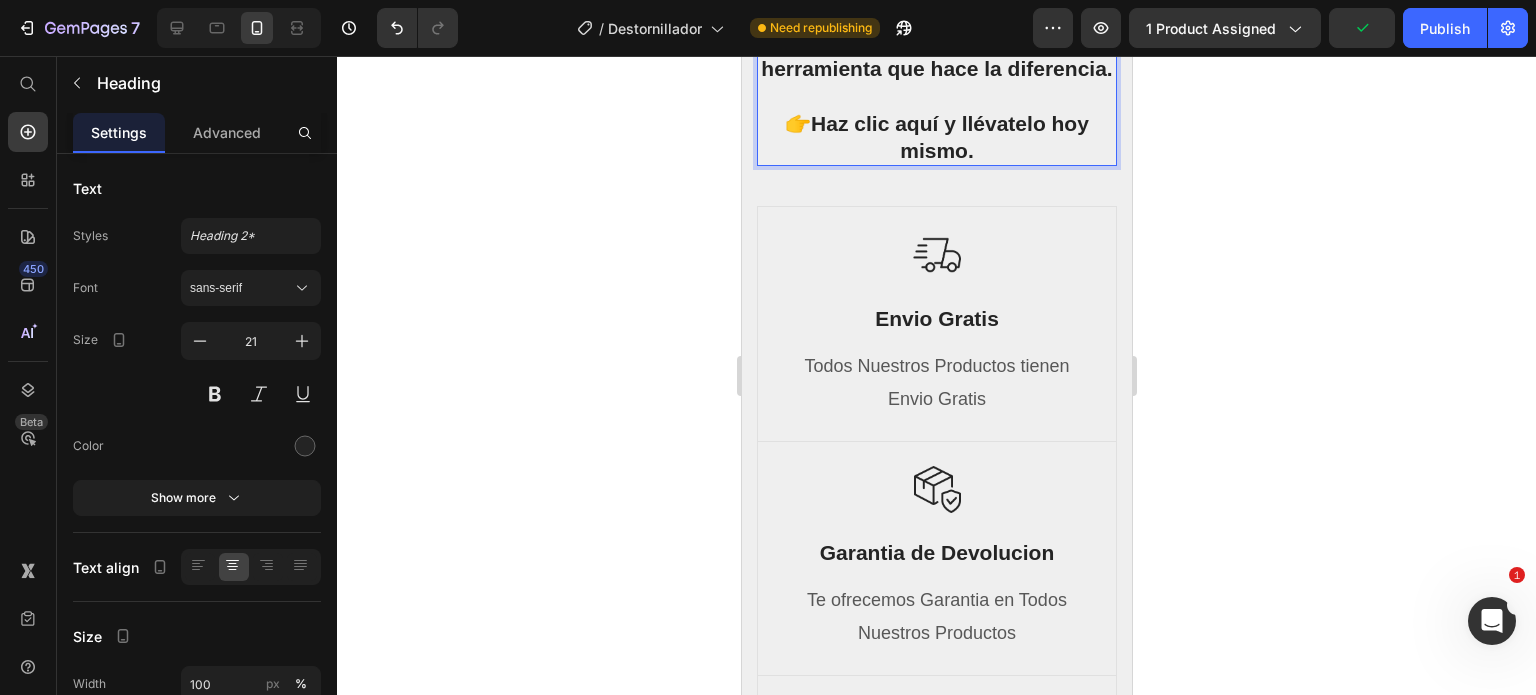 click on "🛒  ¡Compra ahora y recibe un 10% de descuento solo por hoy! 📦 Envíos rápidos a todo el país. ⏳ ¡Stock limitado! No pierdas la oportunidad de tener la herramienta que hace la diferencia. 👉  Haz clic aquí y llévatelo hoy mismo." at bounding box center (936, 14) 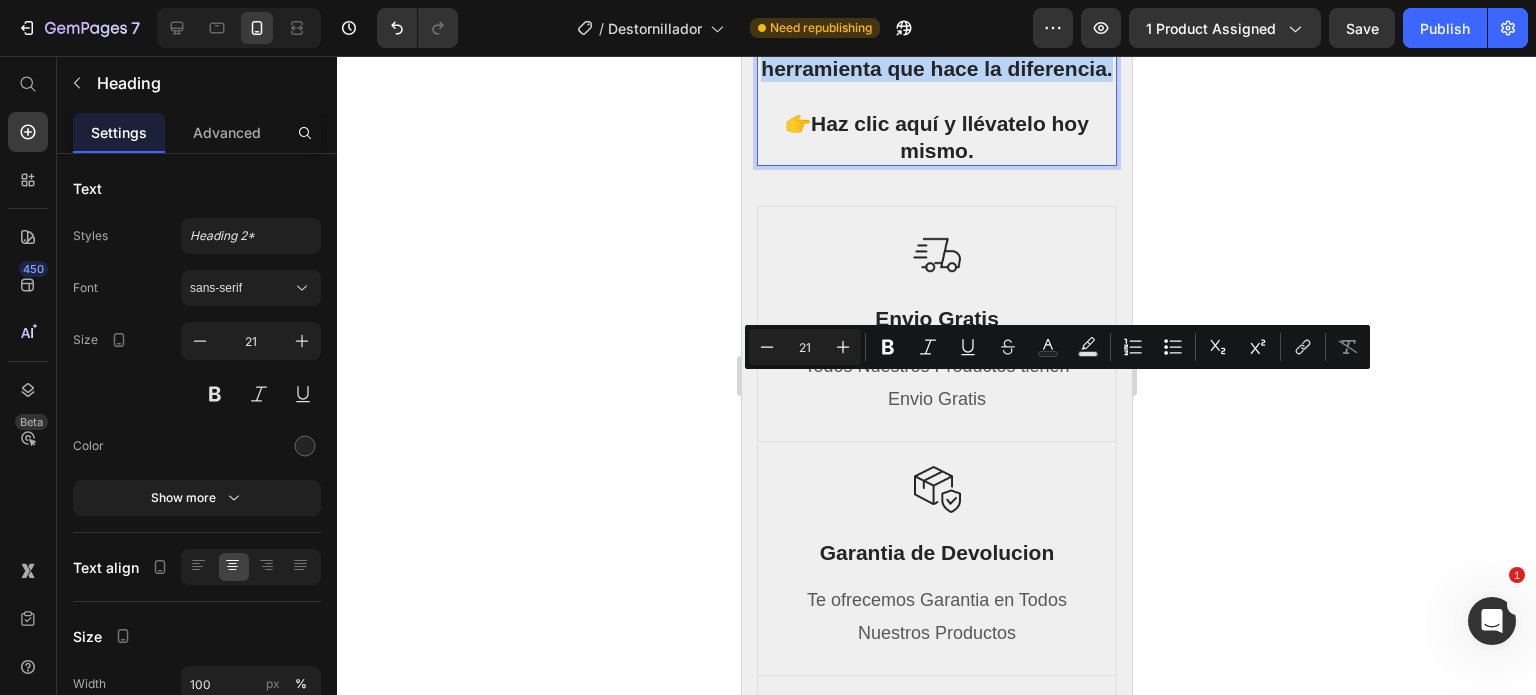 drag, startPoint x: 980, startPoint y: 471, endPoint x: 828, endPoint y: 383, distance: 175.63599 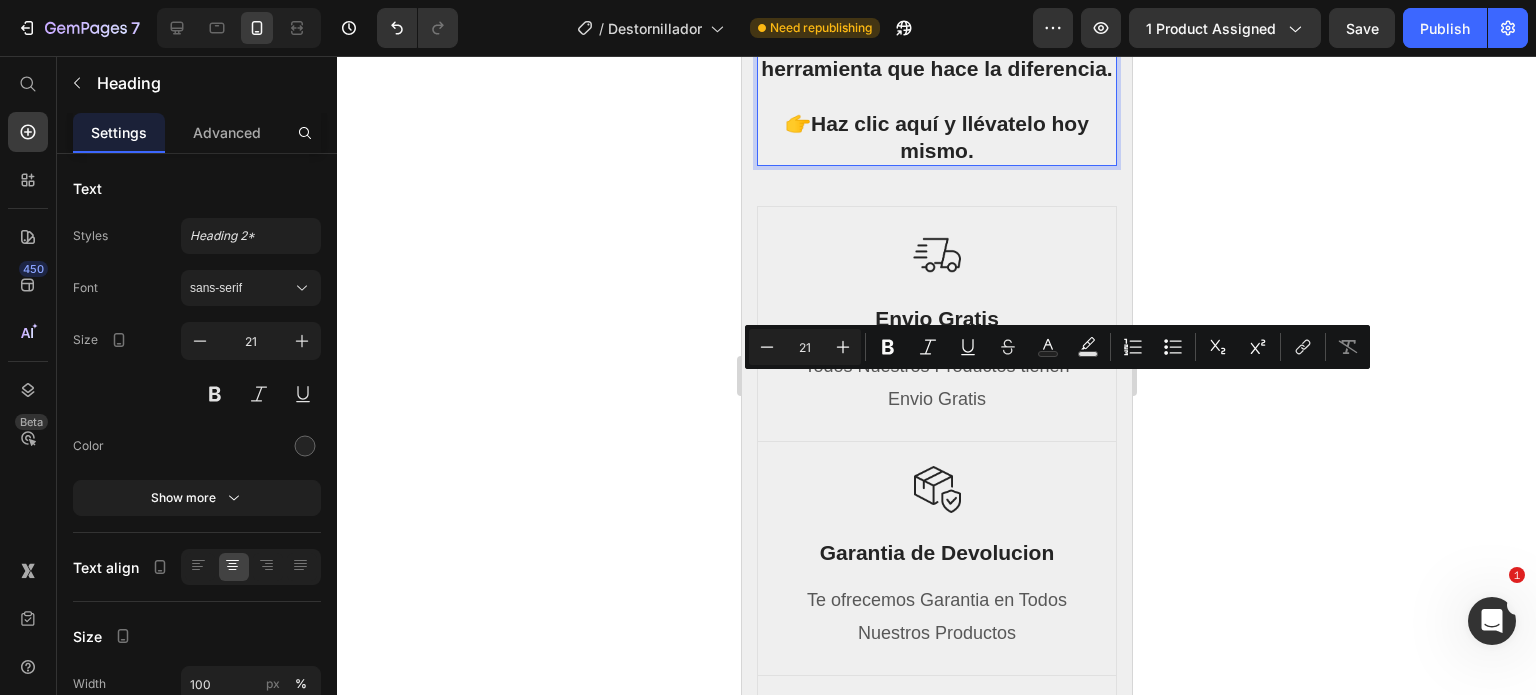 click on "🛒  ¡Compra ahora y recibe un 10% de descuento solo por hoy! 📦 Envíos rápidos a todo el país. ⏳ ¡Stock limitado! No pierdas la oportunidad de tener la herramienta que hace la diferencia. 👉  Haz clic aquí y llévatelo hoy mismo." at bounding box center [936, 14] 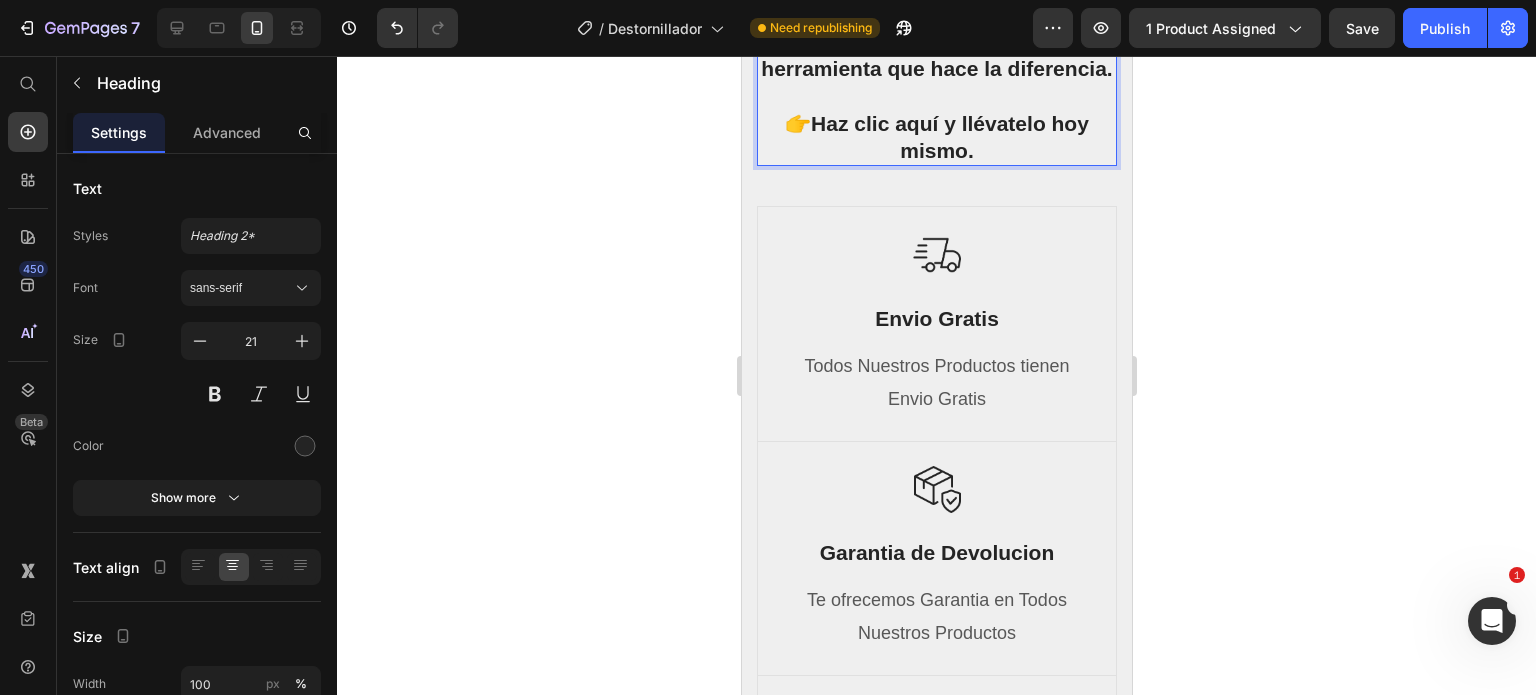 drag, startPoint x: 1089, startPoint y: 285, endPoint x: 774, endPoint y: 245, distance: 317.52954 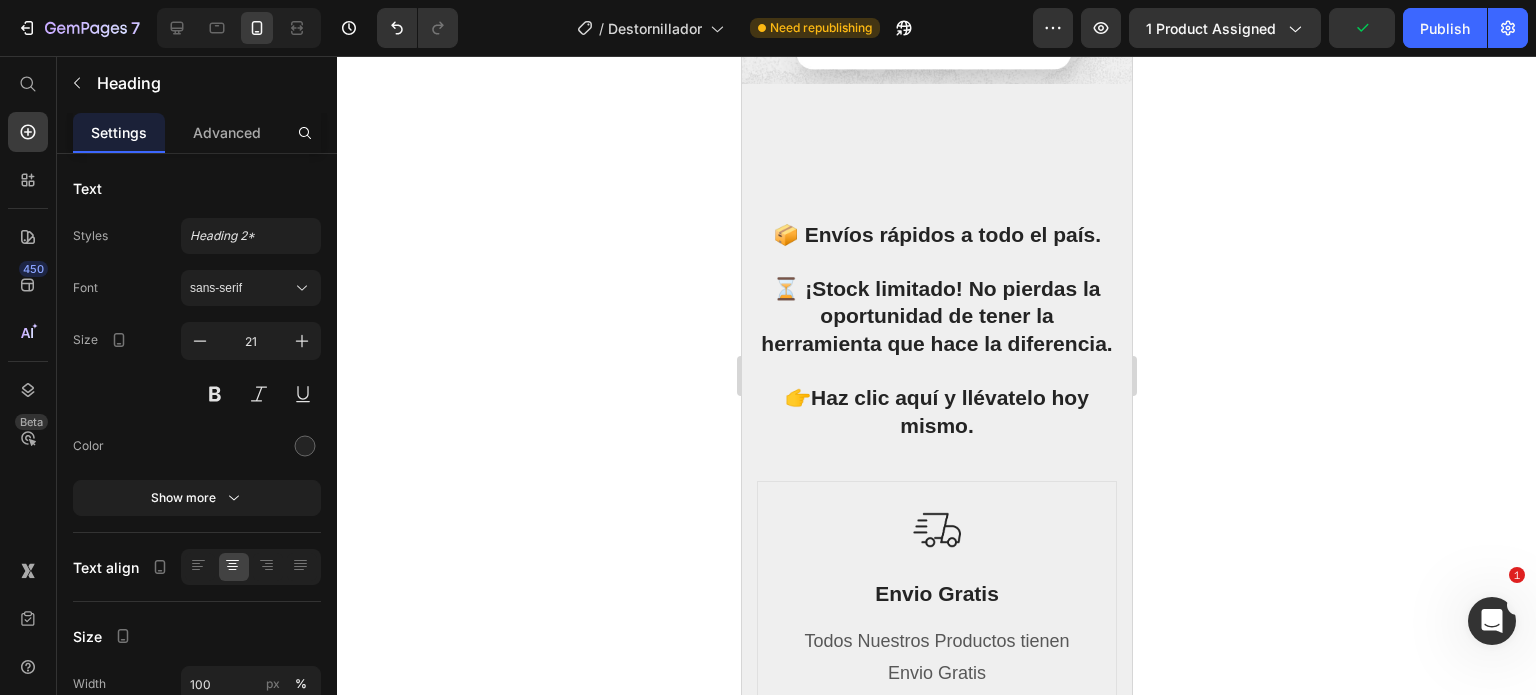 scroll, scrollTop: 3242, scrollLeft: 0, axis: vertical 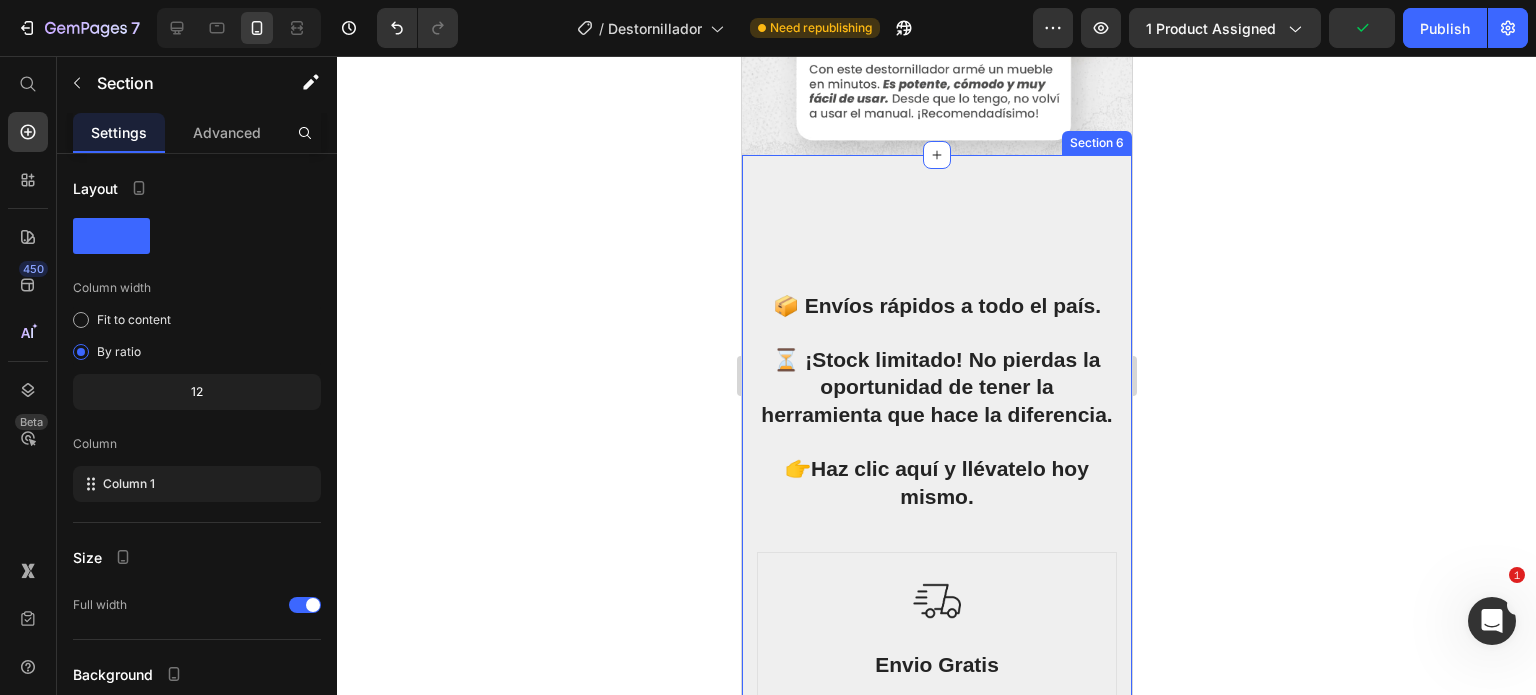 click on "📦 Envíos rápidos a todo el país. ⏳ ¡Stock limitado! No pierdas la oportunidad de tener la herramienta que hace la diferencia. 👉  Haz clic aquí y llévatelo hoy mismo. Heading Row Image Free Shipping Text Block Free shipping on any order of $150  or more. Text block Row Image Full Refund Text Block If your product aren’t perfect, return them for a full refund Text block Row Image Secure Online Payment Text Block secure payment worldwide Text block Row Row Image Envio Gratis Text Block Todos Nuestros Productos tienen Envio Gratis Text block Row Image Garantia de Devolucion Text Block Te ofrecemos Garantia en Todos Nuestros Productos Text block Row Image Pago Seguro Text Block Puedes Pagar al Recibir tu Producto Text block Row Comentarios de nuestros Clientes Heading Row Section 6" at bounding box center (936, 805) 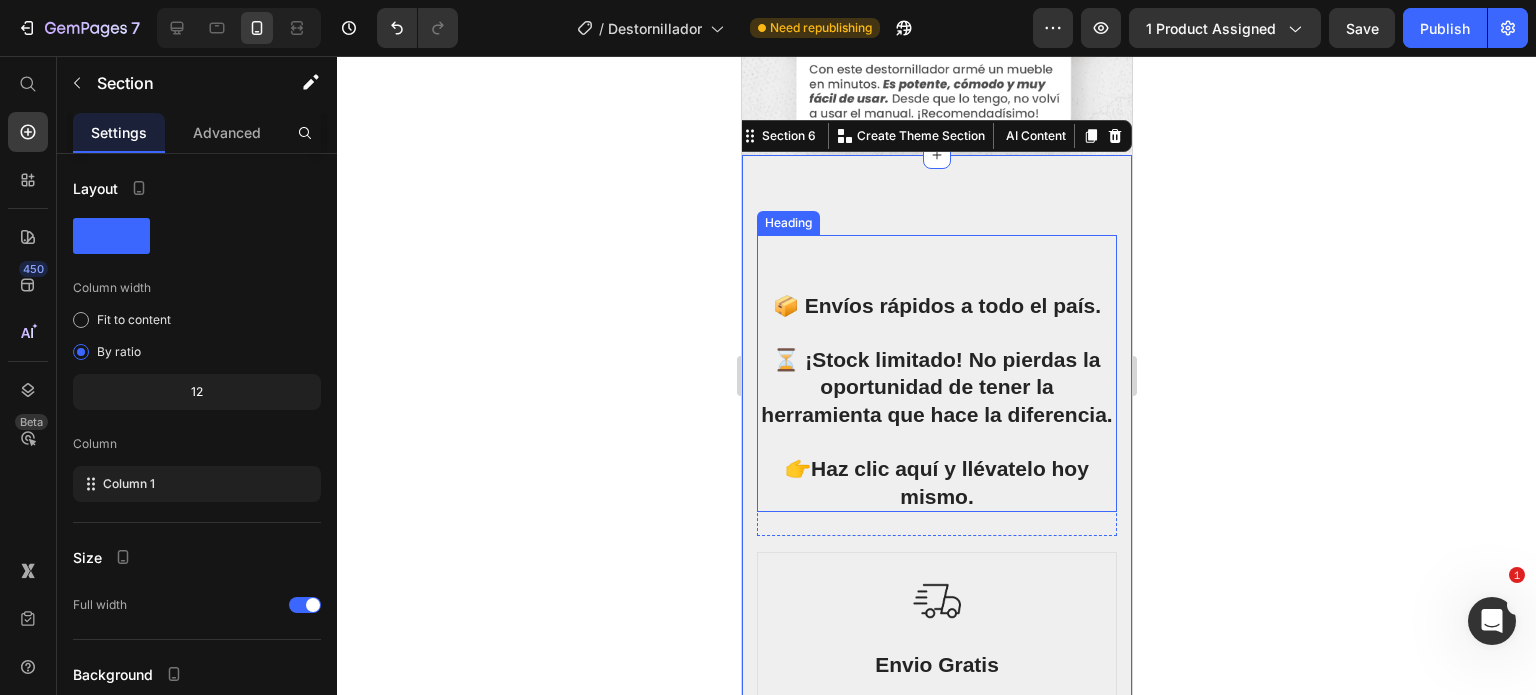 click on "📦 Envíos rápidos a todo el país. ⏳ ¡Stock limitado! No pierdas la oportunidad de tener la herramienta que hace la diferencia. 👉  Haz clic aquí y llévatelo hoy mismo." at bounding box center (936, 373) 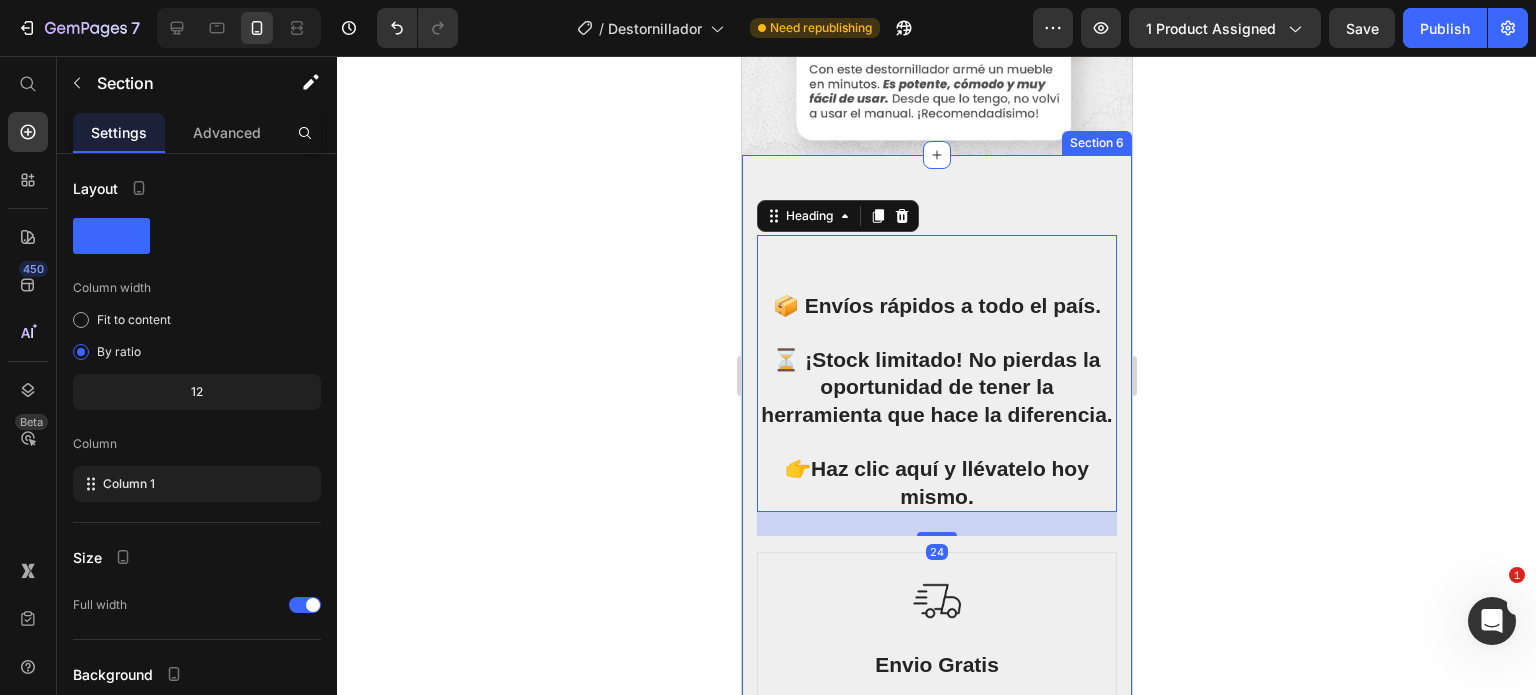 click on "📦 Envíos rápidos a todo el país. ⏳ ¡Stock limitado! No pierdas la oportunidad de tener la herramienta que hace la diferencia. 👉  Haz clic aquí y llévatelo hoy mismo. Heading   24 Row Image Free Shipping Text Block Free shipping on any order of $150  or more. Text block Row Image Full Refund Text Block If your product aren’t perfect, return them for a full refund Text block Row Image Secure Online Payment Text Block secure payment worldwide Text block Row Row Image Envio Gratis Text Block Todos Nuestros Productos tienen Envio Gratis Text block Row Image Garantia de Devolucion Text Block Te ofrecemos Garantia en Todos Nuestros Productos Text block Row Image Pago Seguro Text Block Puedes Pagar al Recibir tu Producto Text block Row Comentarios de nuestros Clientes Heading Row Section 6" at bounding box center [936, 805] 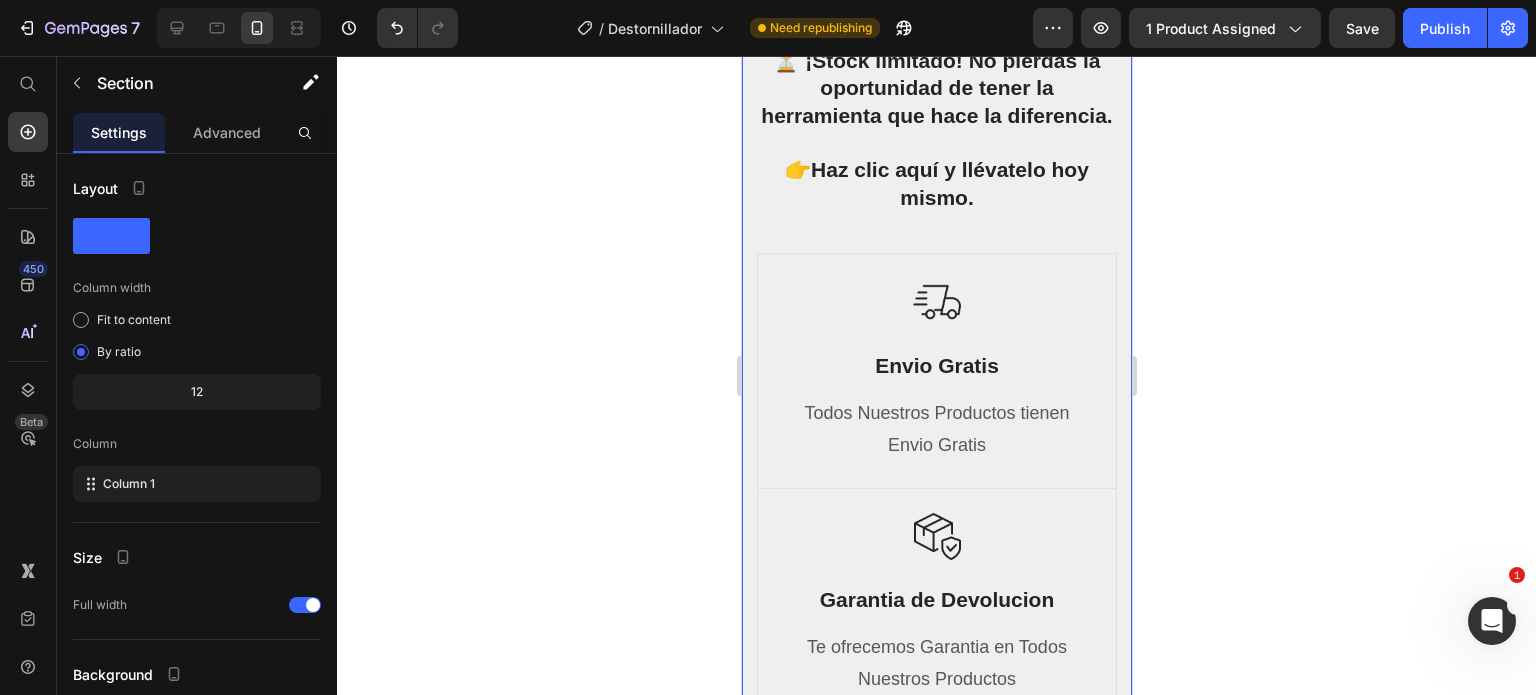 scroll, scrollTop: 3542, scrollLeft: 0, axis: vertical 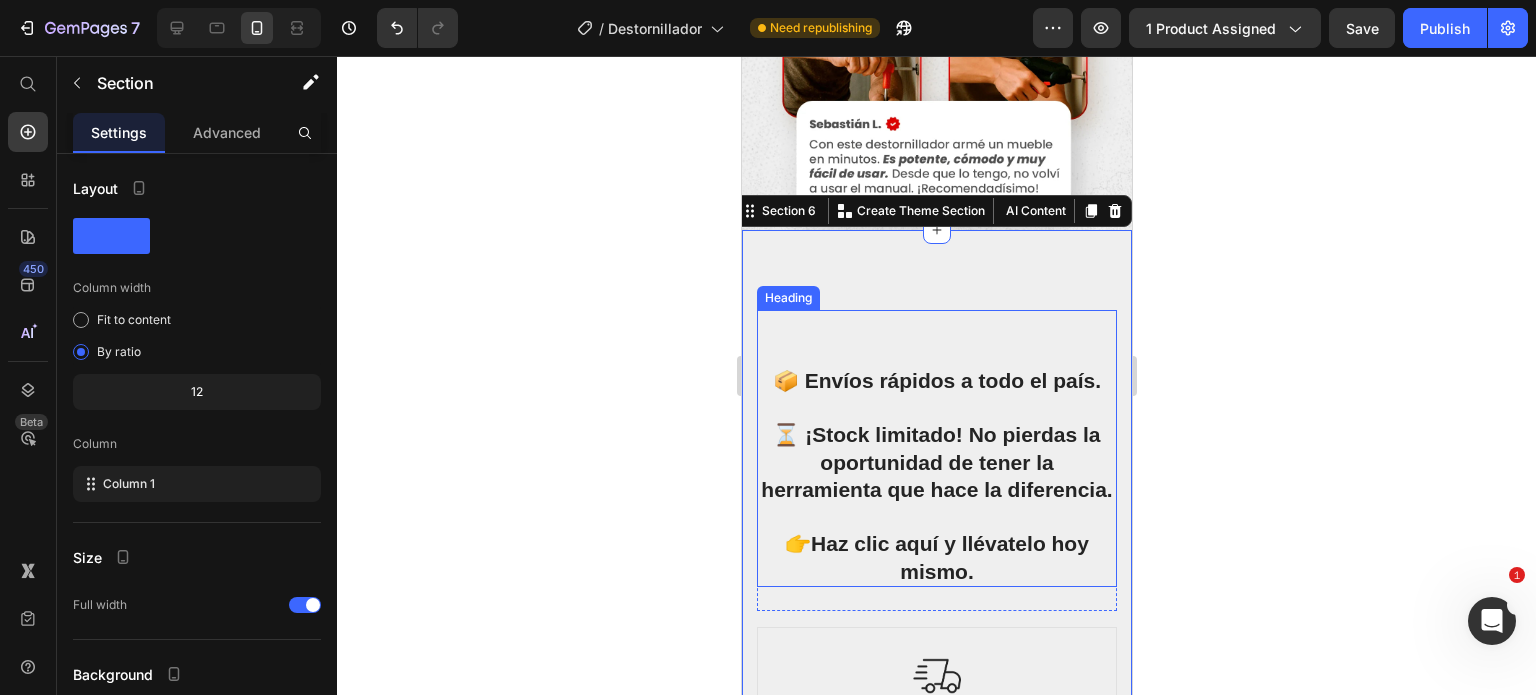 click on "📦 Envíos rápidos a todo el país. ⏳ ¡Stock limitado! No pierdas la oportunidad de tener la herramienta que hace la diferencia. 👉  Haz clic aquí y llévatelo hoy mismo." at bounding box center [936, 448] 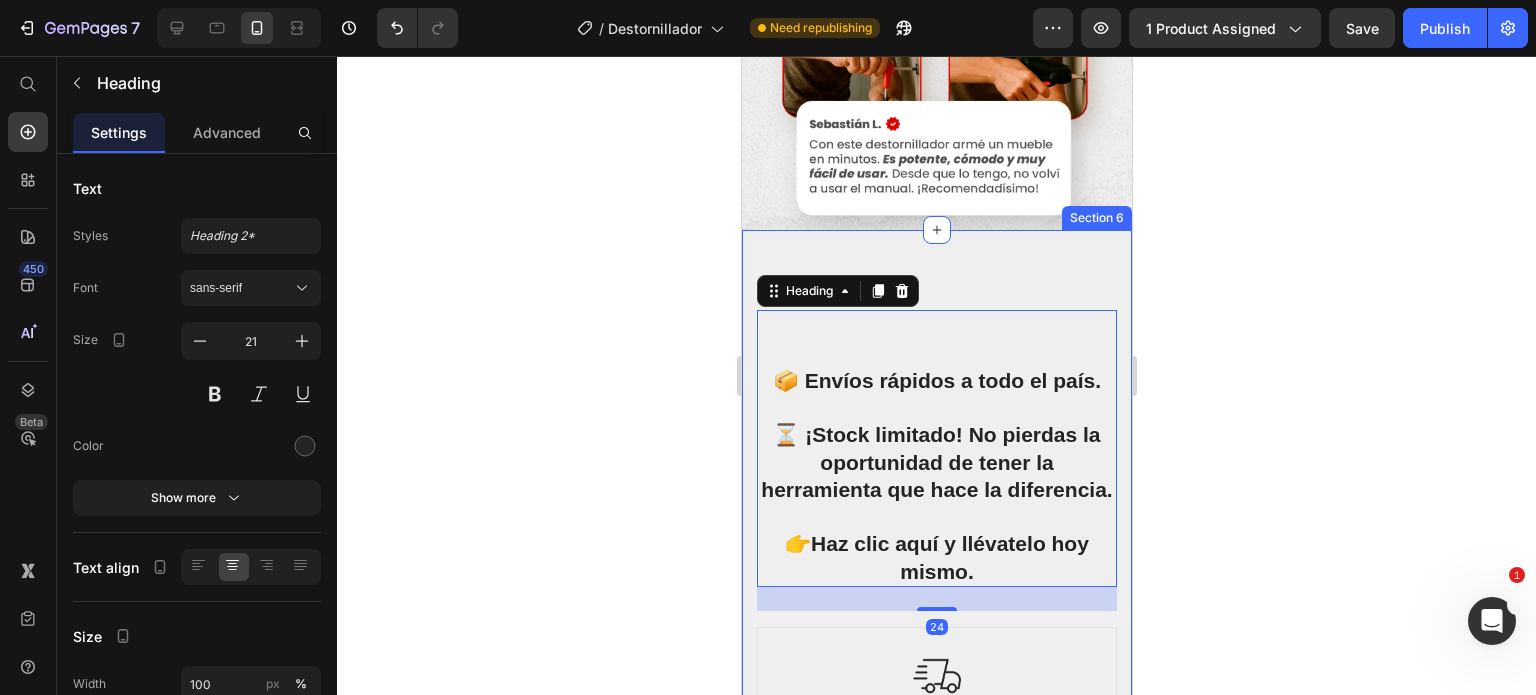 click on "📦 Envíos rápidos a todo el país. ⏳ ¡Stock limitado! No pierdas la oportunidad de tener la herramienta que hace la diferencia. 👉  Haz clic aquí y llévatelo hoy mismo. Heading   24 Row Image Free Shipping Text Block Free shipping on any order of $150  or more. Text block Row Image Full Refund Text Block If your product aren’t perfect, return them for a full refund Text block Row Image Secure Online Payment Text Block secure payment worldwide Text block Row Row Image Envio Gratis Text Block Todos Nuestros Productos tienen Envio Gratis Text block Row Image Garantia de Devolucion Text Block Te ofrecemos Garantia en Todos Nuestros Productos Text block Row Image Pago Seguro Text Block Puedes Pagar al Recibir tu Producto Text block Row Comentarios de nuestros Clientes Heading Row Section 6" at bounding box center (936, 880) 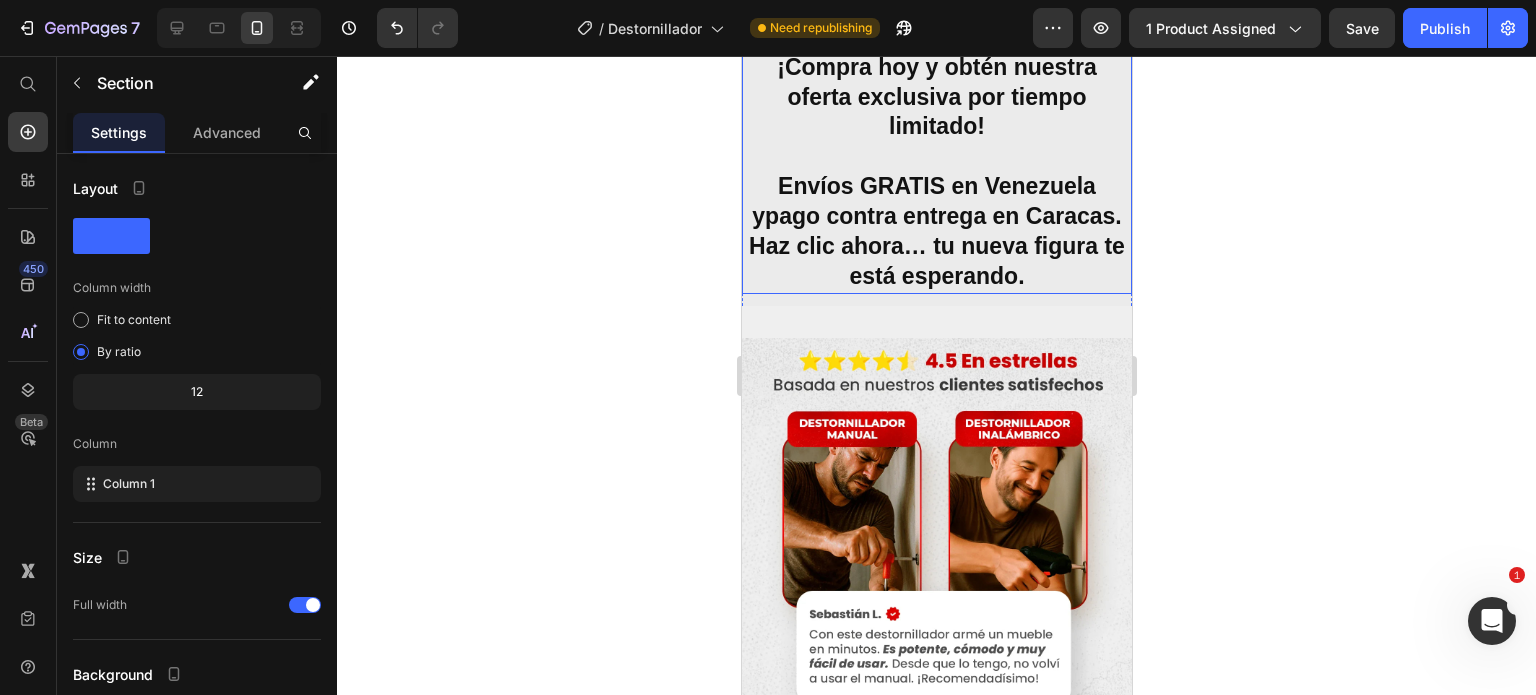 scroll, scrollTop: 2842, scrollLeft: 0, axis: vertical 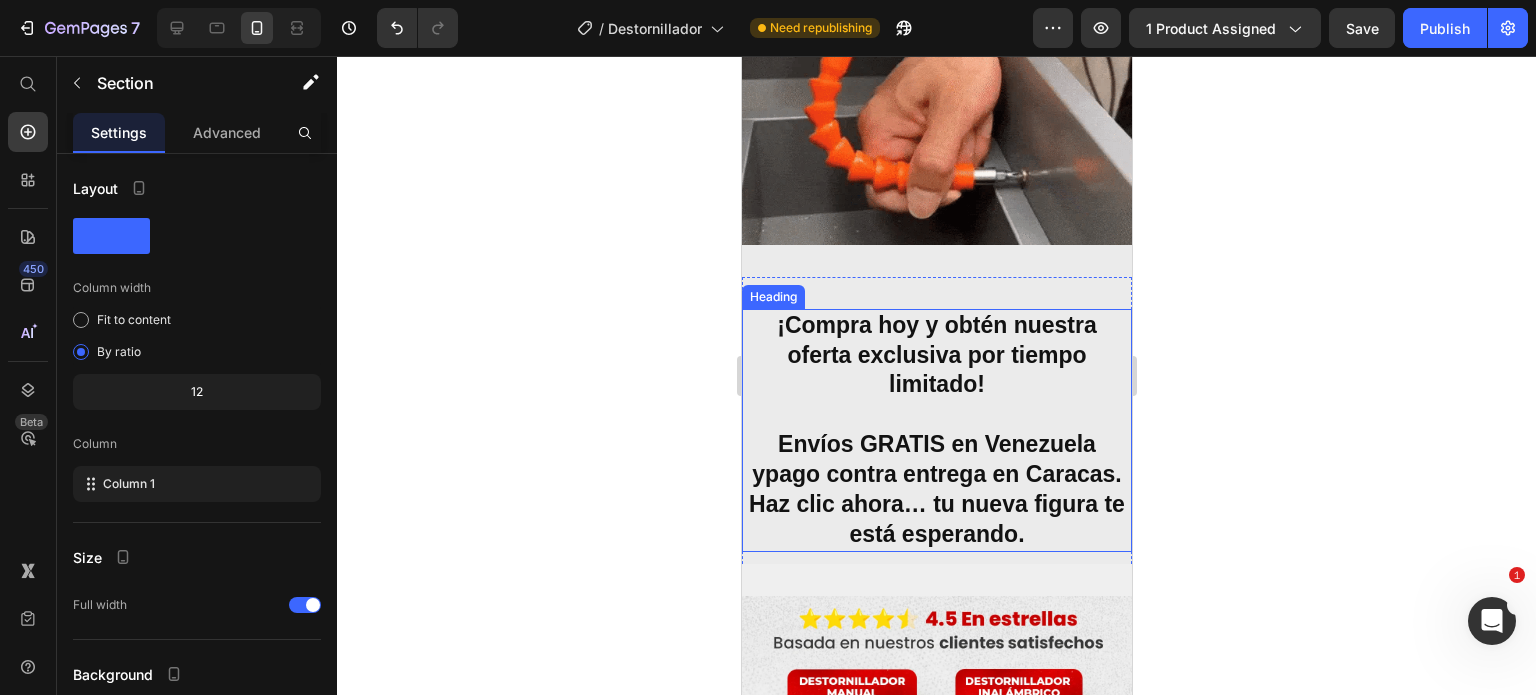 click on "¡Compra hoy y obtén nuestra oferta exclusiva por tiempo limitado! Envíos GRATIS en Venezuela y  pago contra entrega en Caracas . Haz clic ahora… tu nueva figura te está esperando." at bounding box center (936, 430) 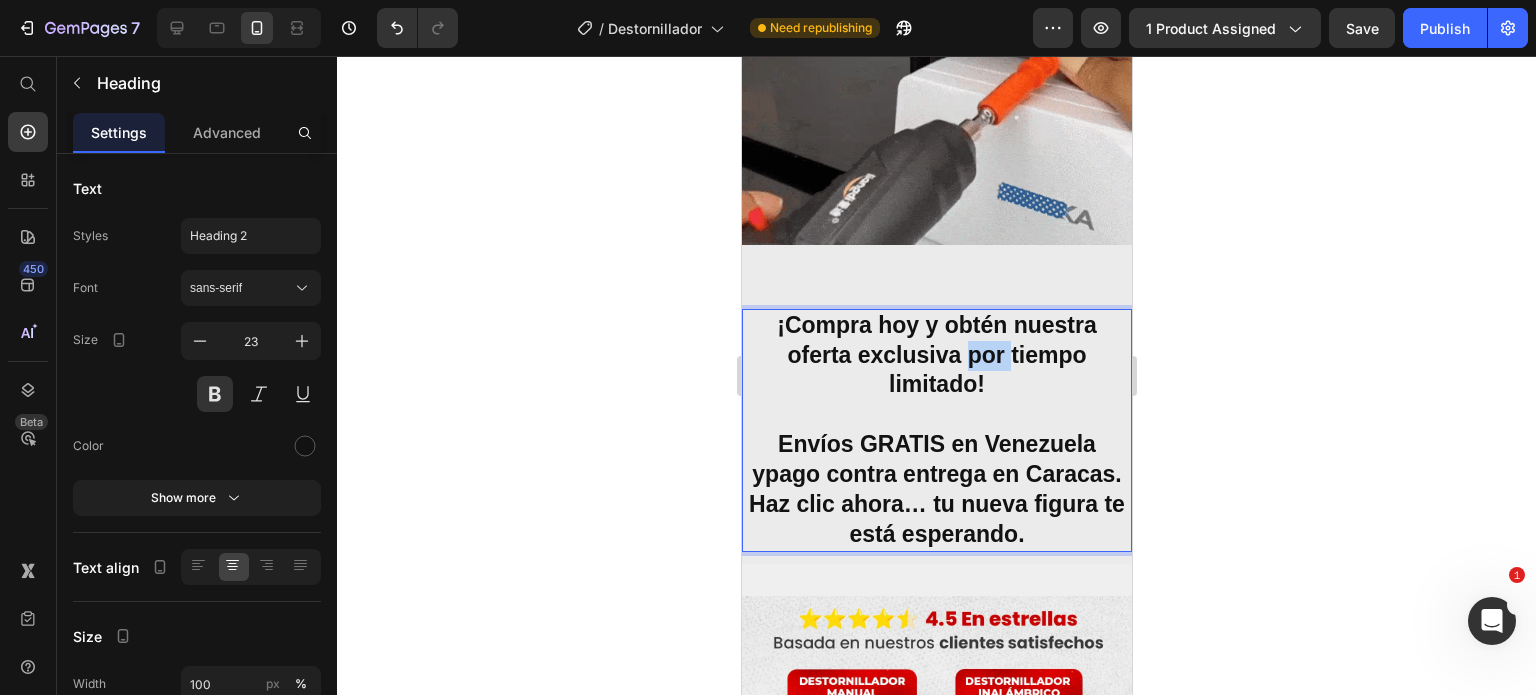 click on "¡Compra hoy y obtén nuestra oferta exclusiva por tiempo limitado!" at bounding box center [935, 355] 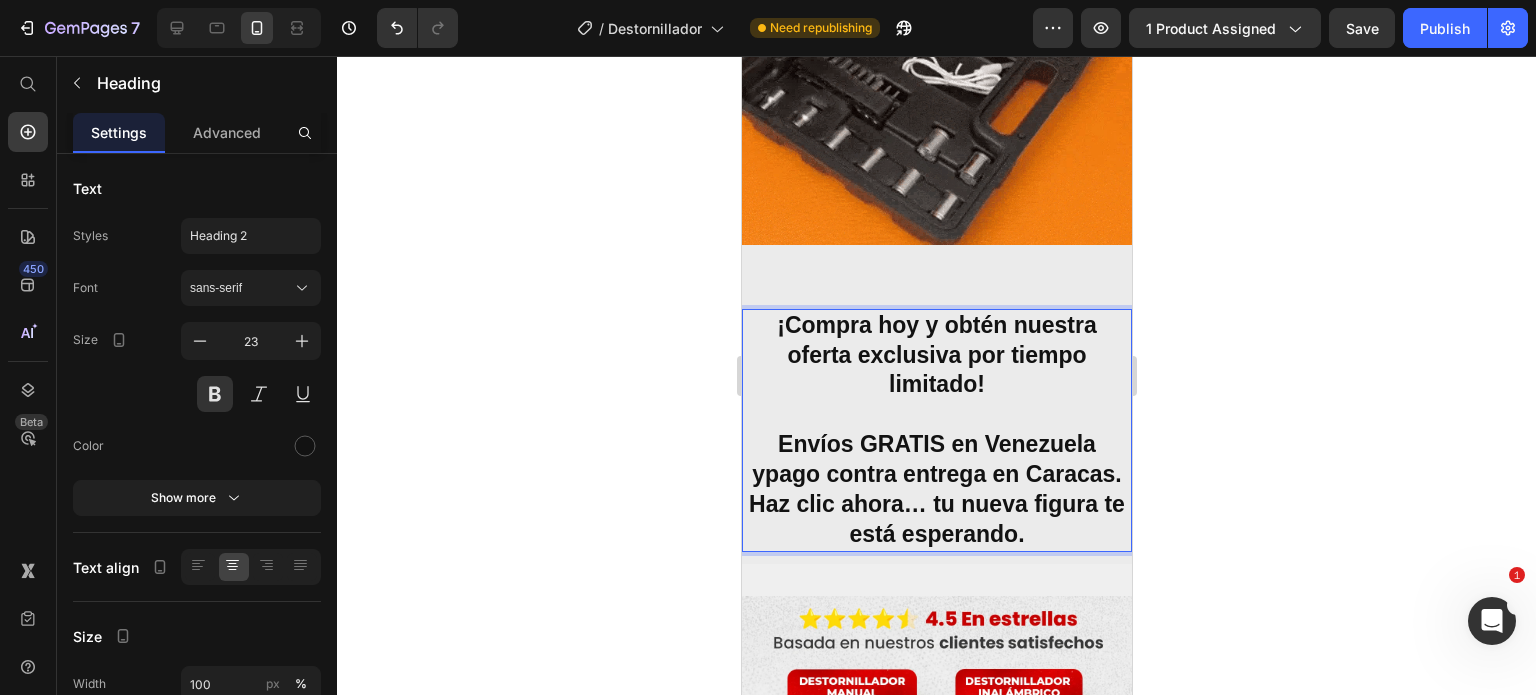 click on "¡Compra hoy y obtén nuestra oferta exclusiva por tiempo limitado! Envíos GRATIS en Venezuela y  pago contra entrega en Caracas . Haz clic ahora… tu nueva figura te está esperando." at bounding box center [936, 430] 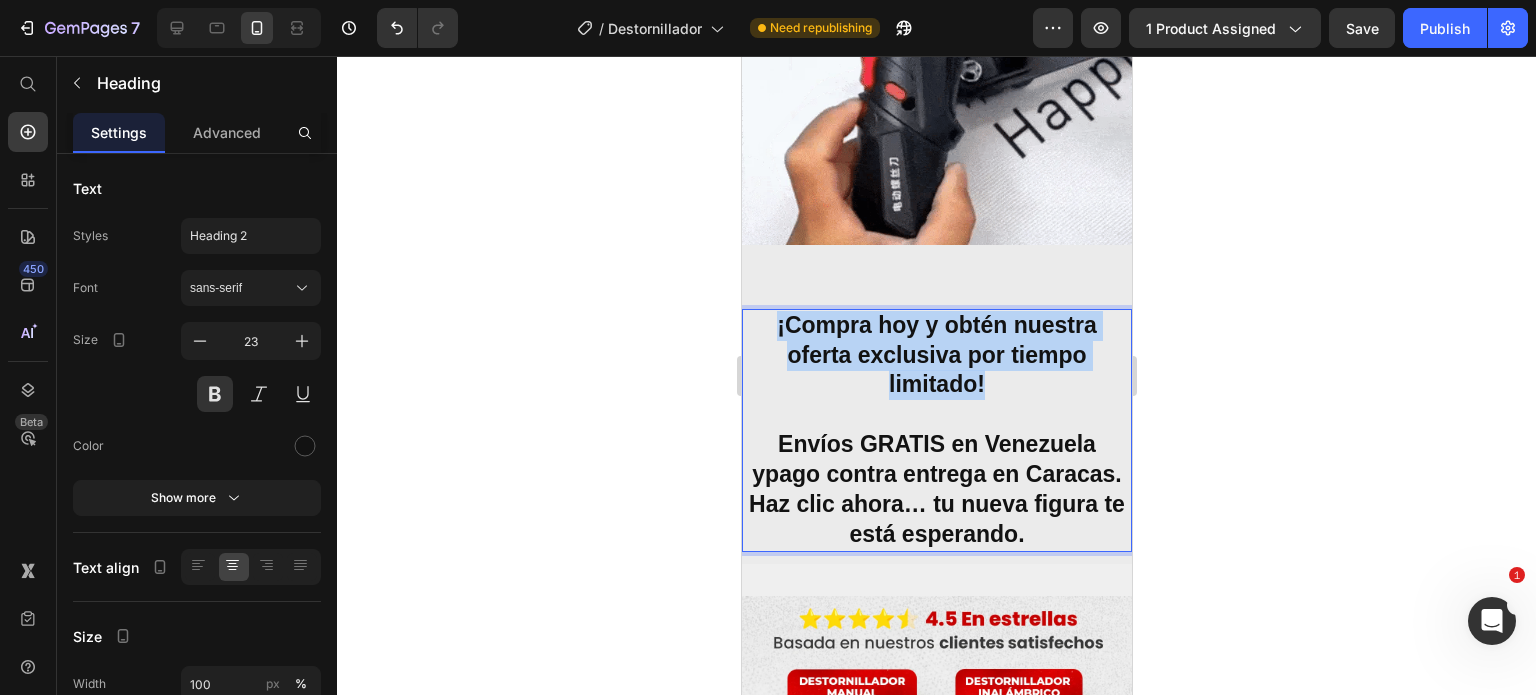 drag, startPoint x: 982, startPoint y: 334, endPoint x: 762, endPoint y: 268, distance: 229.68674 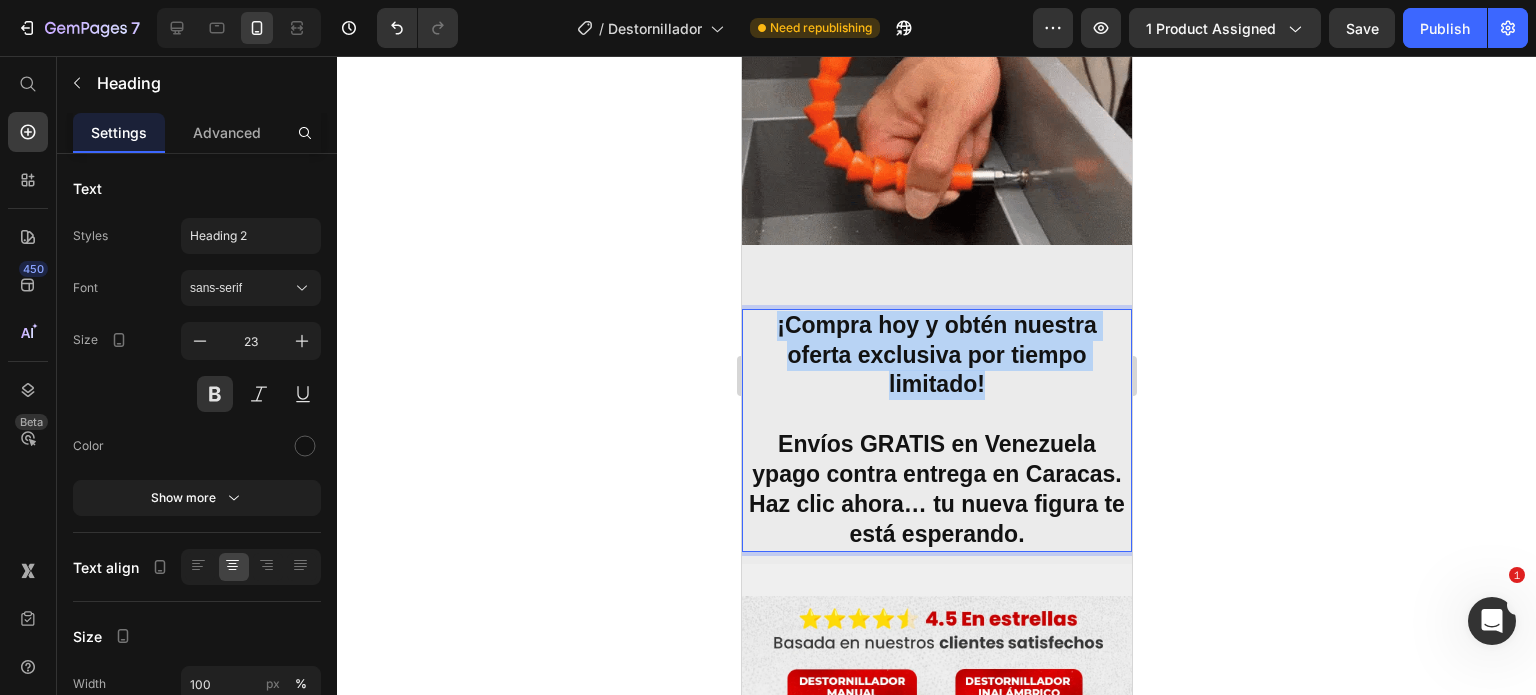 click on "¡Compra hoy y obtén nuestra oferta exclusiva por tiempo limitado! Envíos GRATIS en Venezuela y  pago contra entrega en Caracas . Haz clic ahora… tu nueva figura te está esperando." at bounding box center (936, 430) 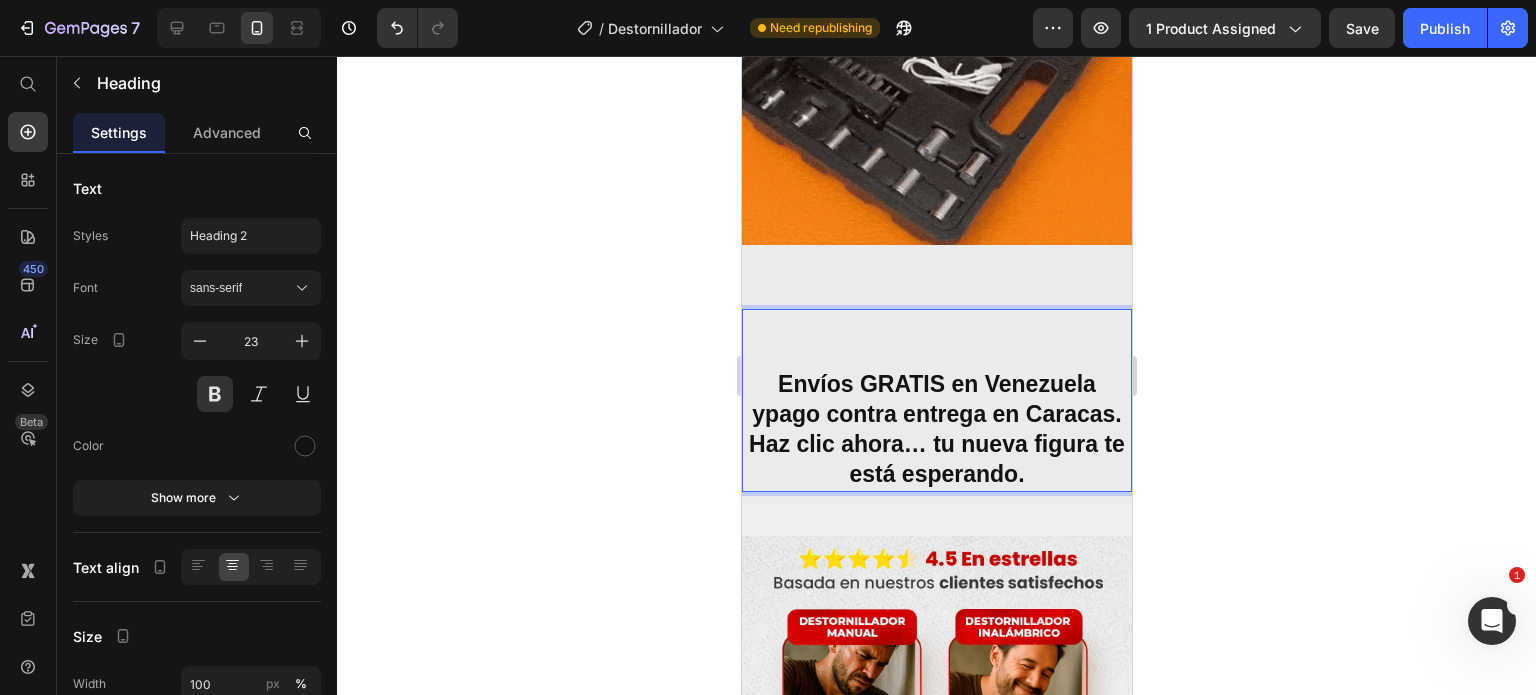 click on "⁠⁠⁠⁠⁠⁠⁠ Envíos GRATIS en Venezuela y  pago contra entrega en Caracas . Haz clic ahora… tu nueva figura te está esperando." at bounding box center (936, 400) 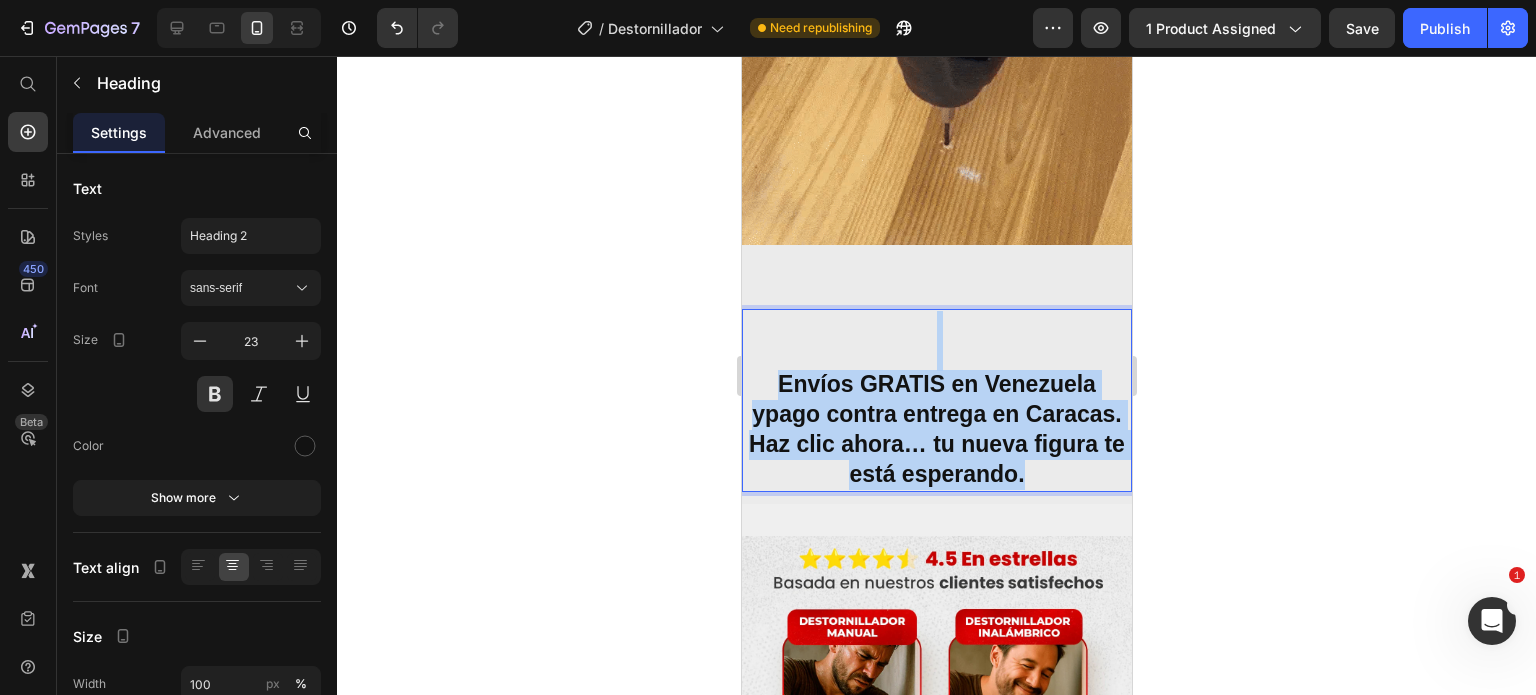 drag, startPoint x: 1053, startPoint y: 426, endPoint x: 775, endPoint y: 322, distance: 296.81644 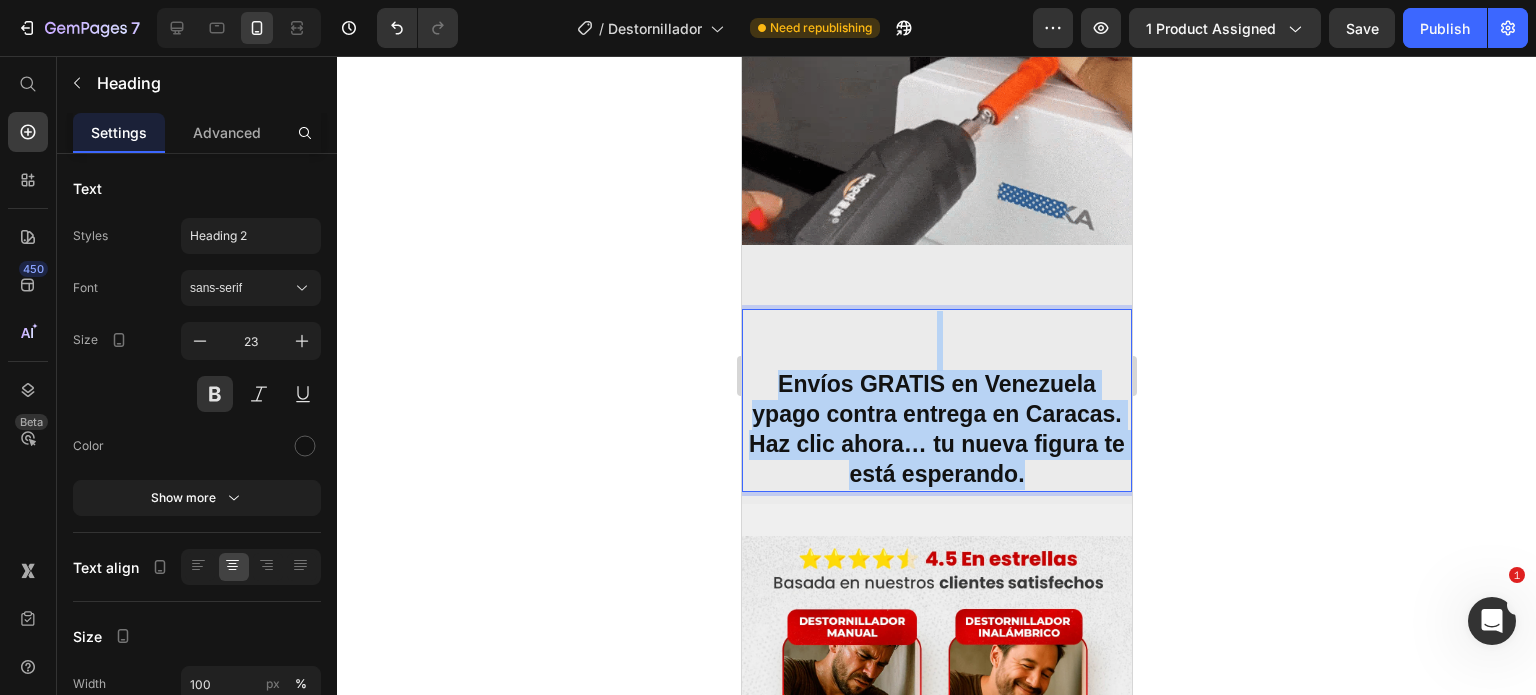 click on "Envíos GRATIS en Venezuela y  pago contra entrega en Caracas . Haz clic ahora… tu nueva figura te está esperando." at bounding box center [936, 400] 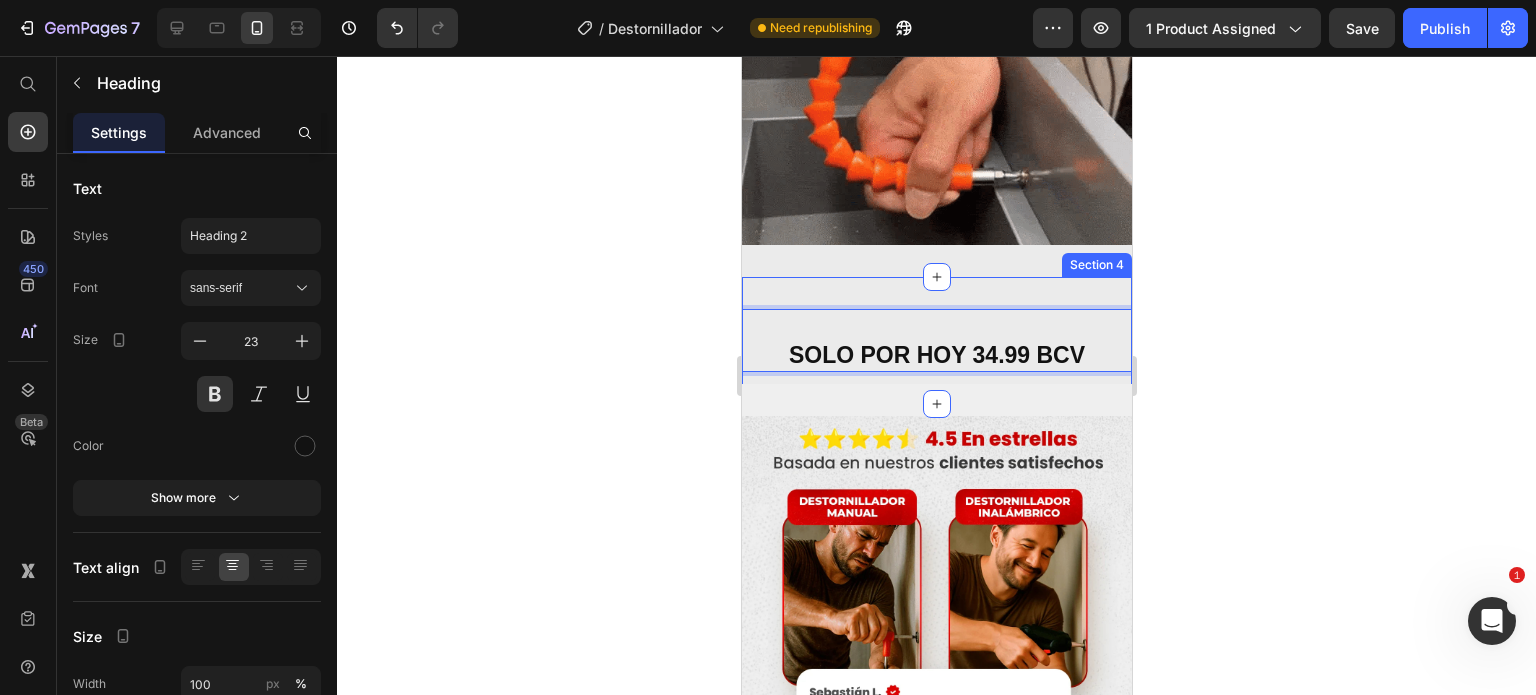 click on "SOLO POR HOY 34.99 BCV Heading   0 Section 4" at bounding box center (936, 341) 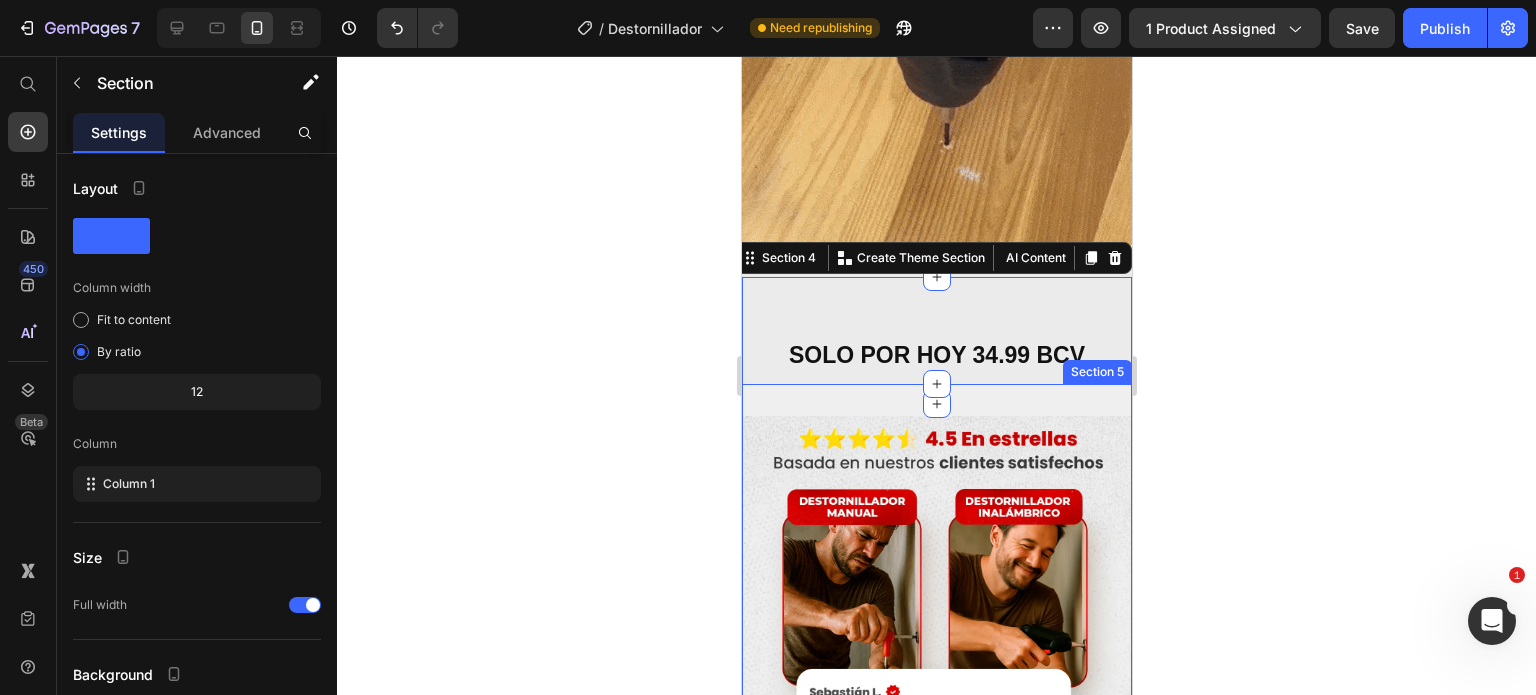 click on "Image Section 5" at bounding box center [936, 611] 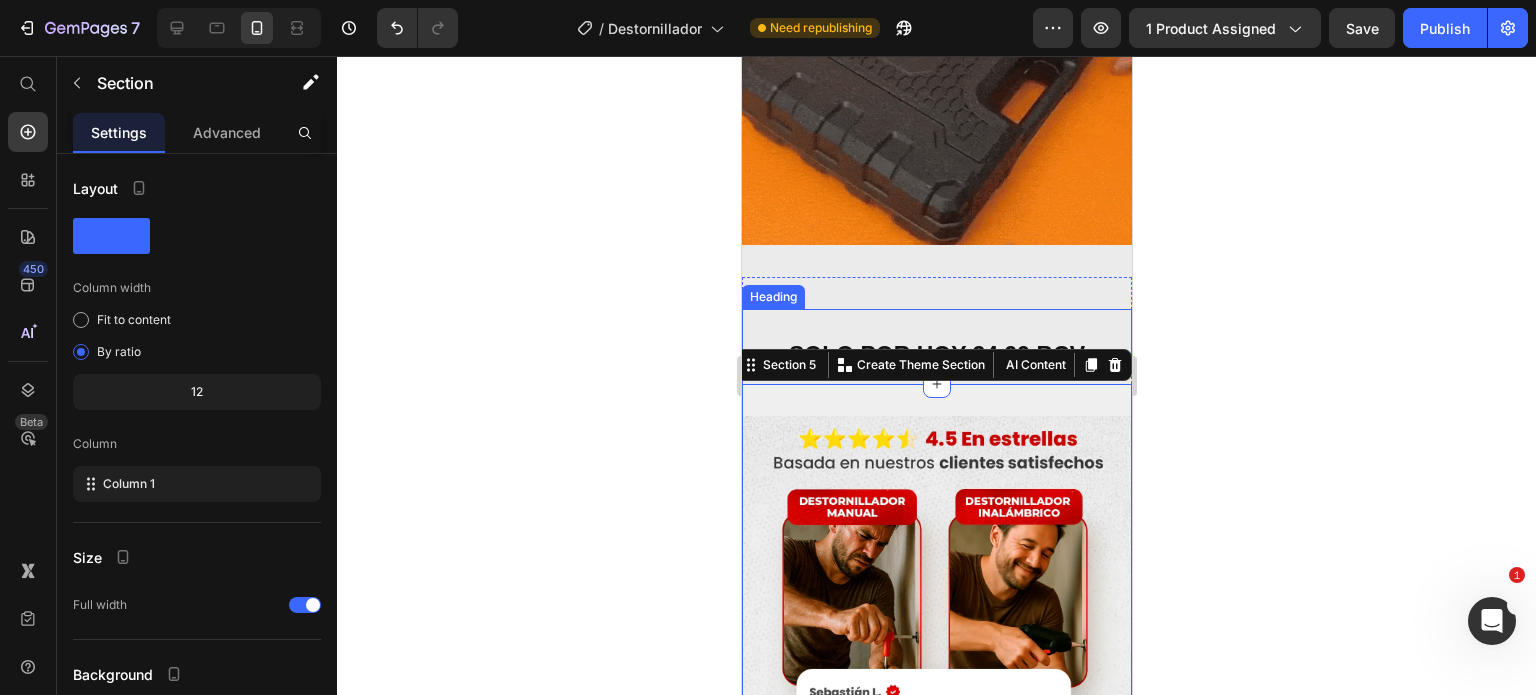 click on "⁠⁠⁠⁠⁠⁠⁠ SOLO POR HOY 34.99 BCV" at bounding box center (936, 341) 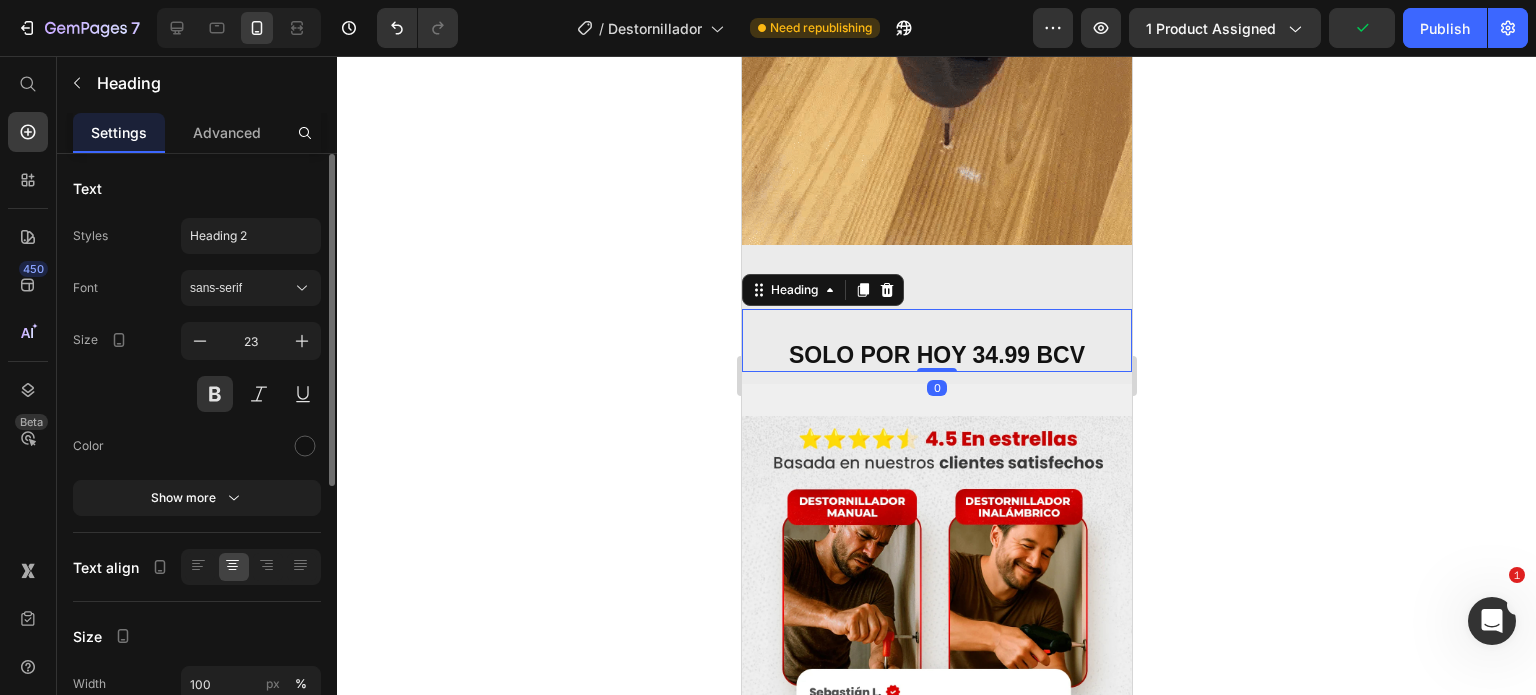 scroll, scrollTop: 400, scrollLeft: 0, axis: vertical 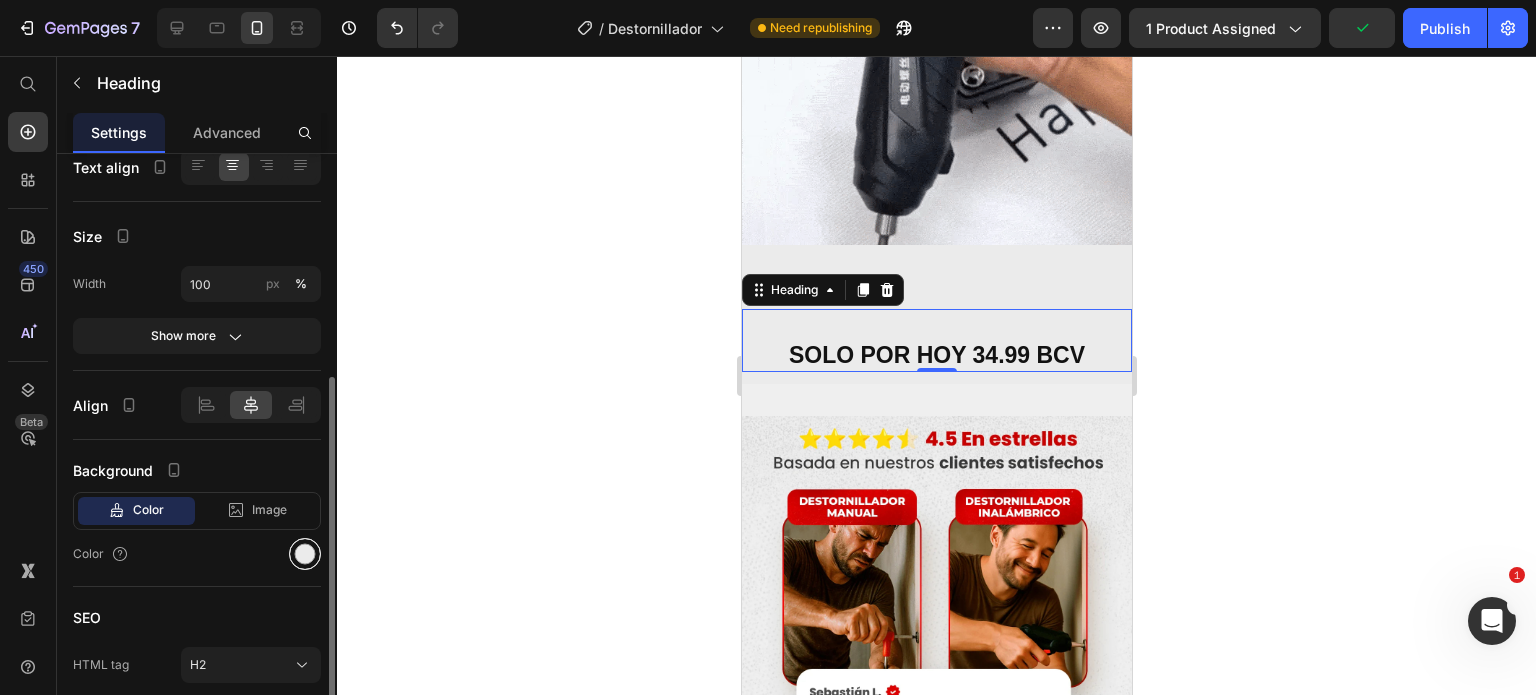 click at bounding box center (305, 554) 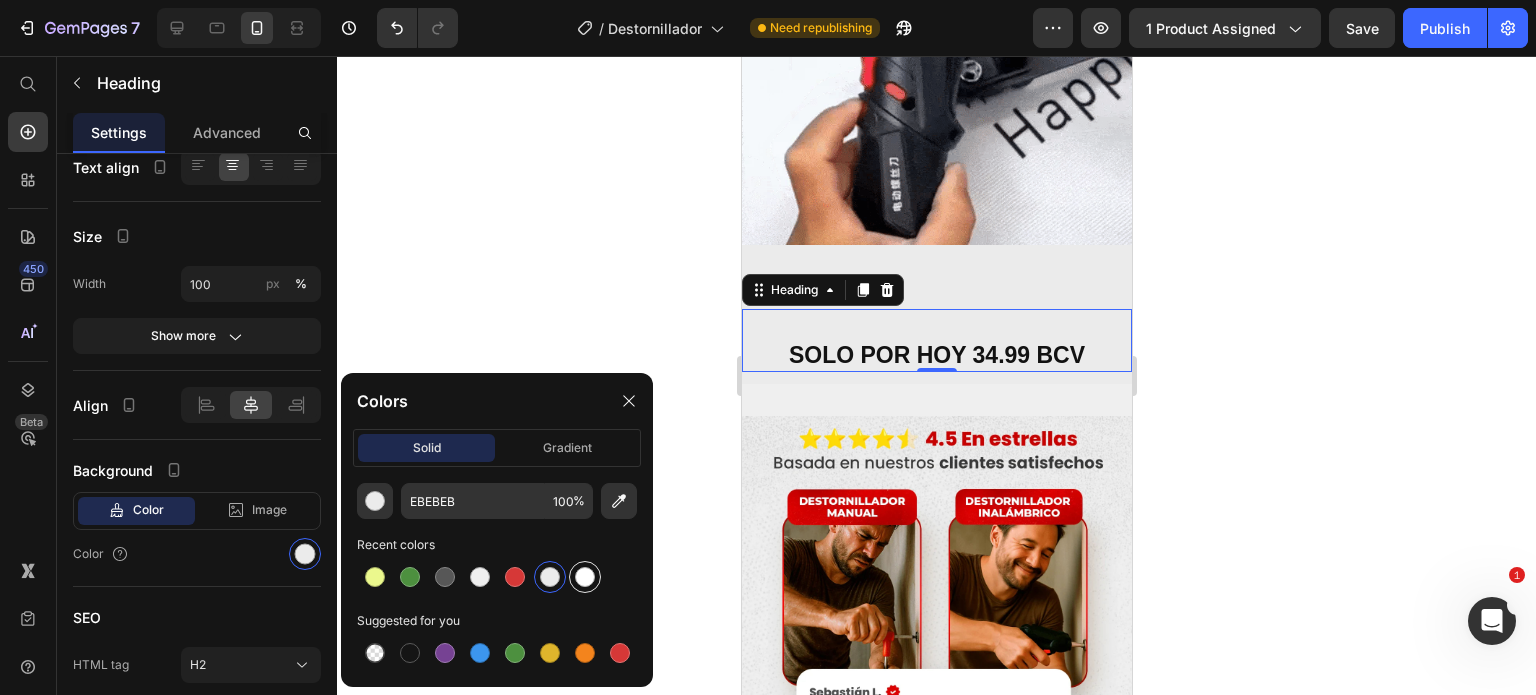 click at bounding box center (585, 577) 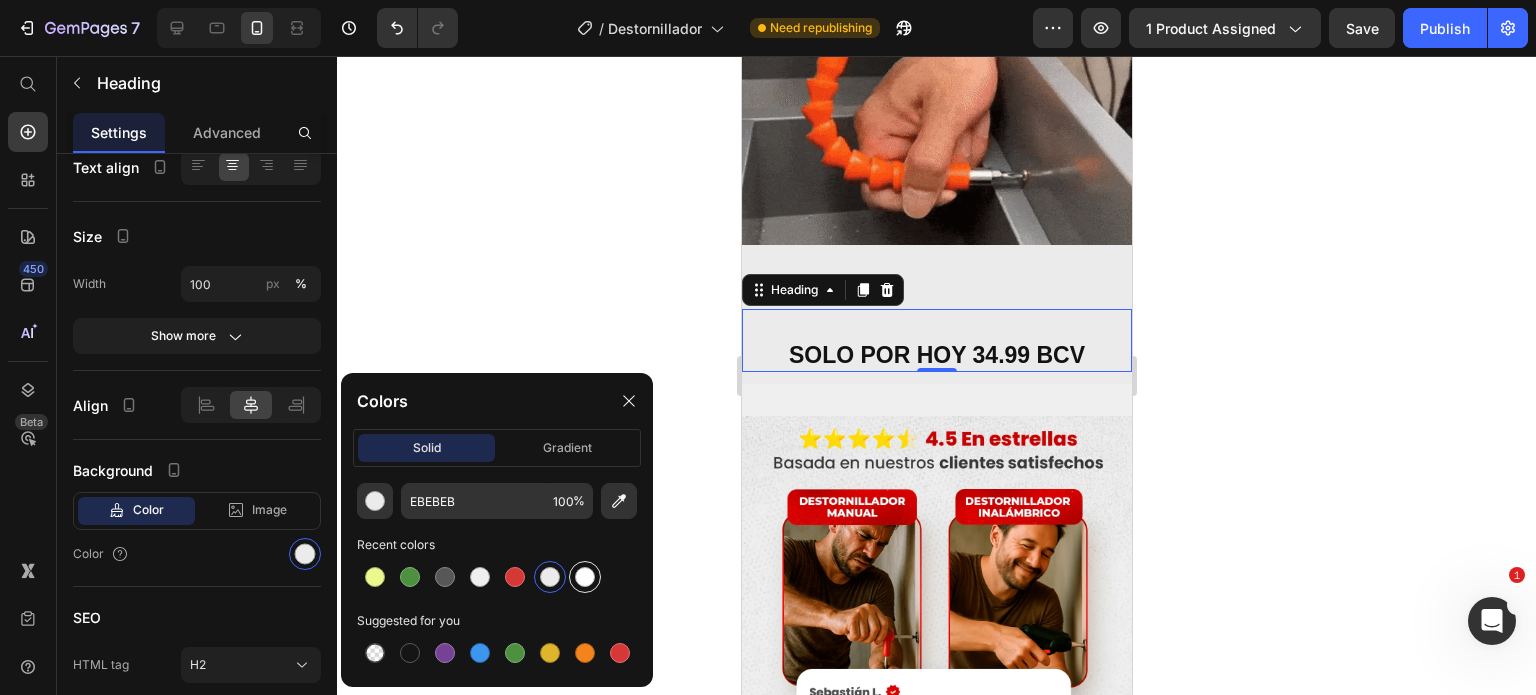 type on "FFFFFF" 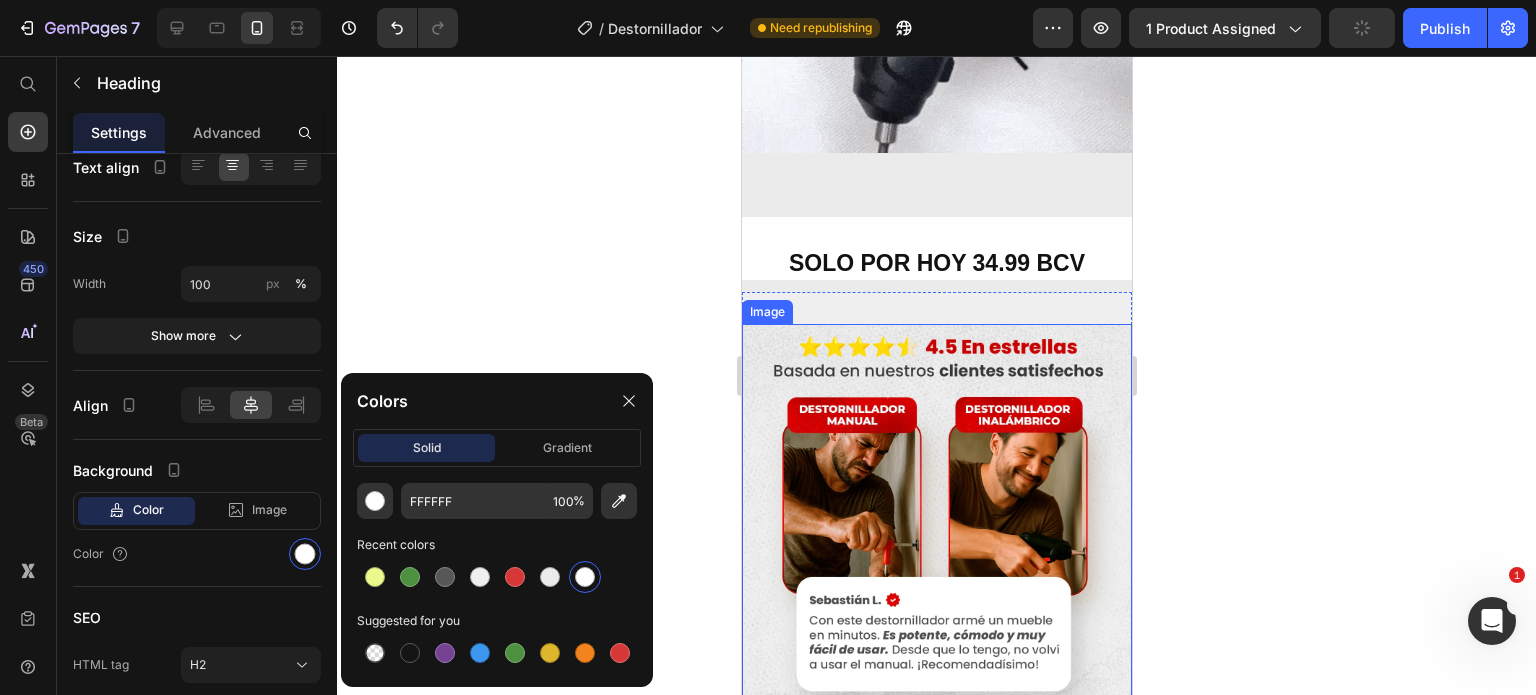 scroll, scrollTop: 2842, scrollLeft: 0, axis: vertical 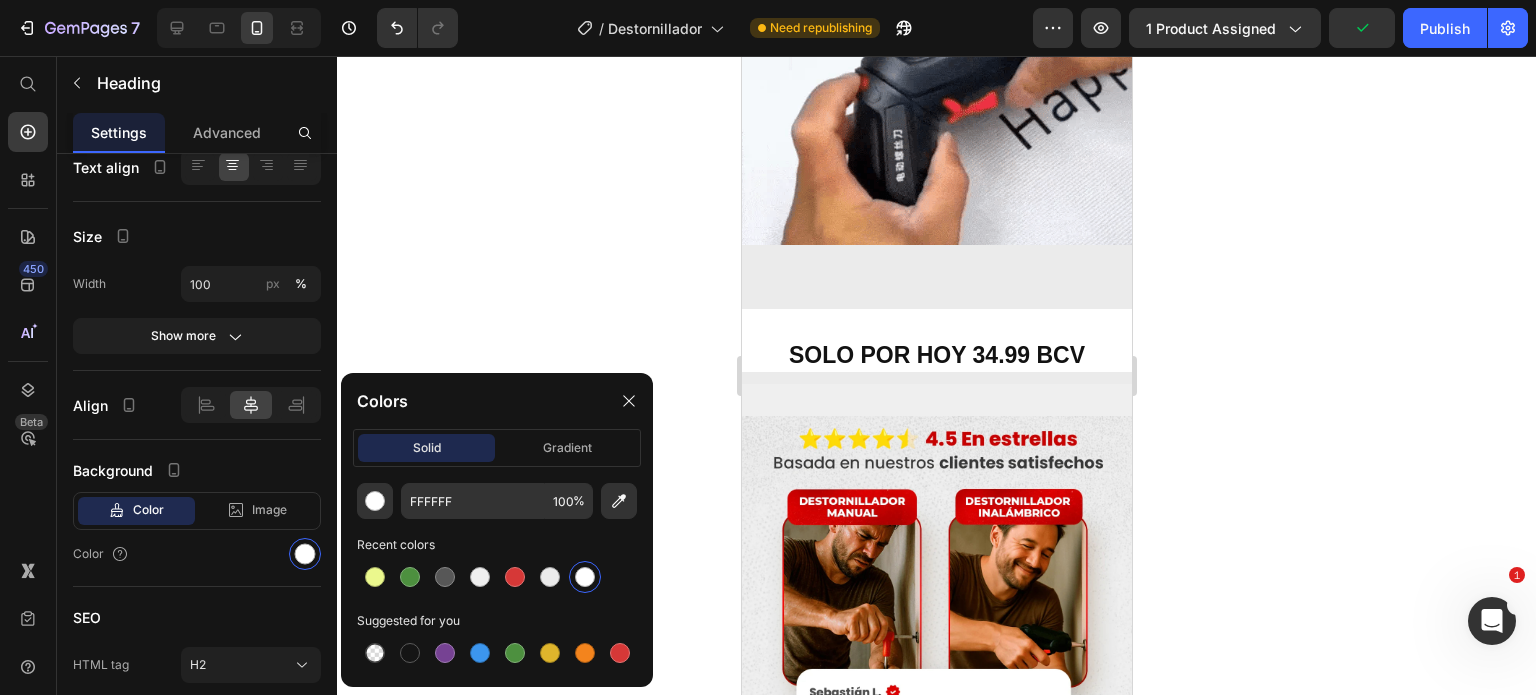 click on "SOLO POR HOY 34.99 BCV" at bounding box center (936, 341) 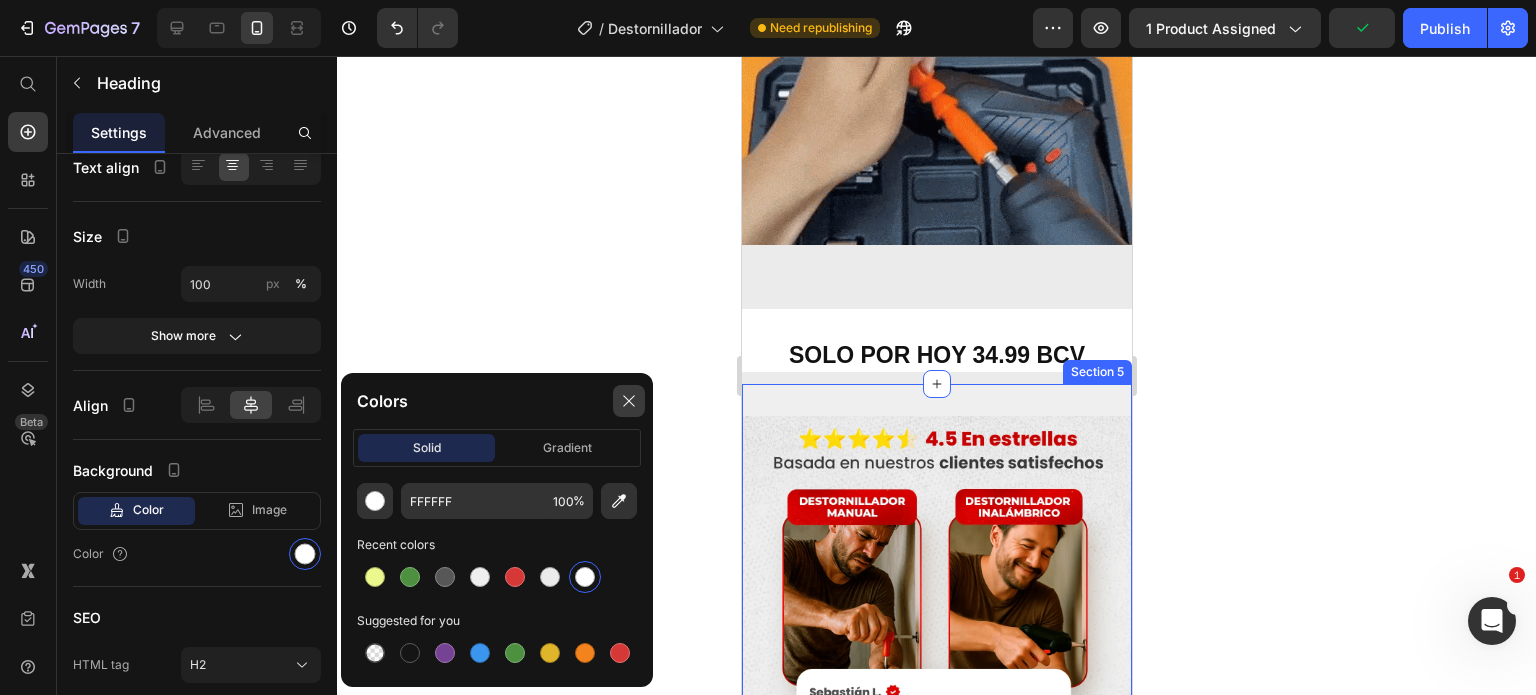 click 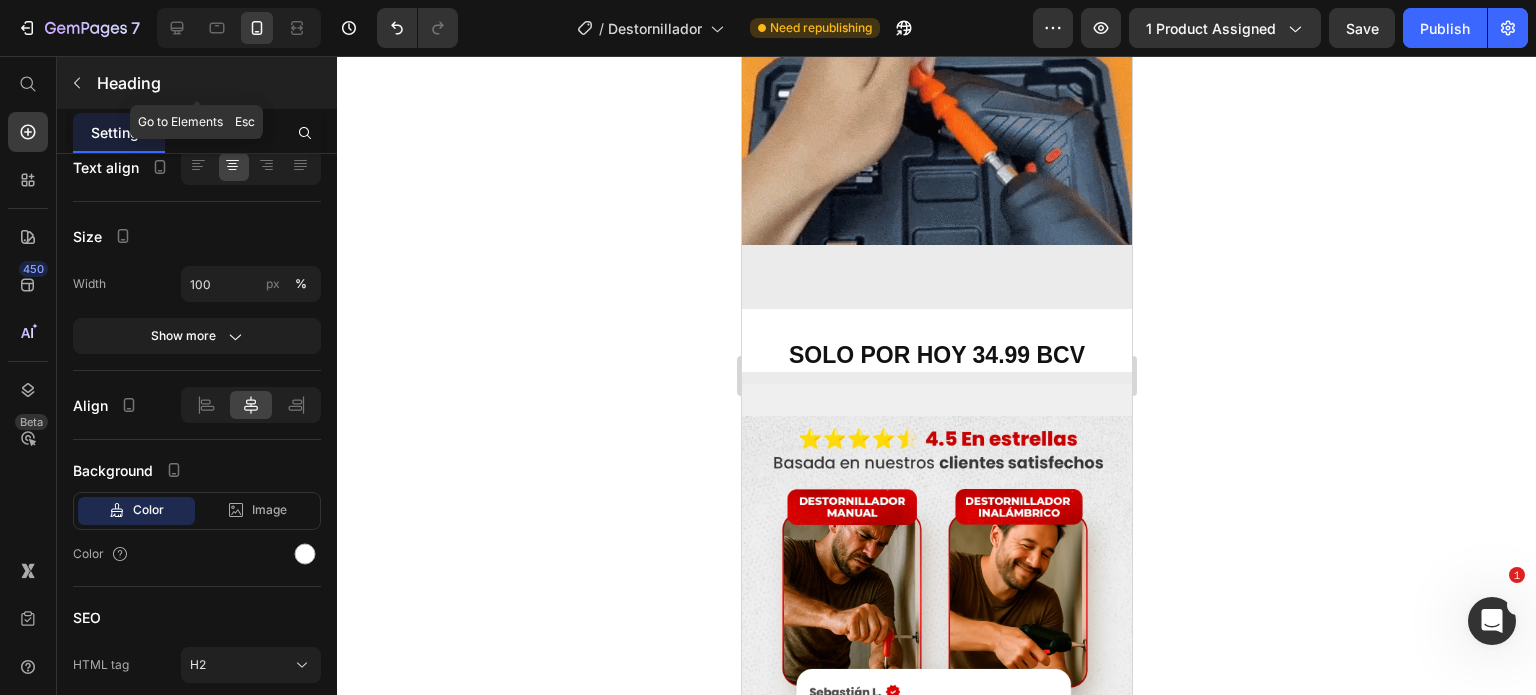 click 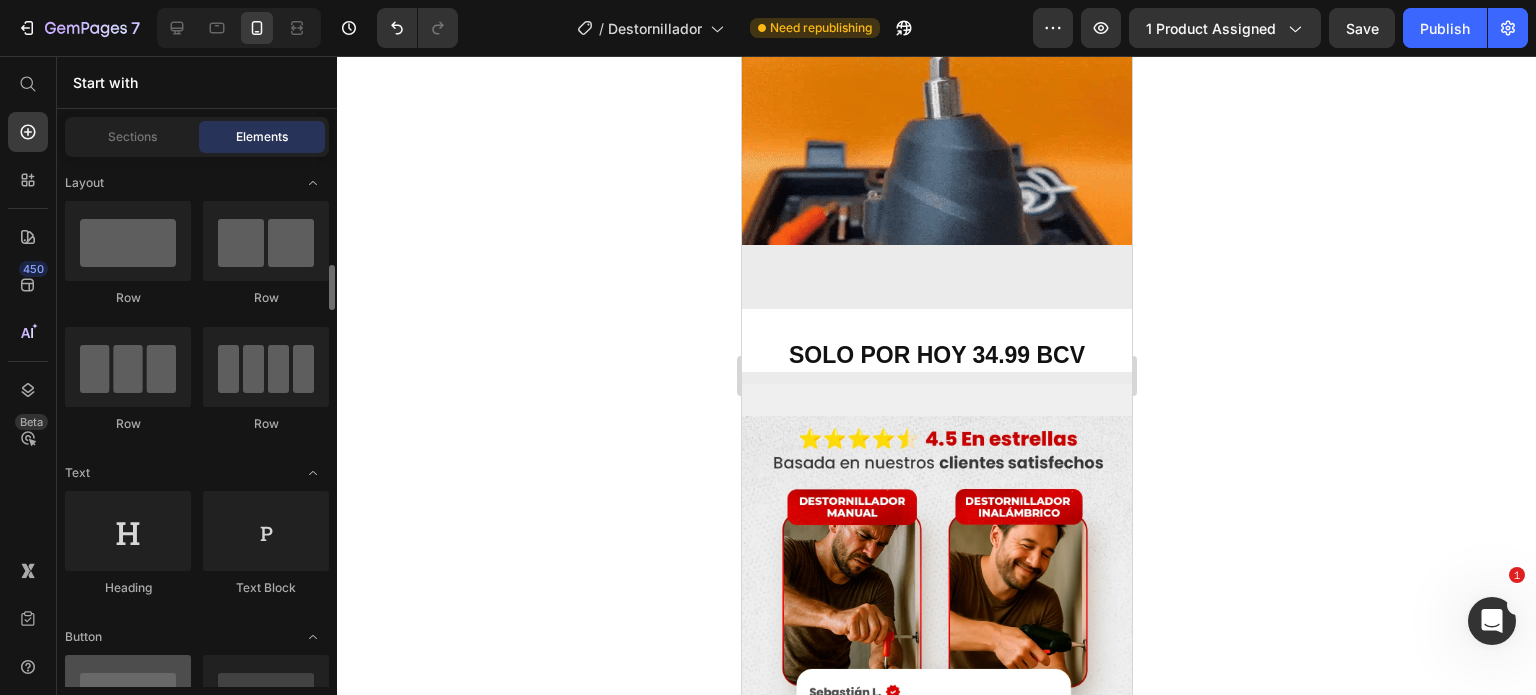 scroll, scrollTop: 200, scrollLeft: 0, axis: vertical 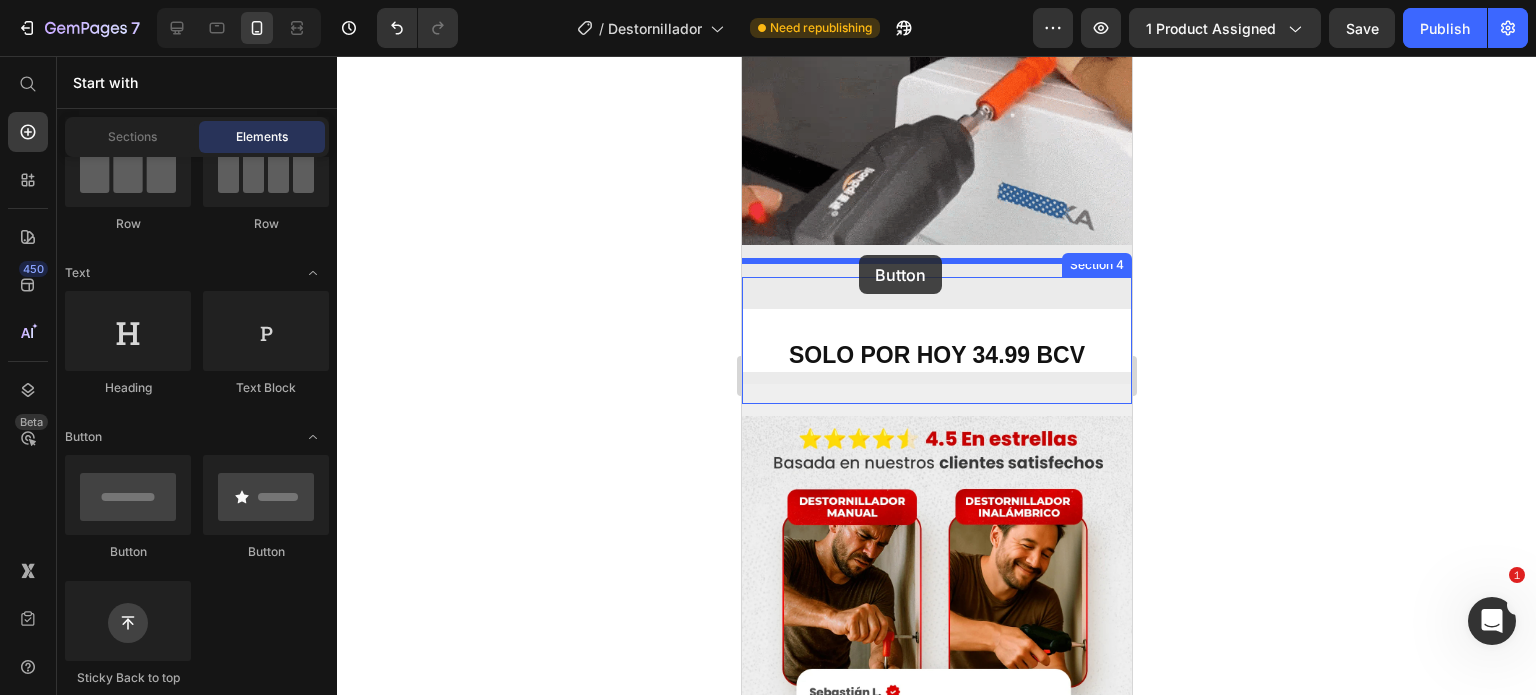 drag, startPoint x: 849, startPoint y: 554, endPoint x: 858, endPoint y: 255, distance: 299.1354 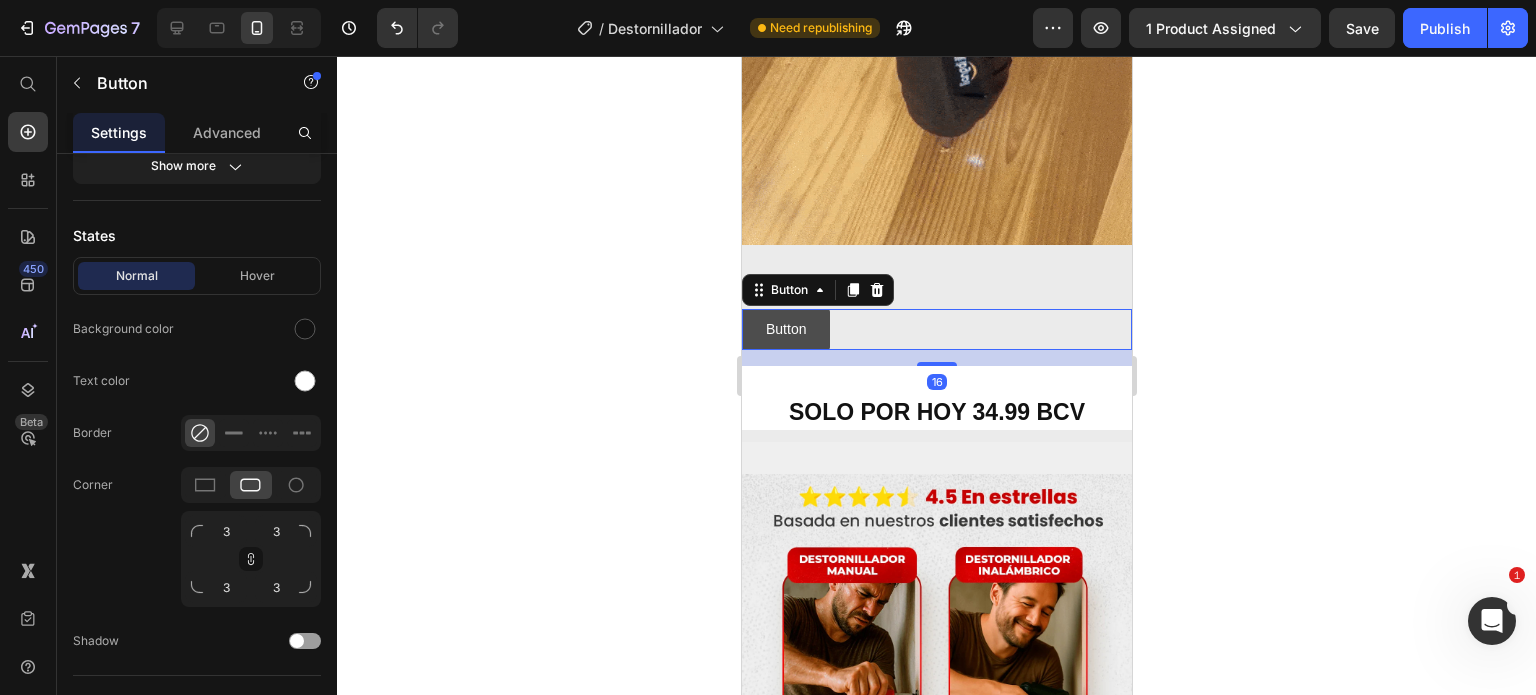 scroll, scrollTop: 0, scrollLeft: 0, axis: both 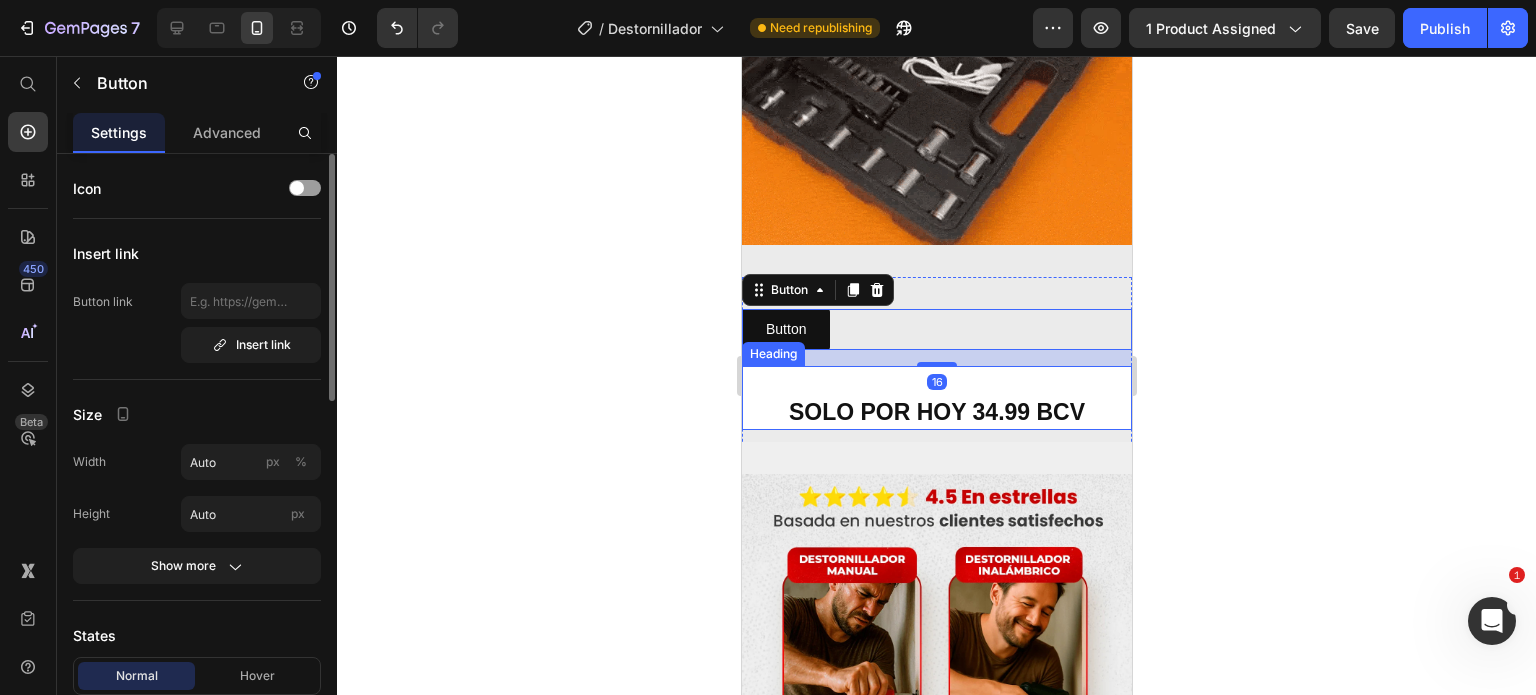 click on "⁠⁠⁠⁠⁠⁠⁠ SOLO POR HOY 34.99 BCV" at bounding box center (936, 398) 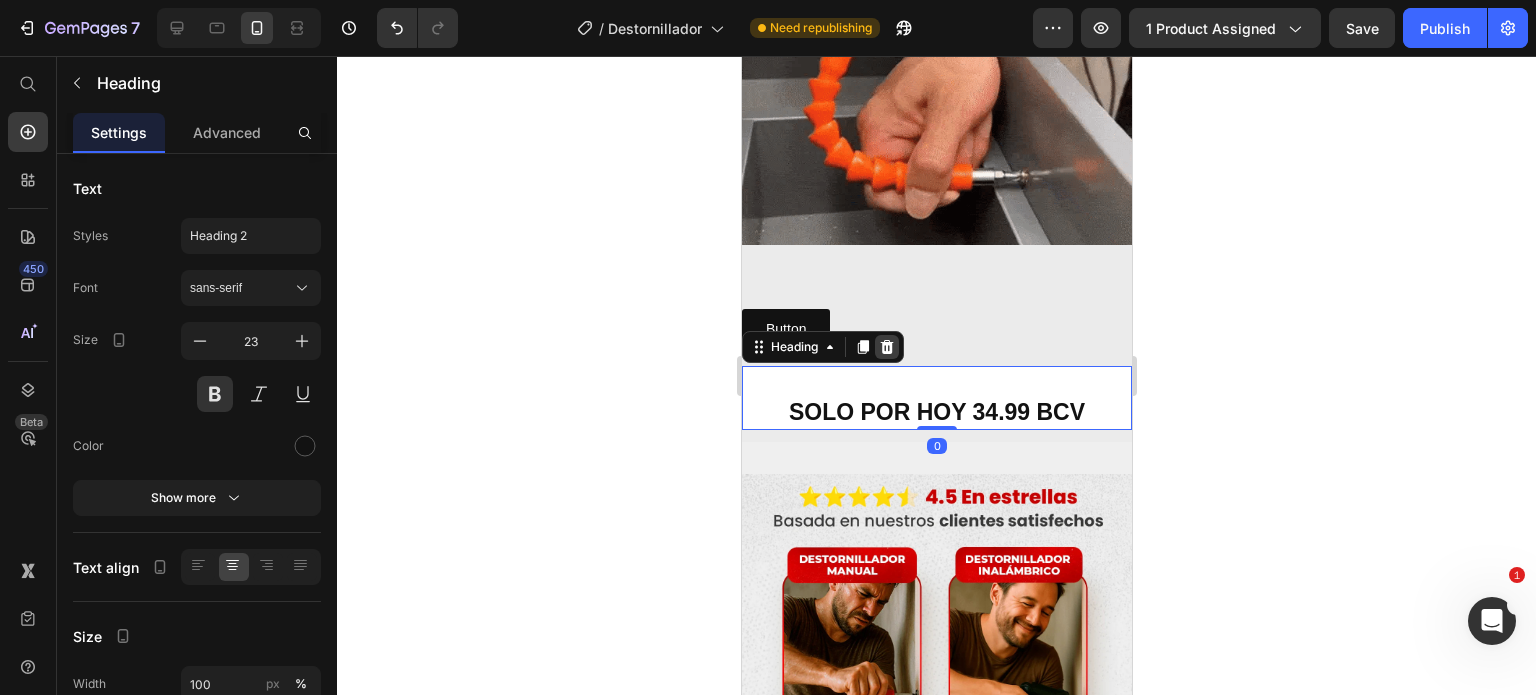 click at bounding box center [886, 347] 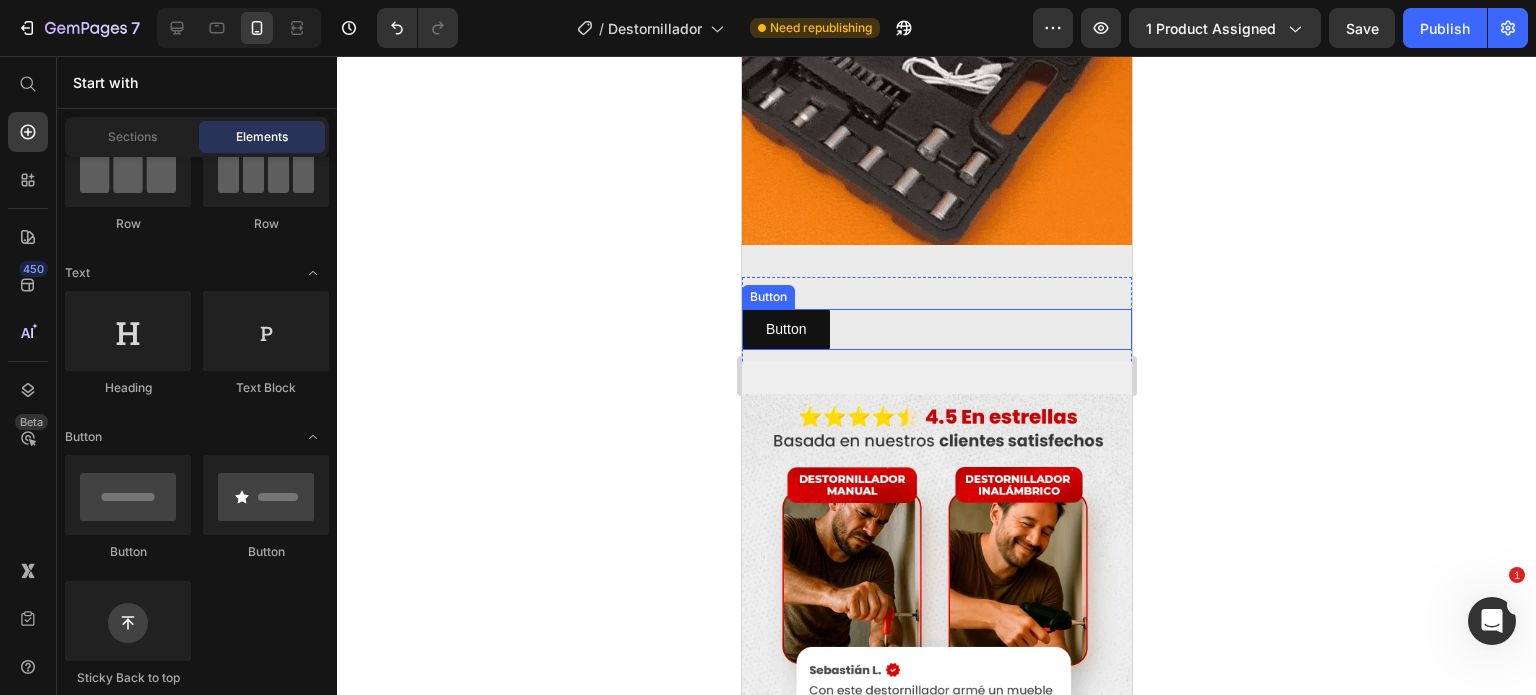 click on "Button Button" at bounding box center (936, 329) 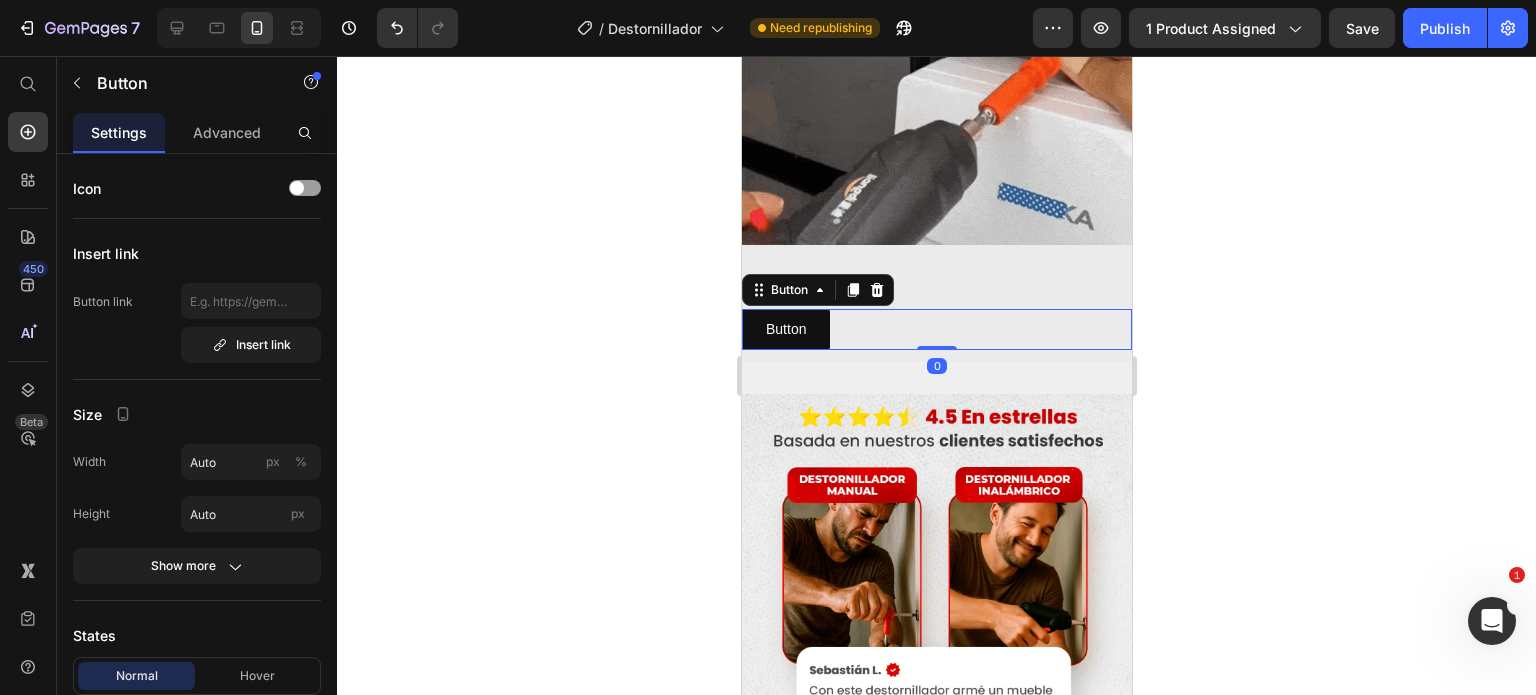 click on "Button Button   0" at bounding box center [936, 329] 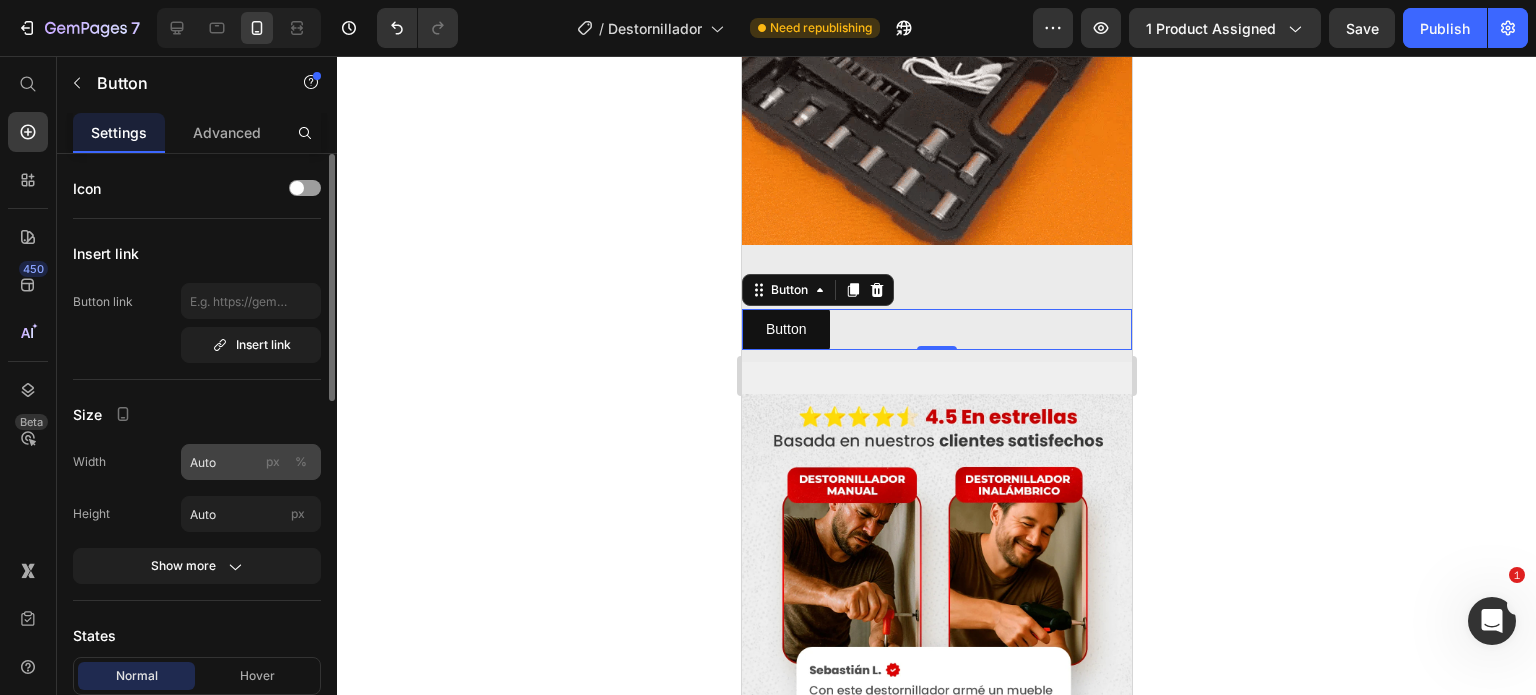 scroll, scrollTop: 400, scrollLeft: 0, axis: vertical 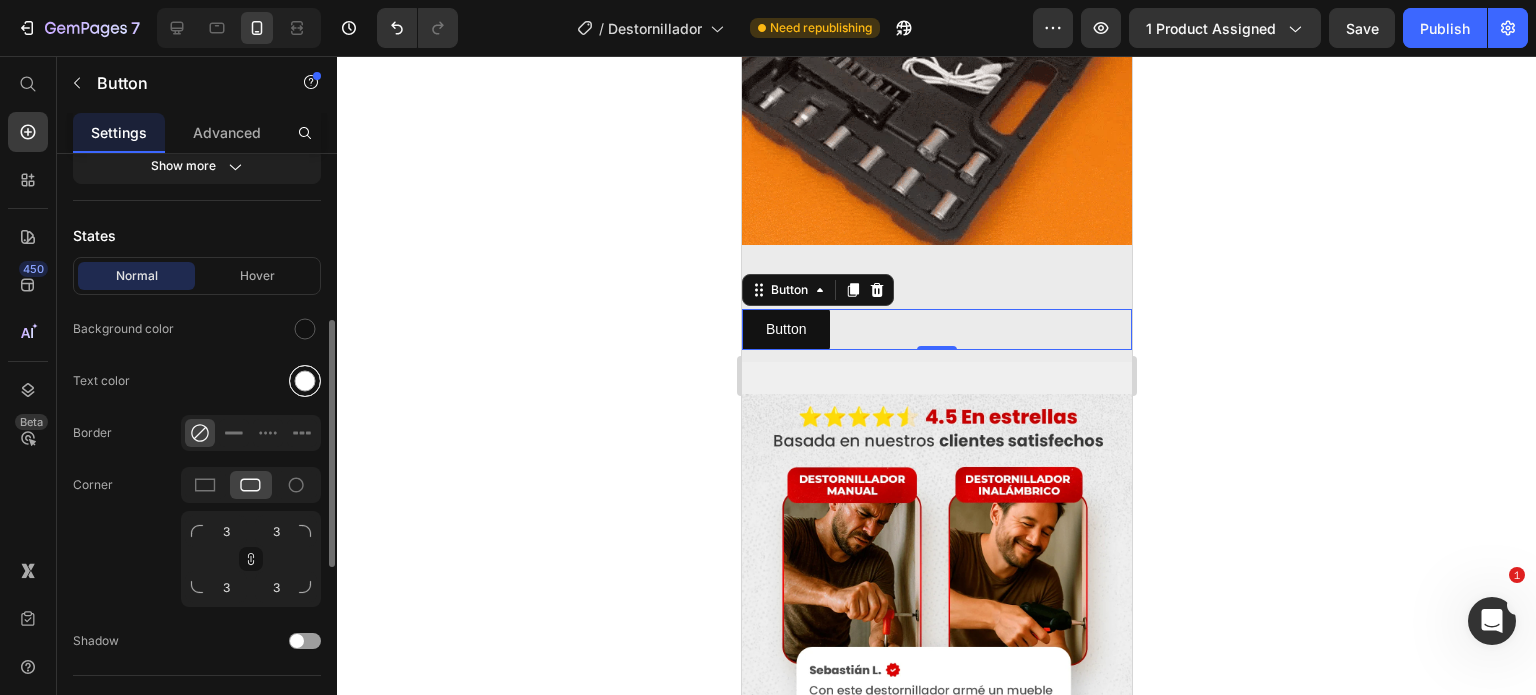 click at bounding box center [305, 381] 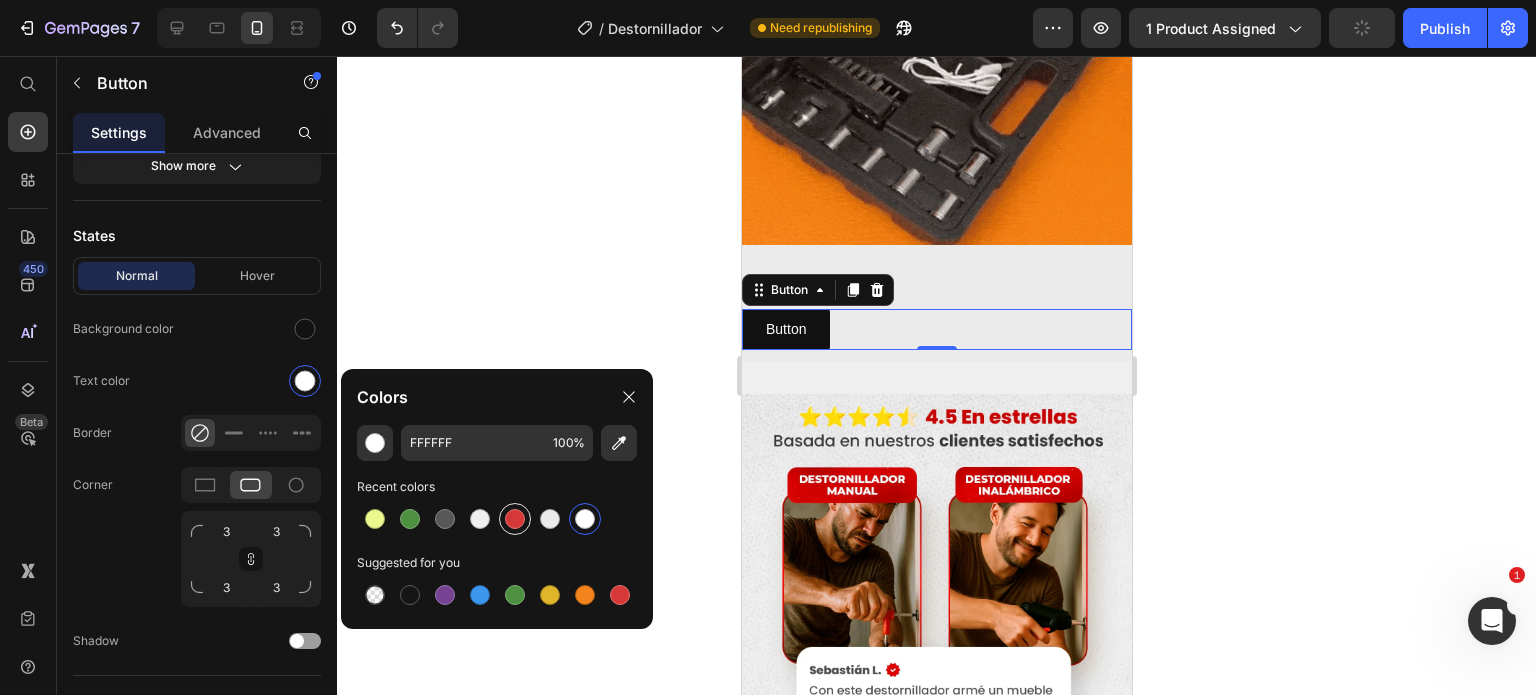 click at bounding box center [515, 519] 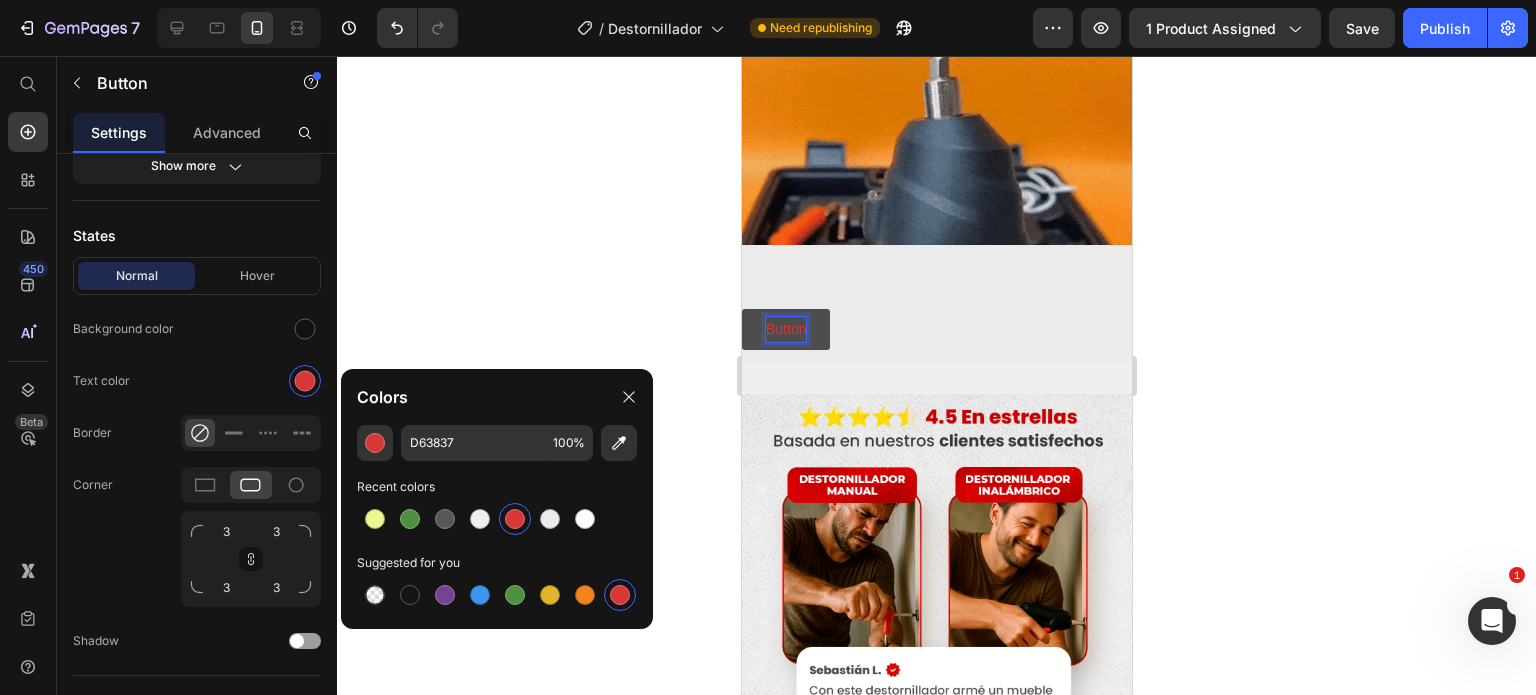 click on "Button" at bounding box center [785, 329] 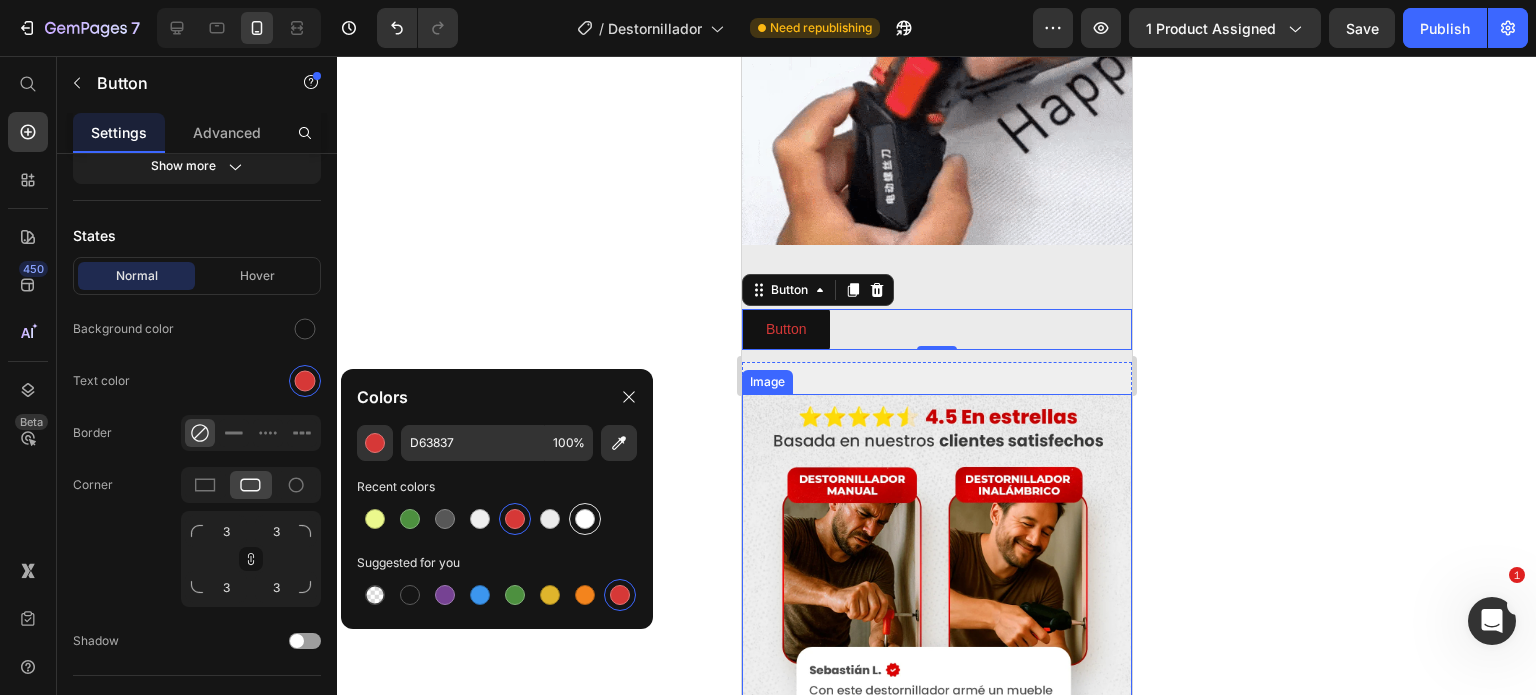 click at bounding box center [585, 519] 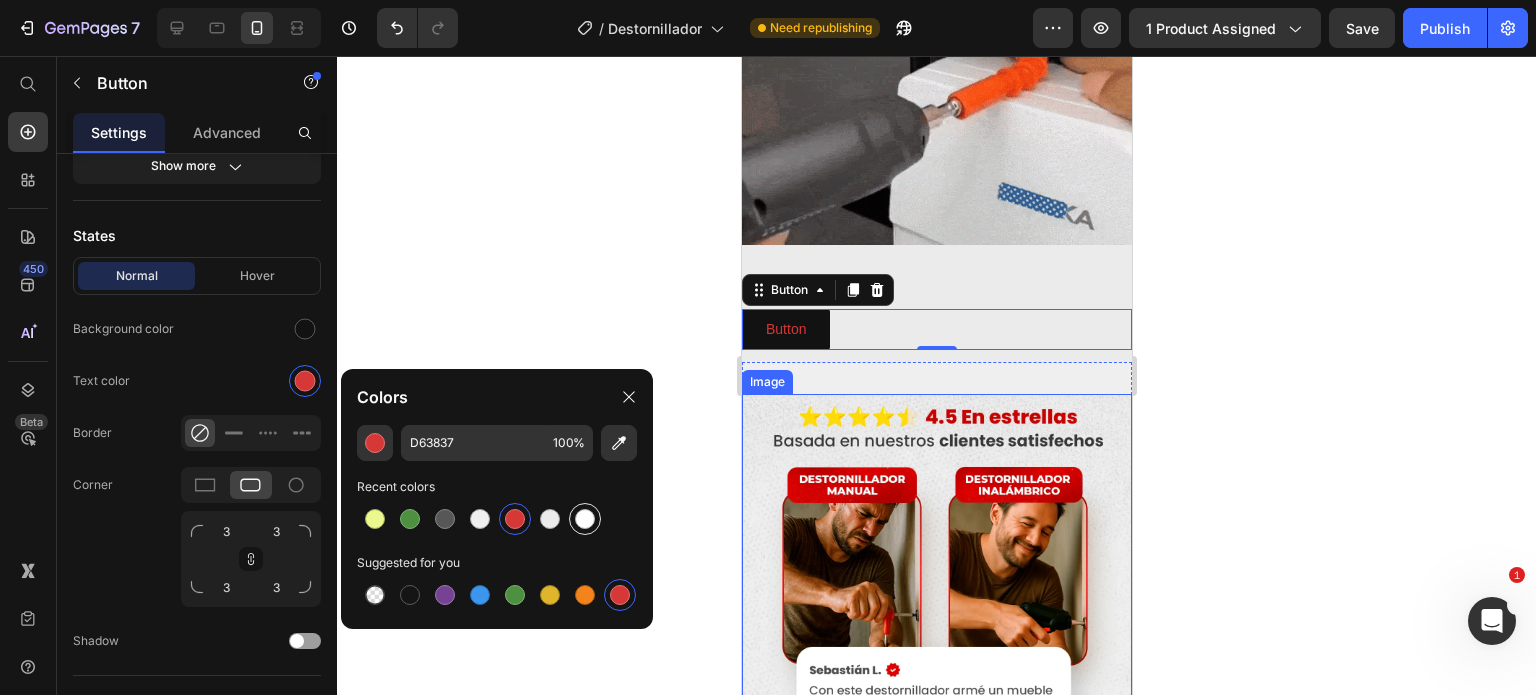 type on "FFFFFF" 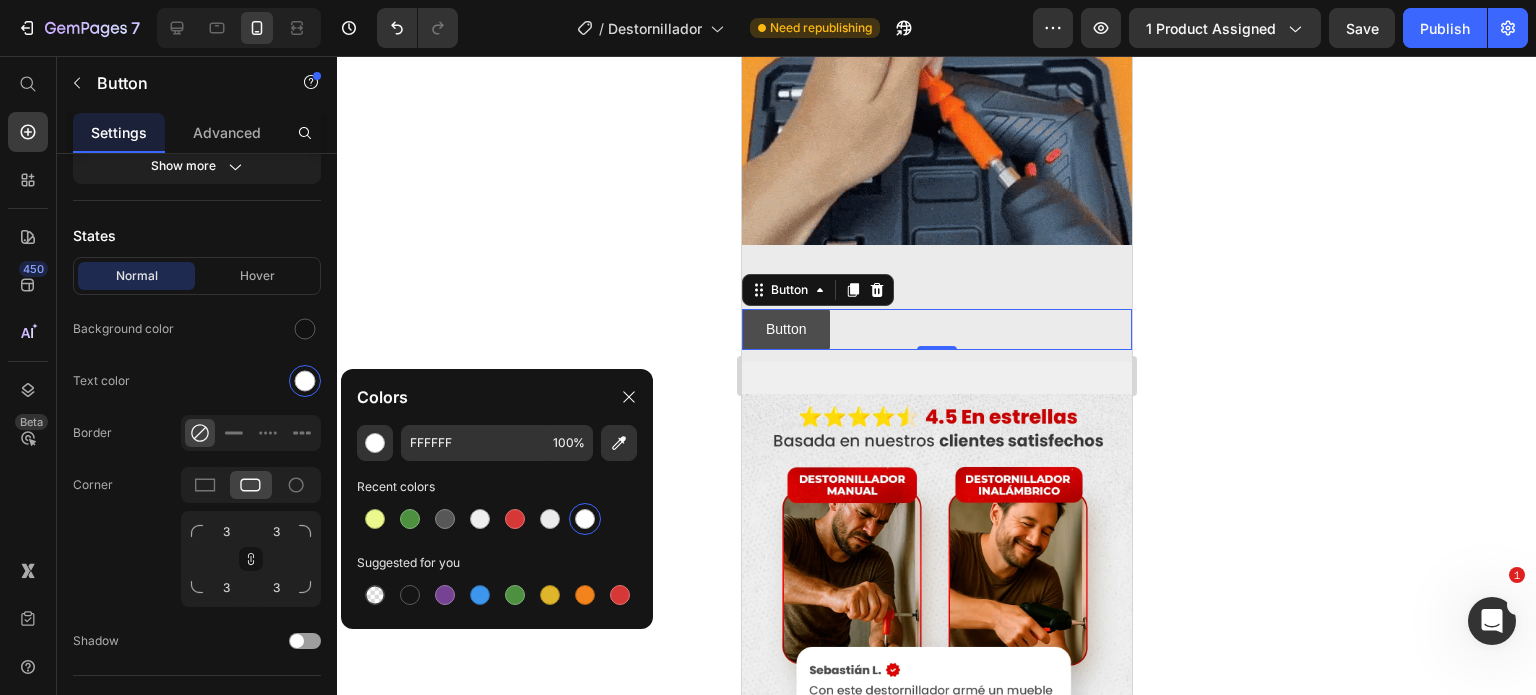 click on "Button Button   0" at bounding box center [936, 329] 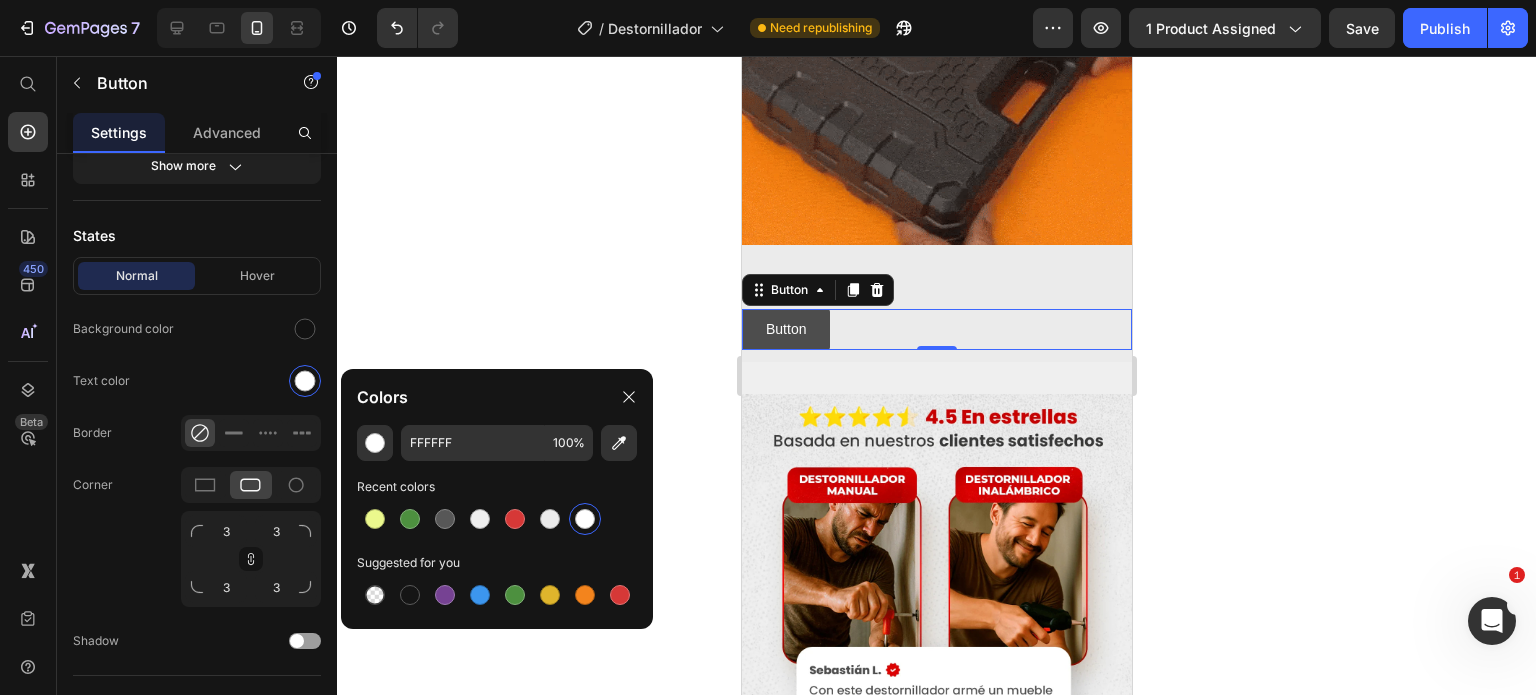 click on "Button" at bounding box center (785, 329) 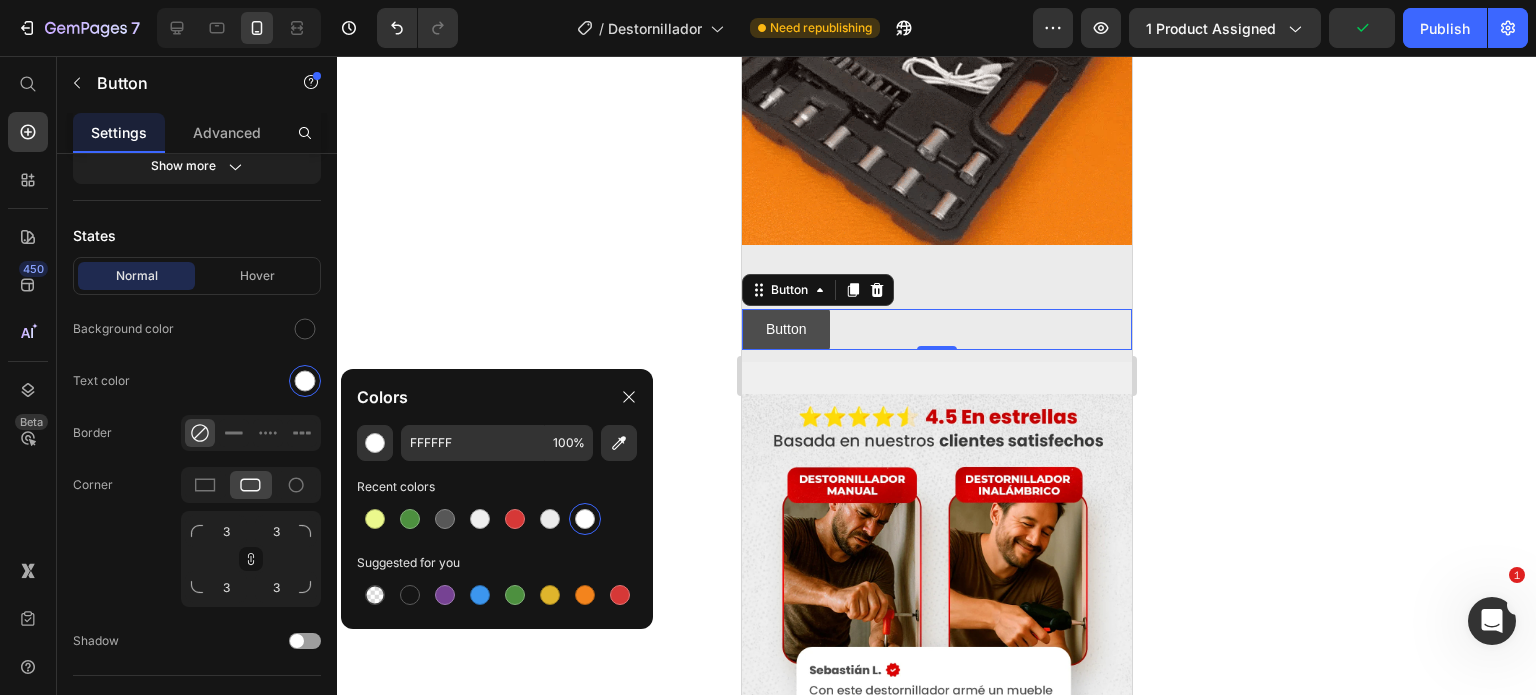 click on "Button" at bounding box center [785, 329] 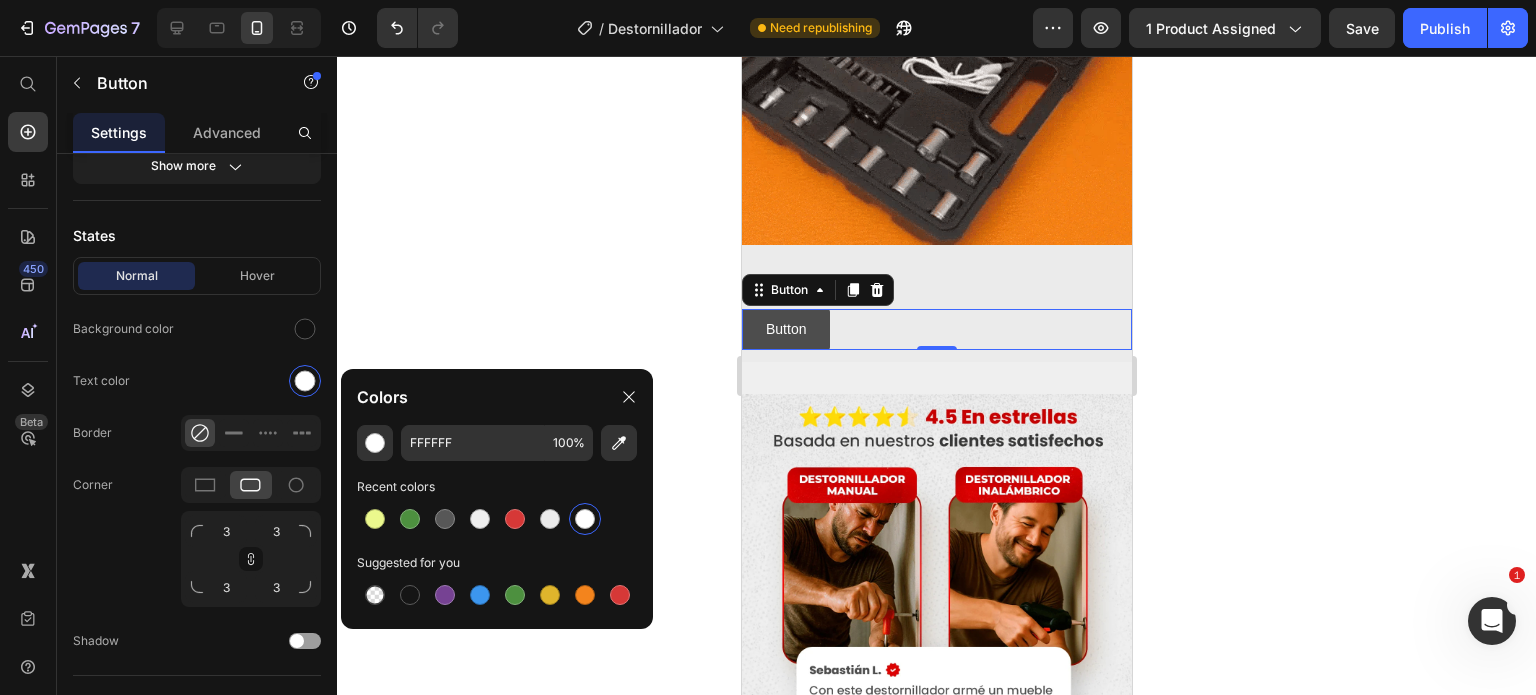 click on "Button" at bounding box center [785, 329] 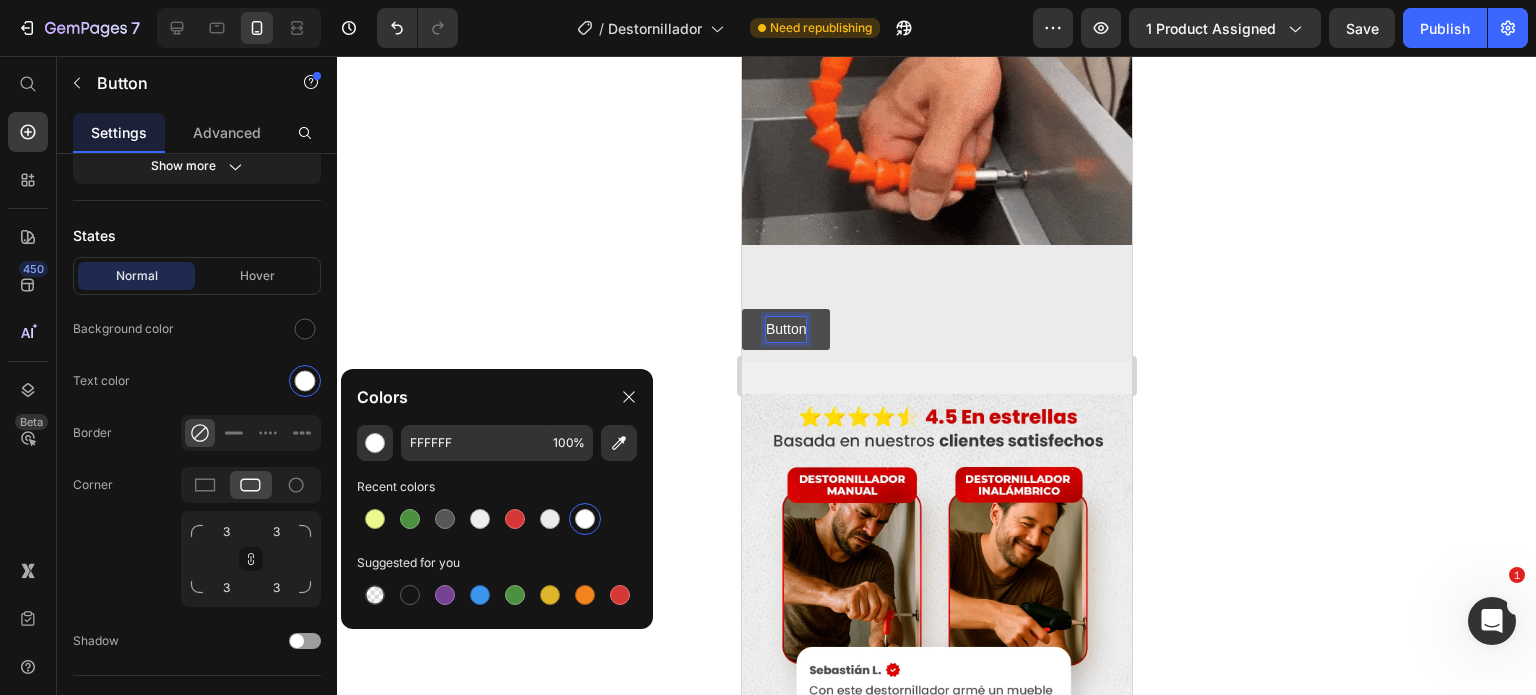 click on "Button" at bounding box center [785, 329] 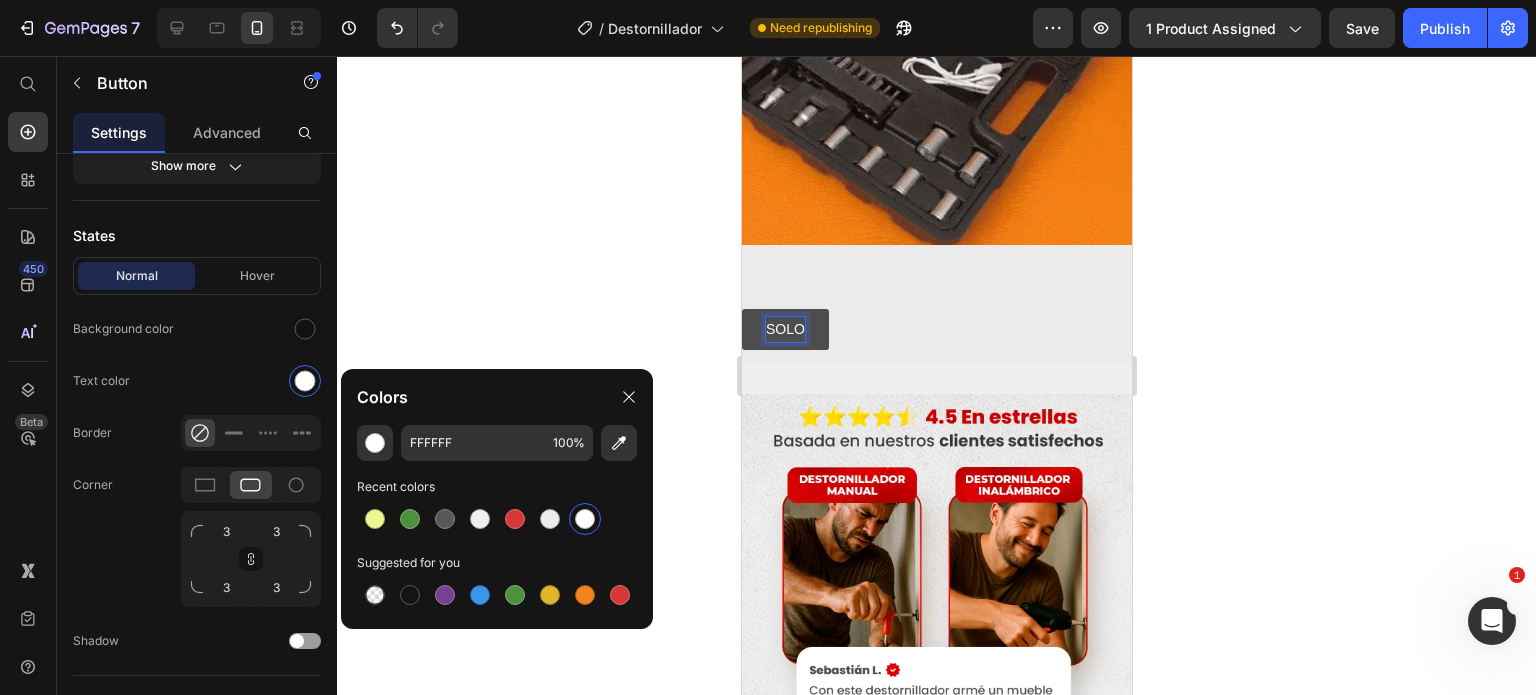 click on "SOLO" at bounding box center [784, 329] 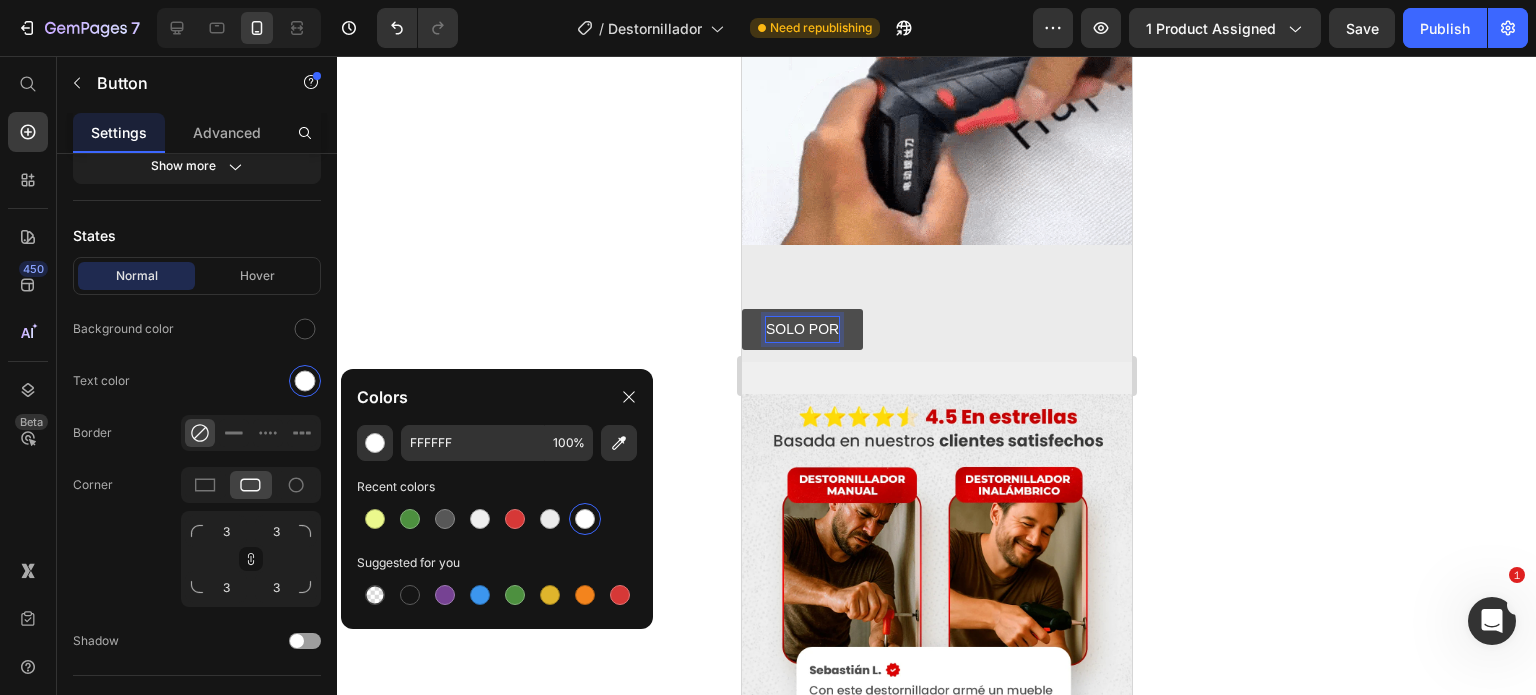 click on "SOLO POR" at bounding box center (801, 329) 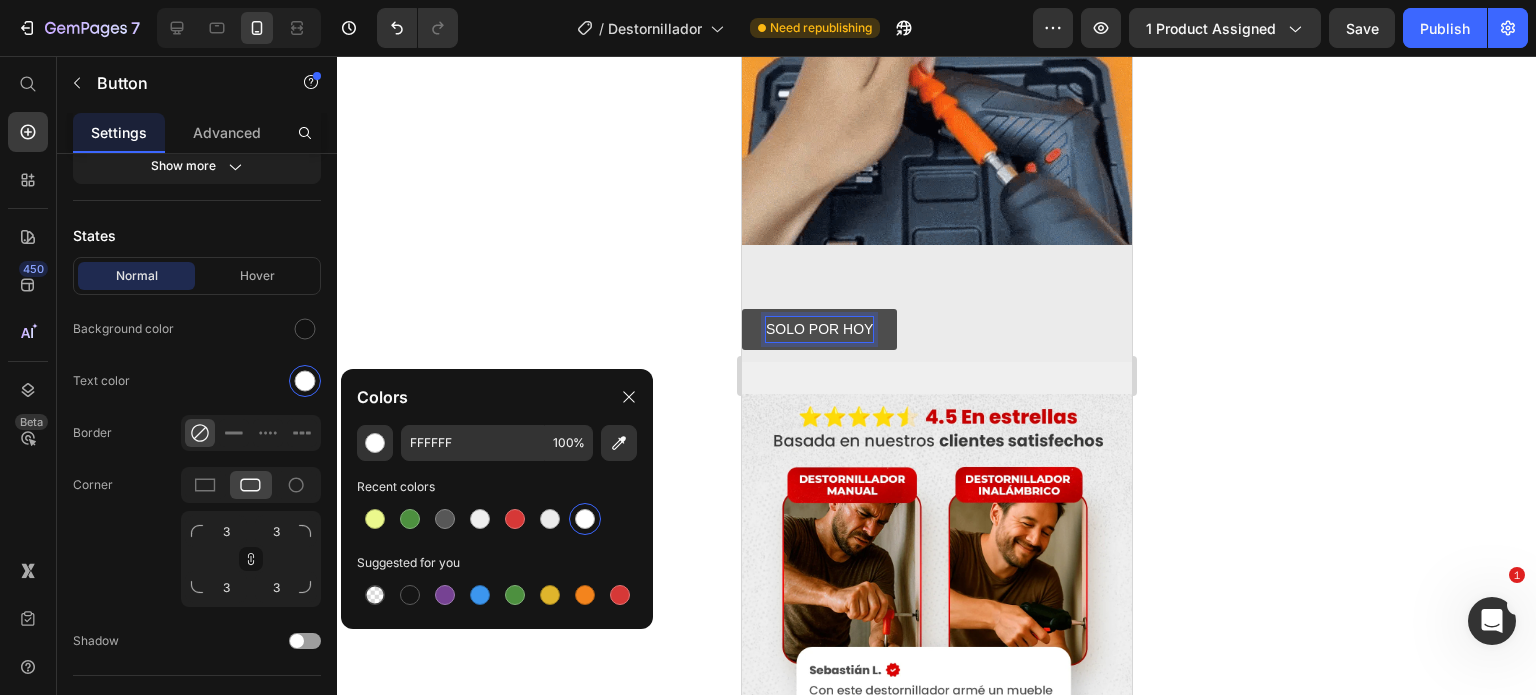 click on "SOLO POR HOY" at bounding box center [818, 329] 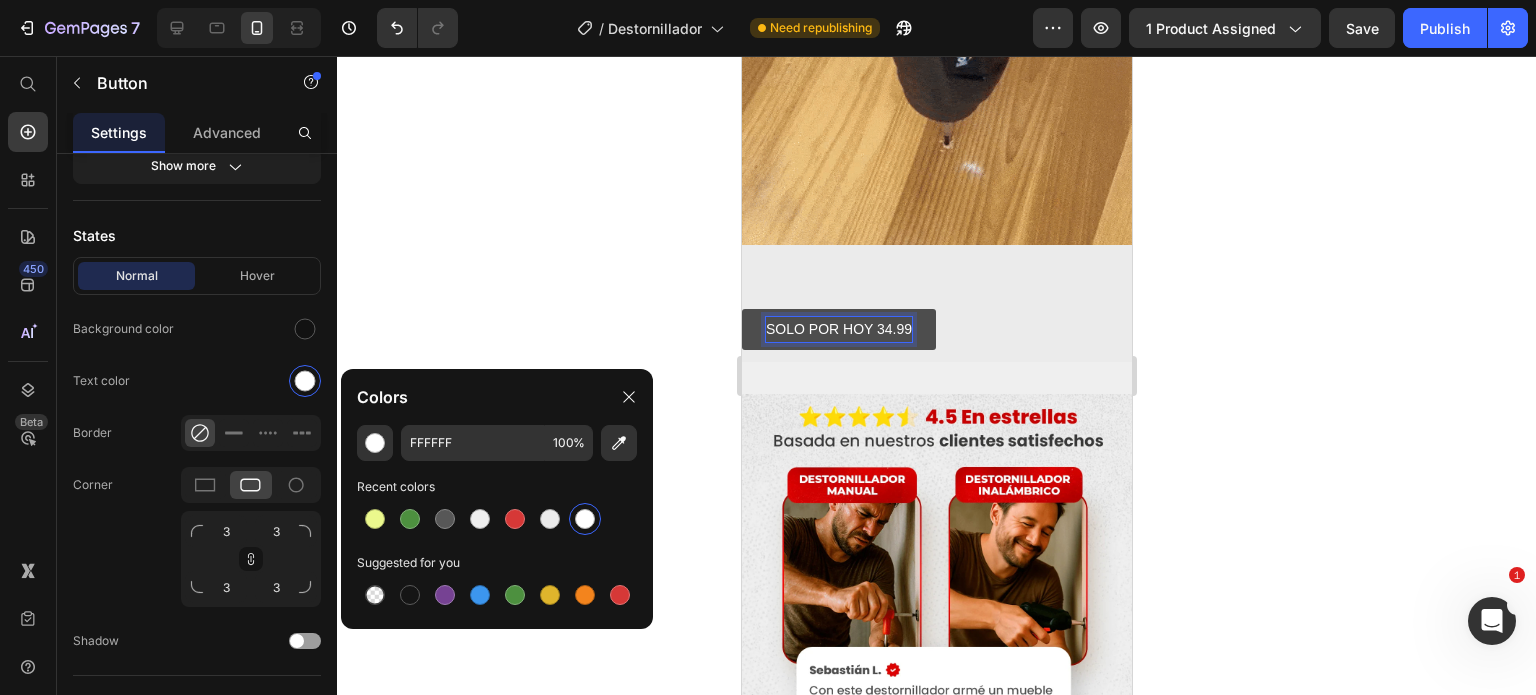 click on "SOLO POR HOY 34.99" at bounding box center (838, 329) 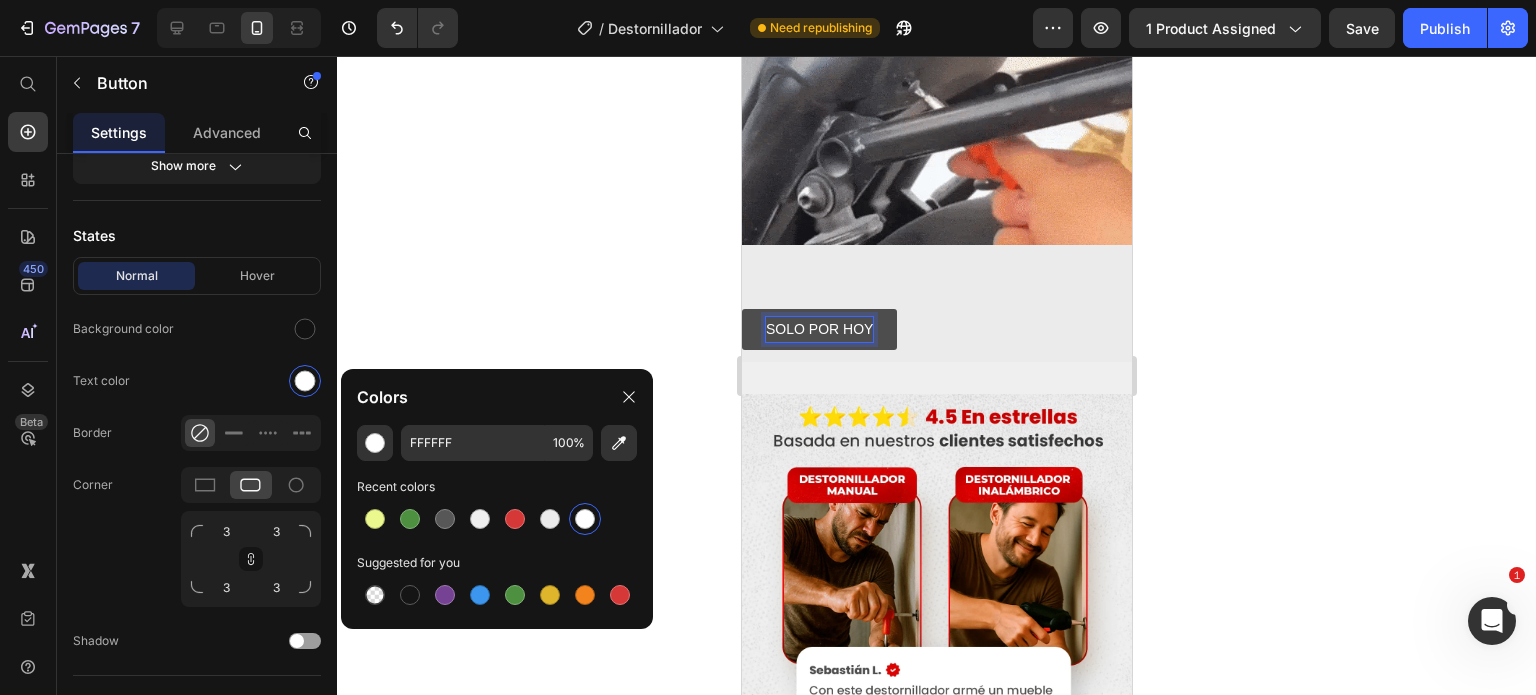 click on "SOLO POR HOY" at bounding box center [818, 329] 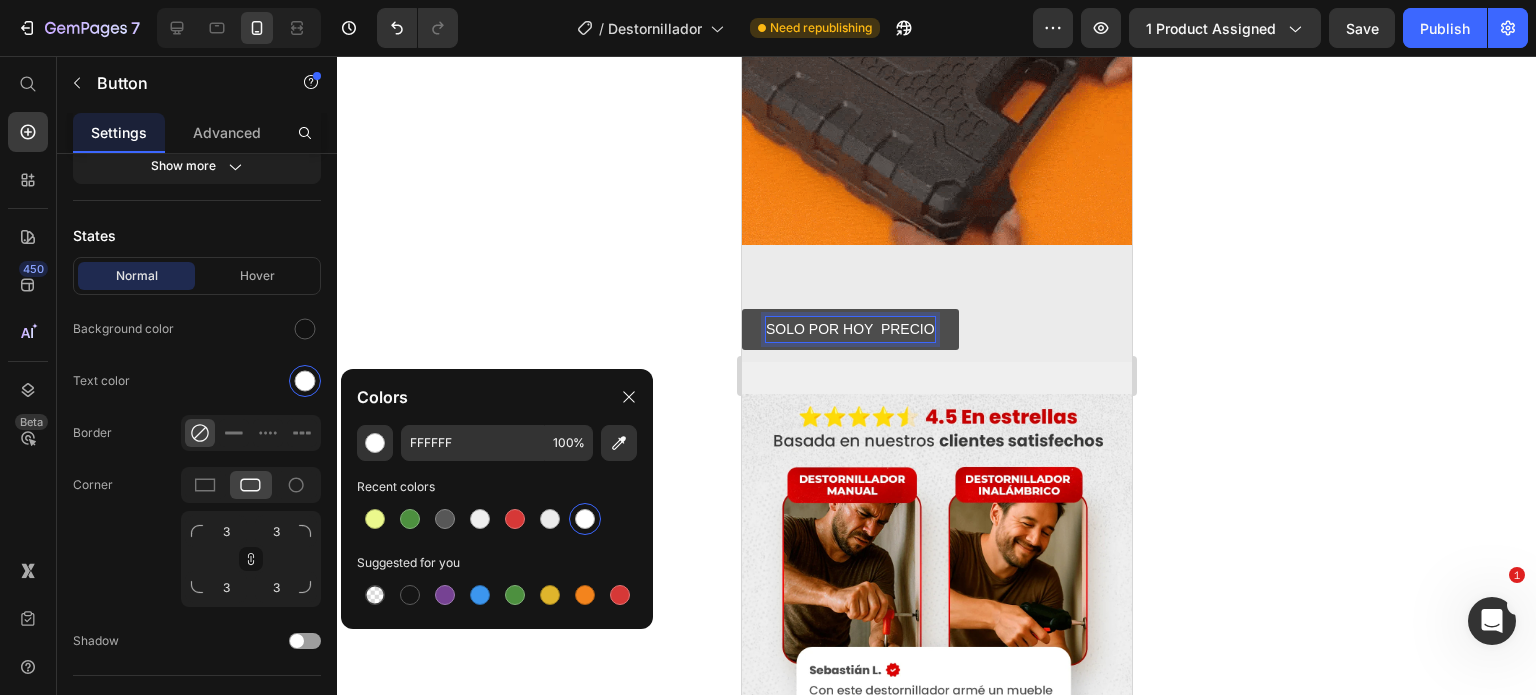 click on "SOLO POR HOY  PRECIO" at bounding box center (849, 329) 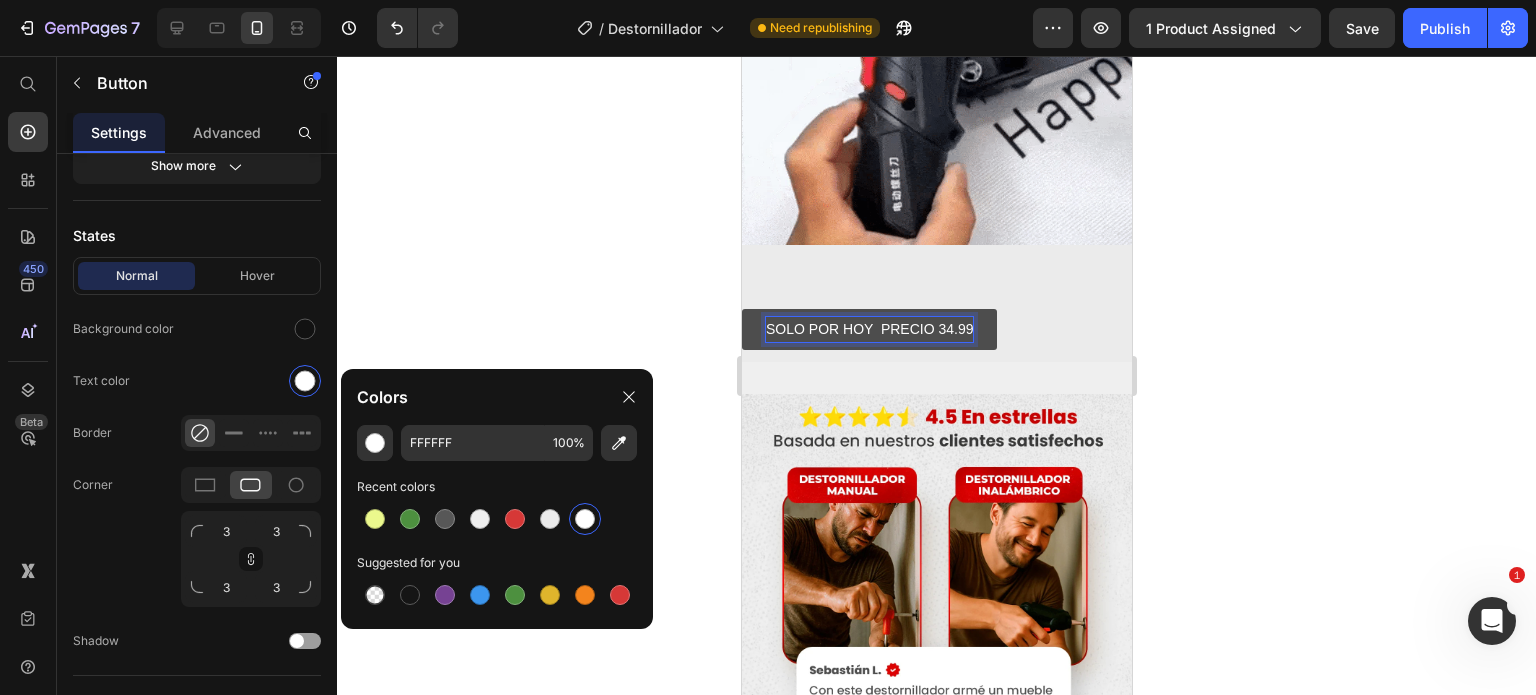 click on "SOLO POR HOY  PRECIO 34.99" at bounding box center (868, 329) 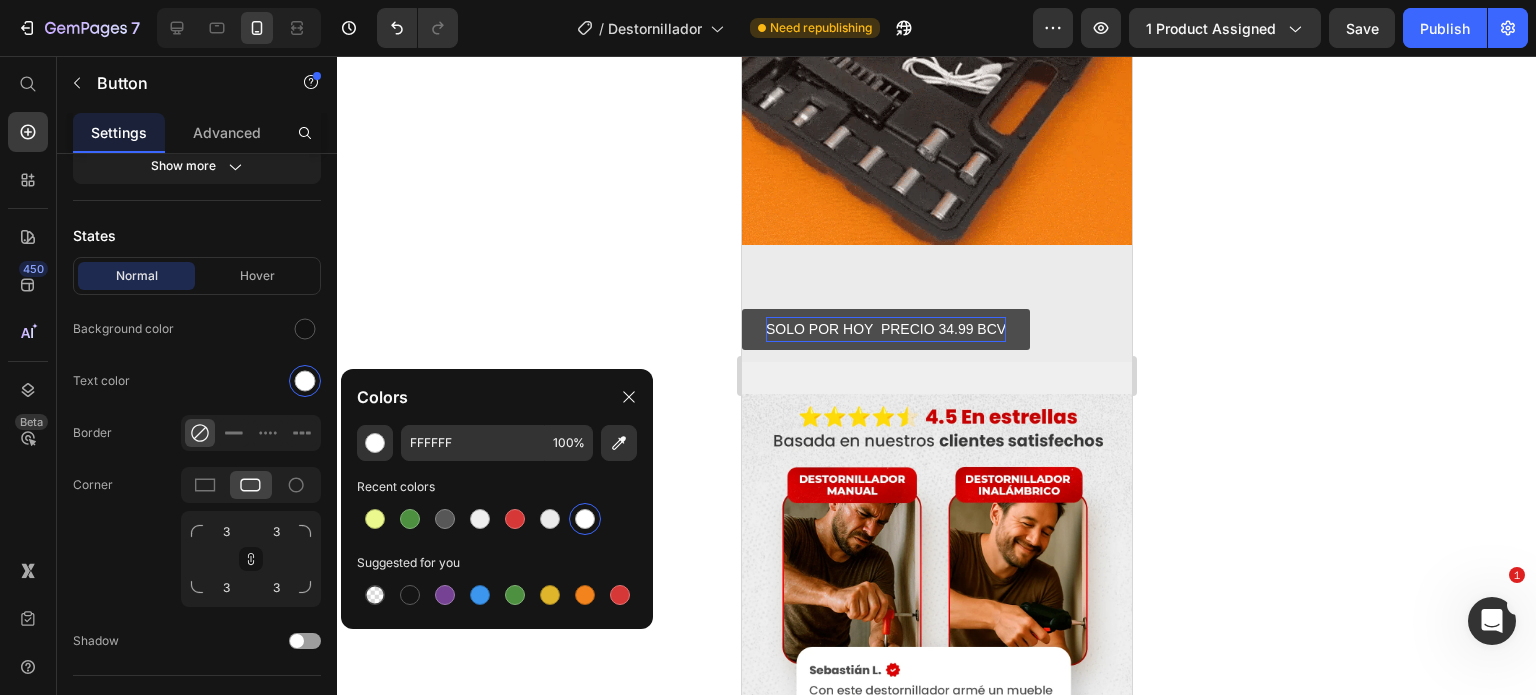click on "SOLO POR HOY  PRECIO 34.99 BCV" at bounding box center [885, 329] 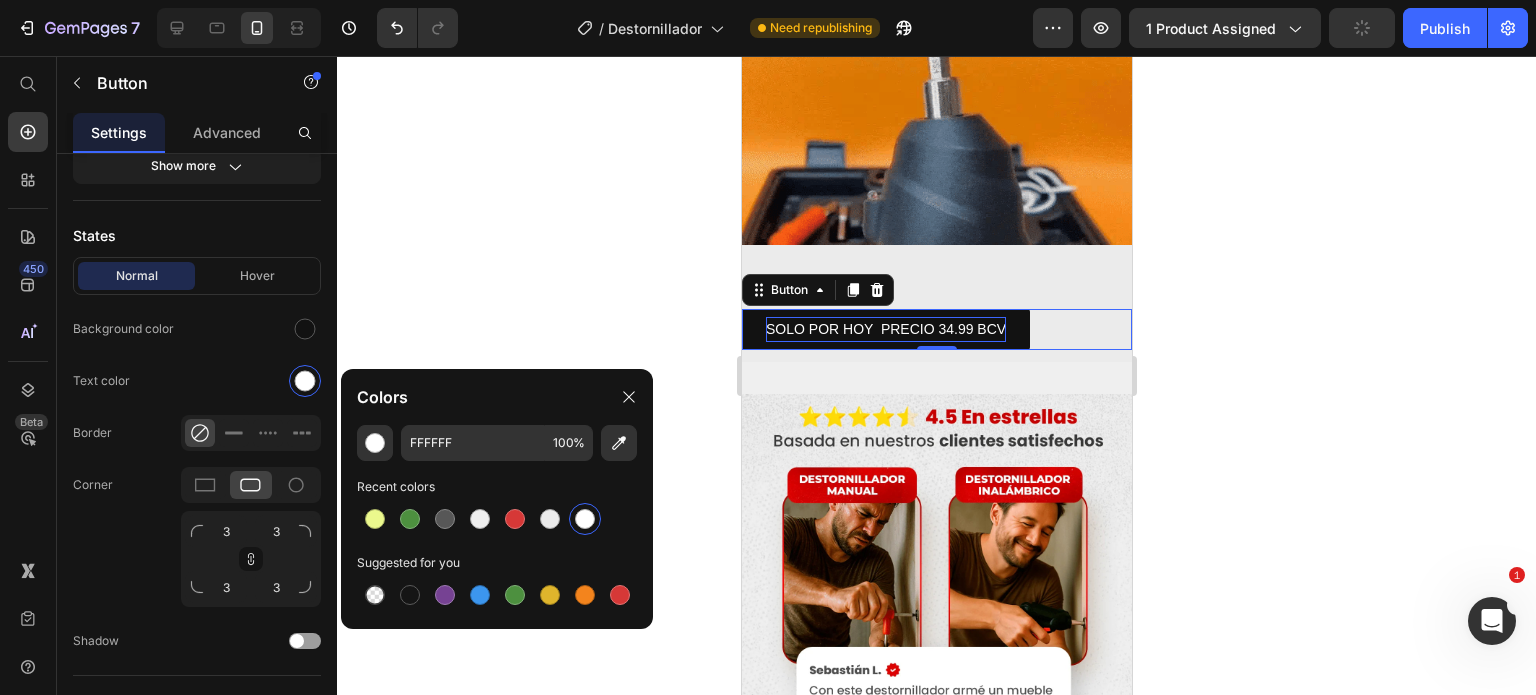 click at bounding box center [585, 519] 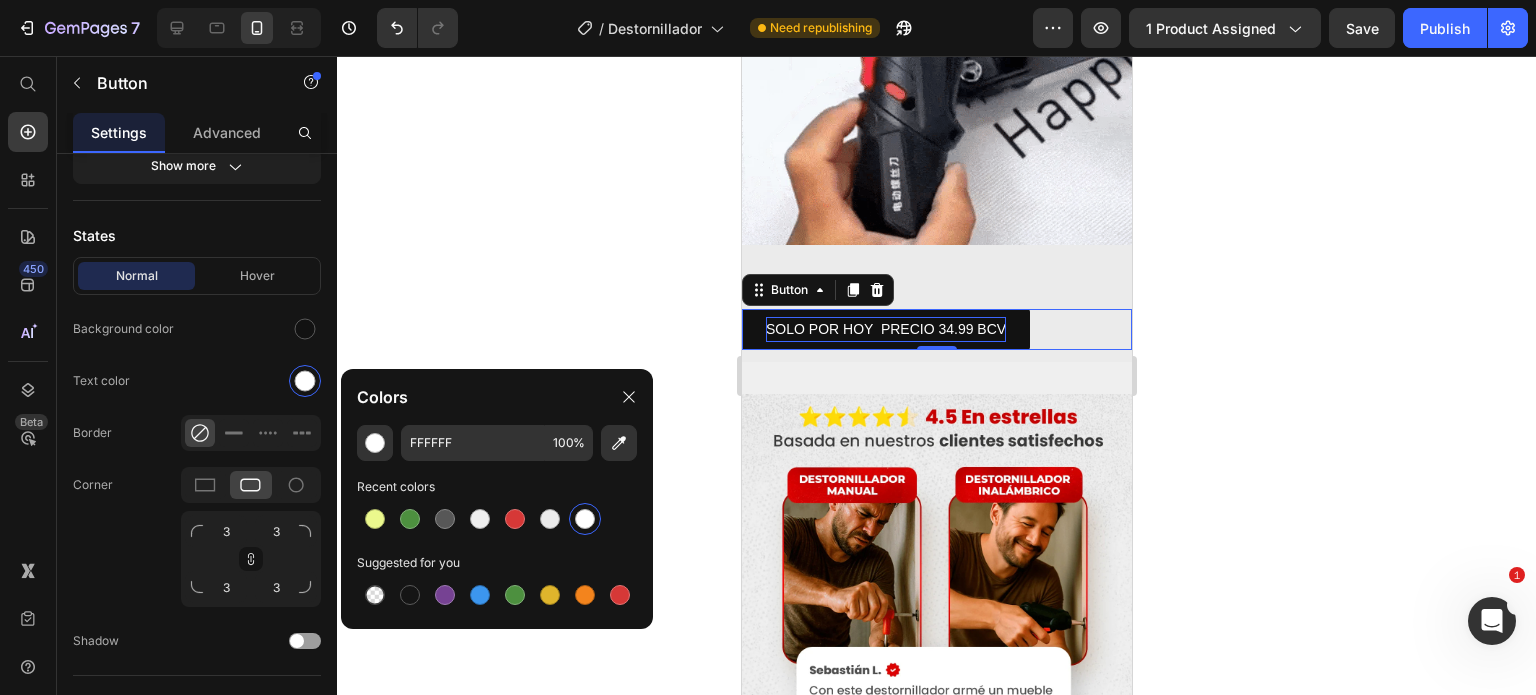 click on "SOLO POR HOY  PRECIO 34.99 BCV Button   0" at bounding box center [936, 329] 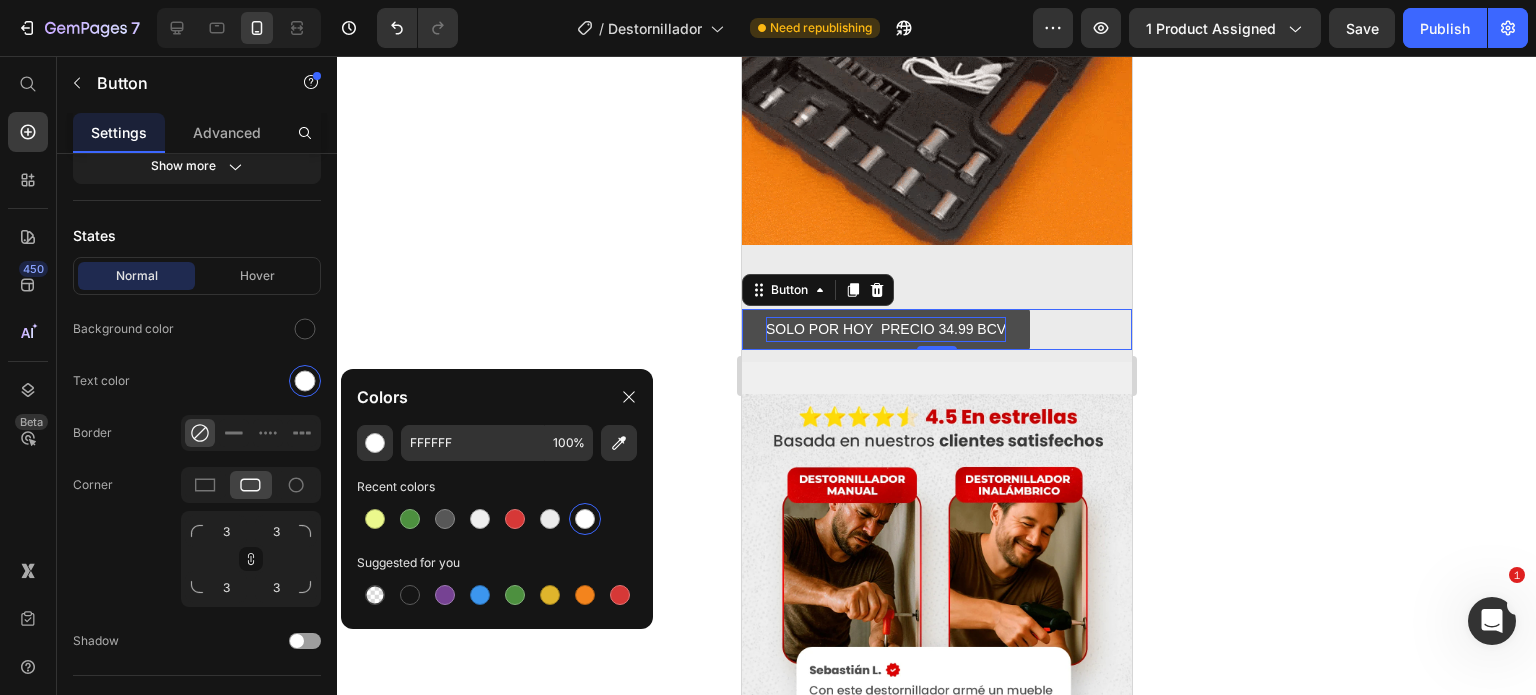 click on "SOLO POR HOY  PRECIO 34.99 BCV" at bounding box center [885, 329] 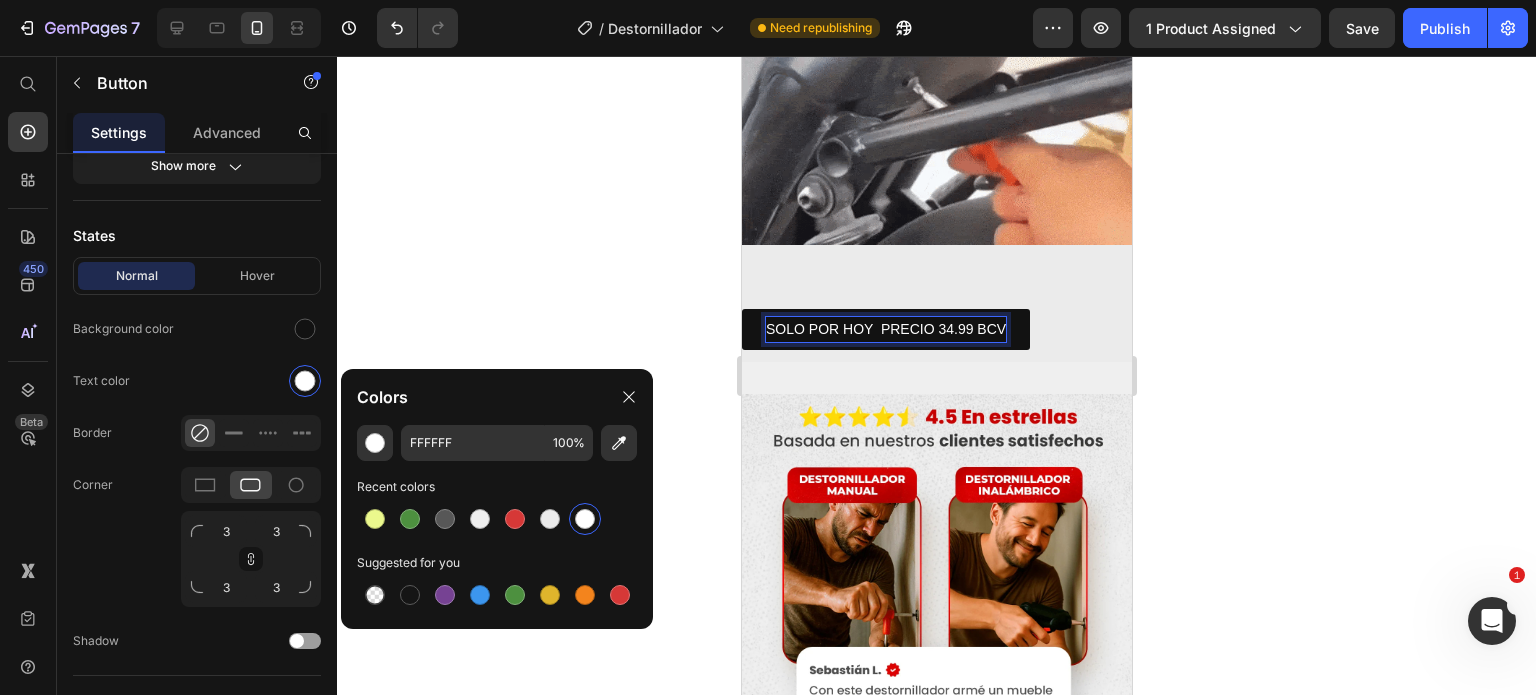 click on "SOLO POR HOY  PRECIO 34.99 BCV" at bounding box center (885, 329) 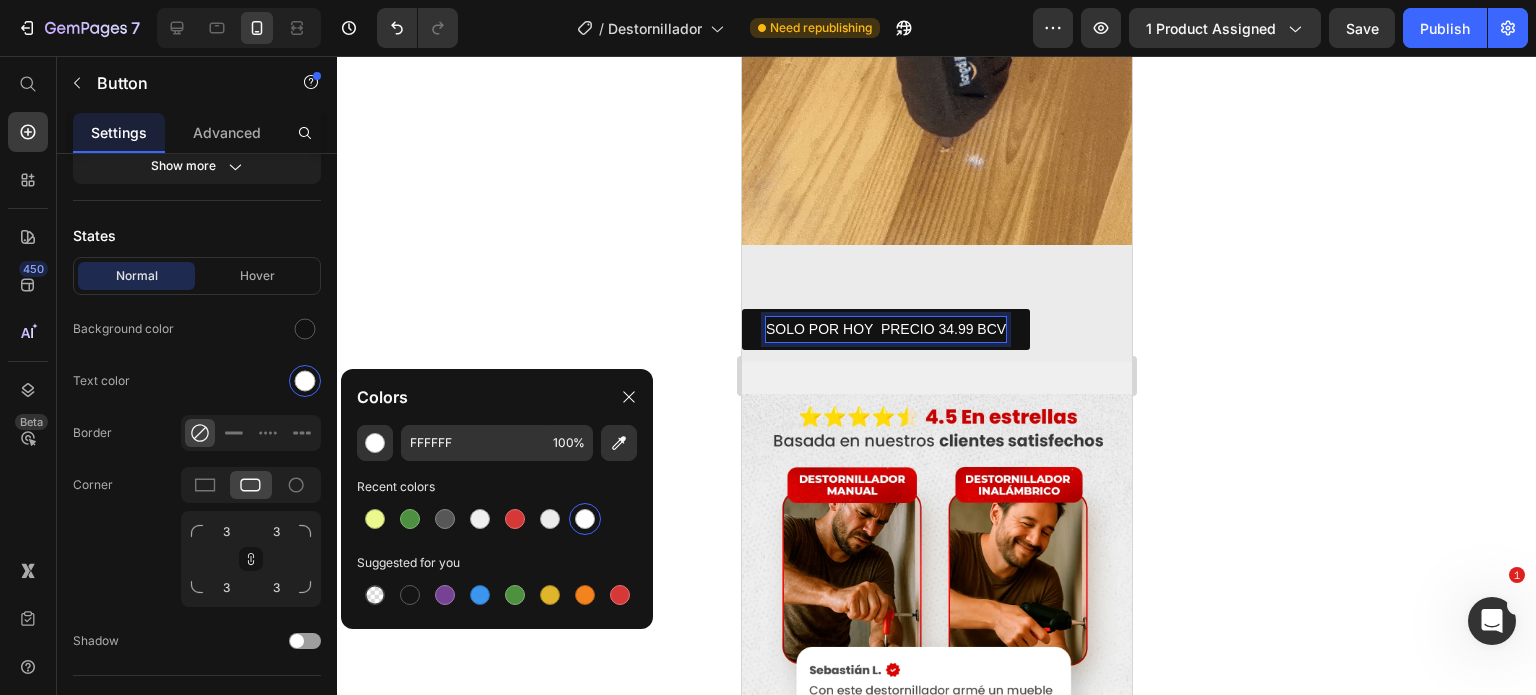 click on "SOLO POR HOY  PRECIO 34.99 BCV" at bounding box center (885, 329) 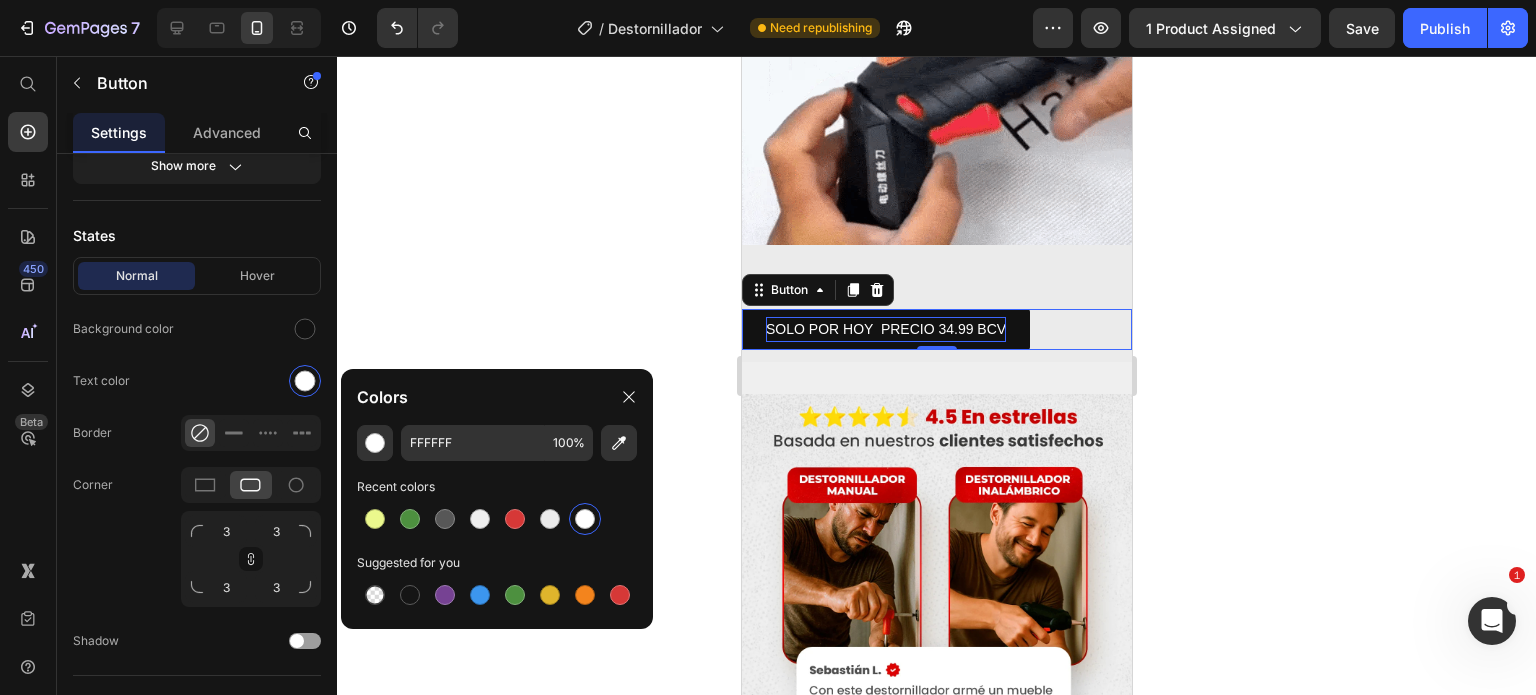 drag, startPoint x: 754, startPoint y: 281, endPoint x: 767, endPoint y: 282, distance: 13.038404 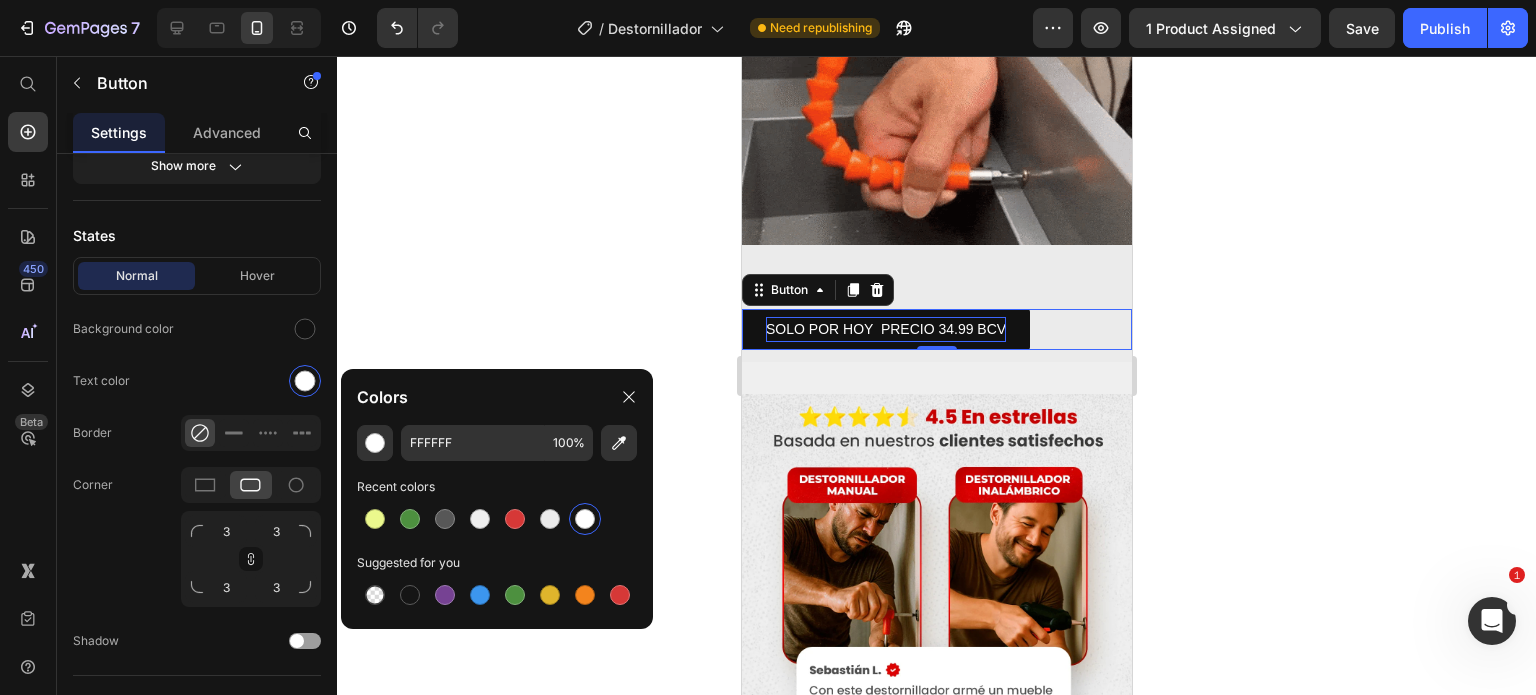 click on "SOLO POR HOY  PRECIO 34.99 BCV" at bounding box center [885, 329] 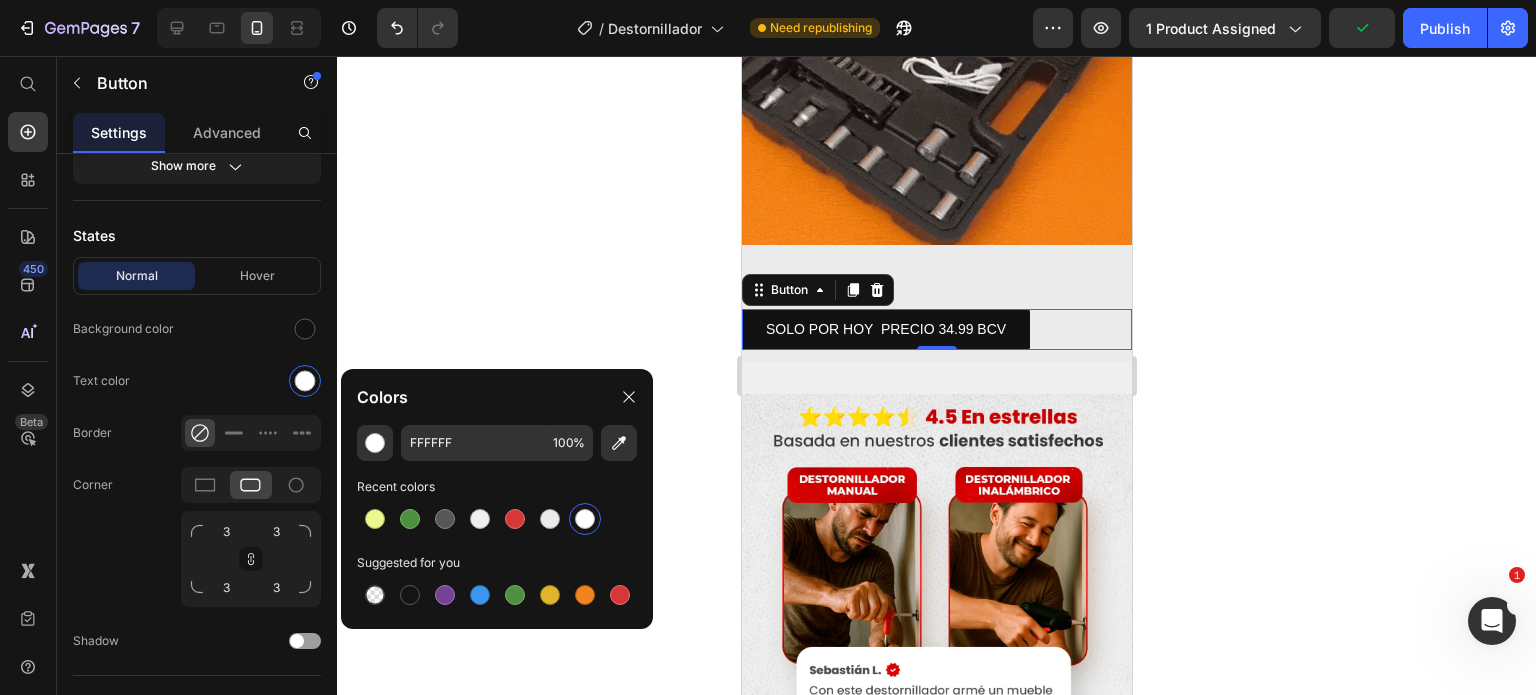 click on "SOLO POR HOY  PRECIO 34.99 BCV" at bounding box center (885, 329) 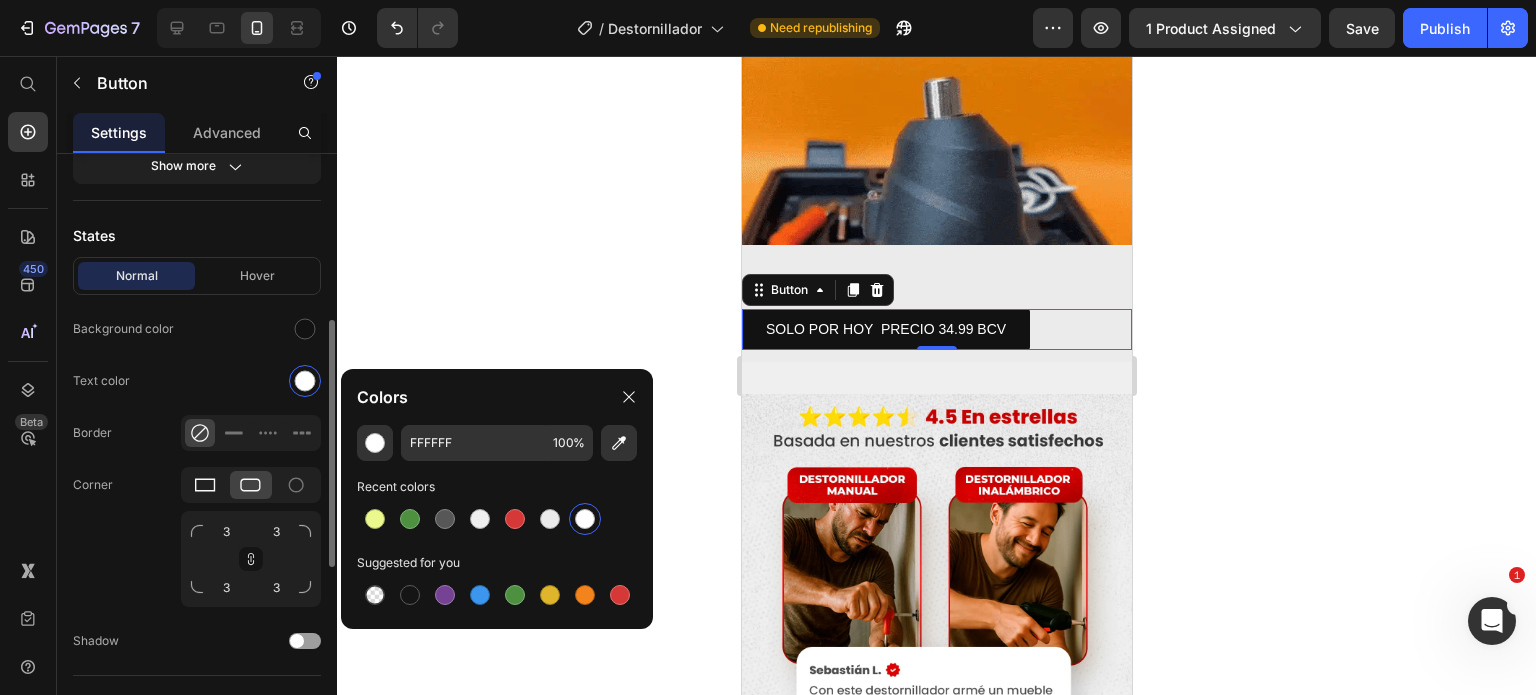click 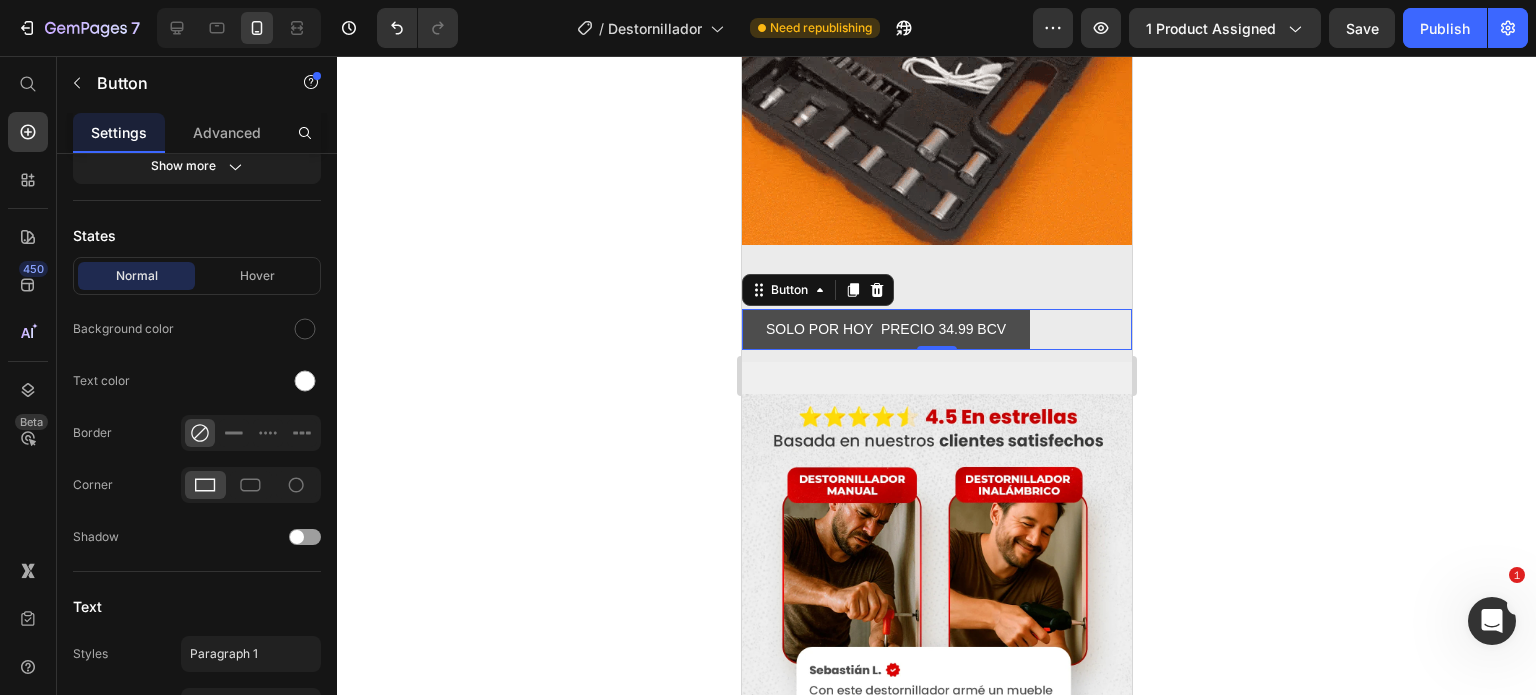click on "SOLO POR HOY  PRECIO 34.99 BCV" at bounding box center [885, 329] 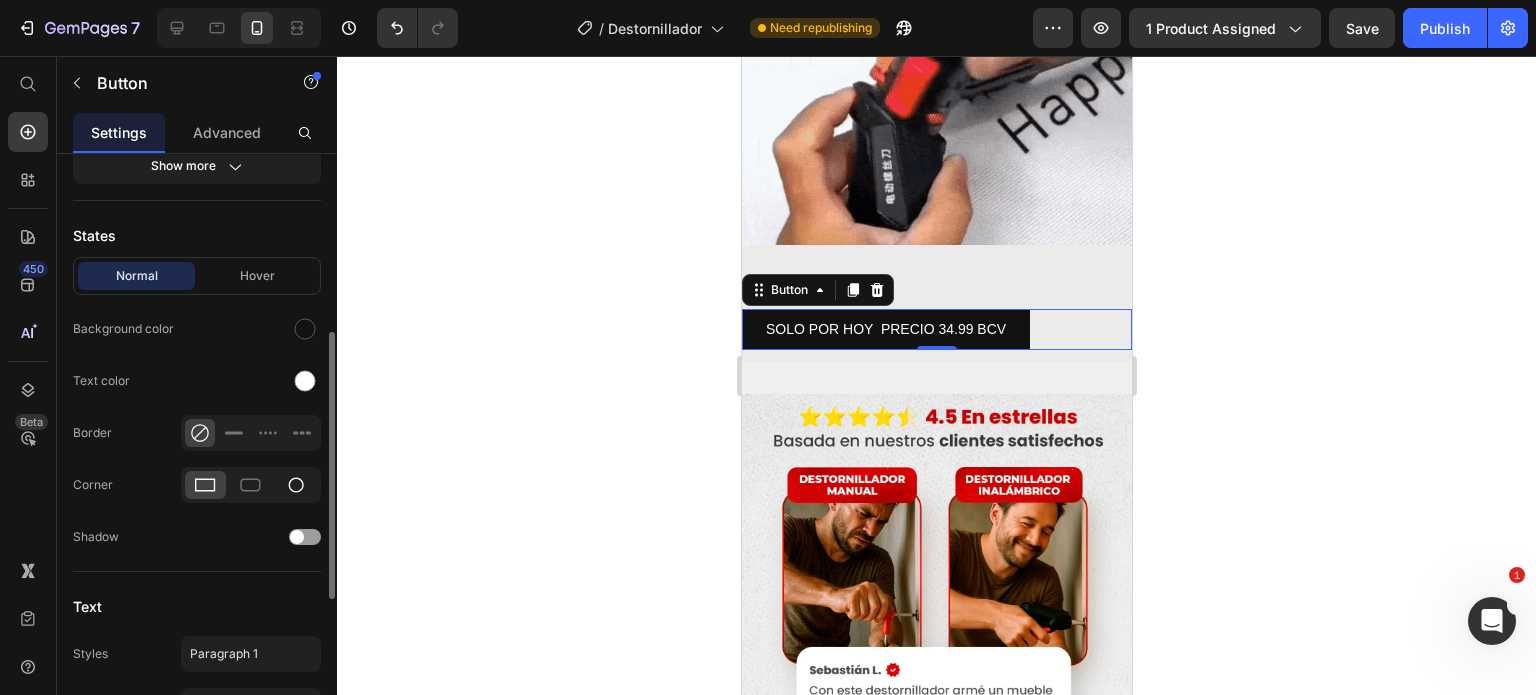 click 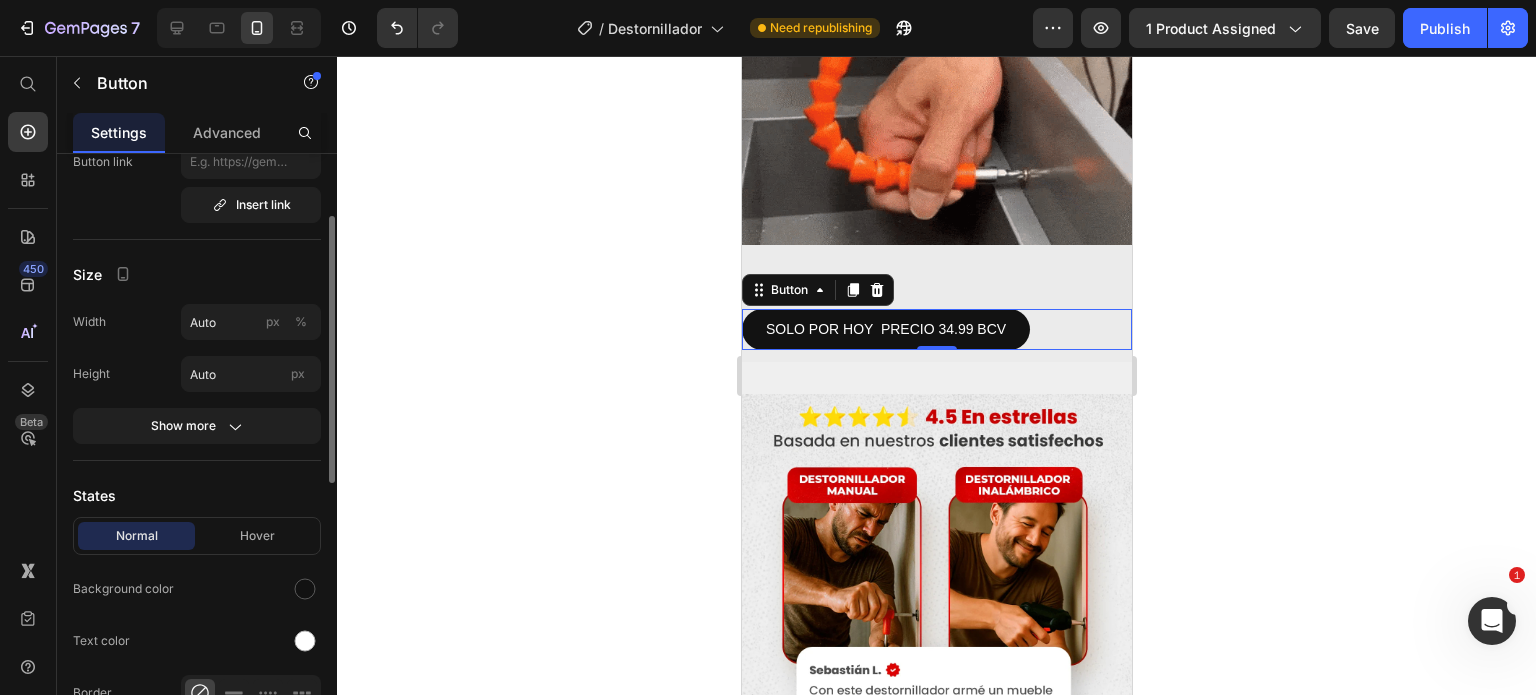 scroll, scrollTop: 0, scrollLeft: 0, axis: both 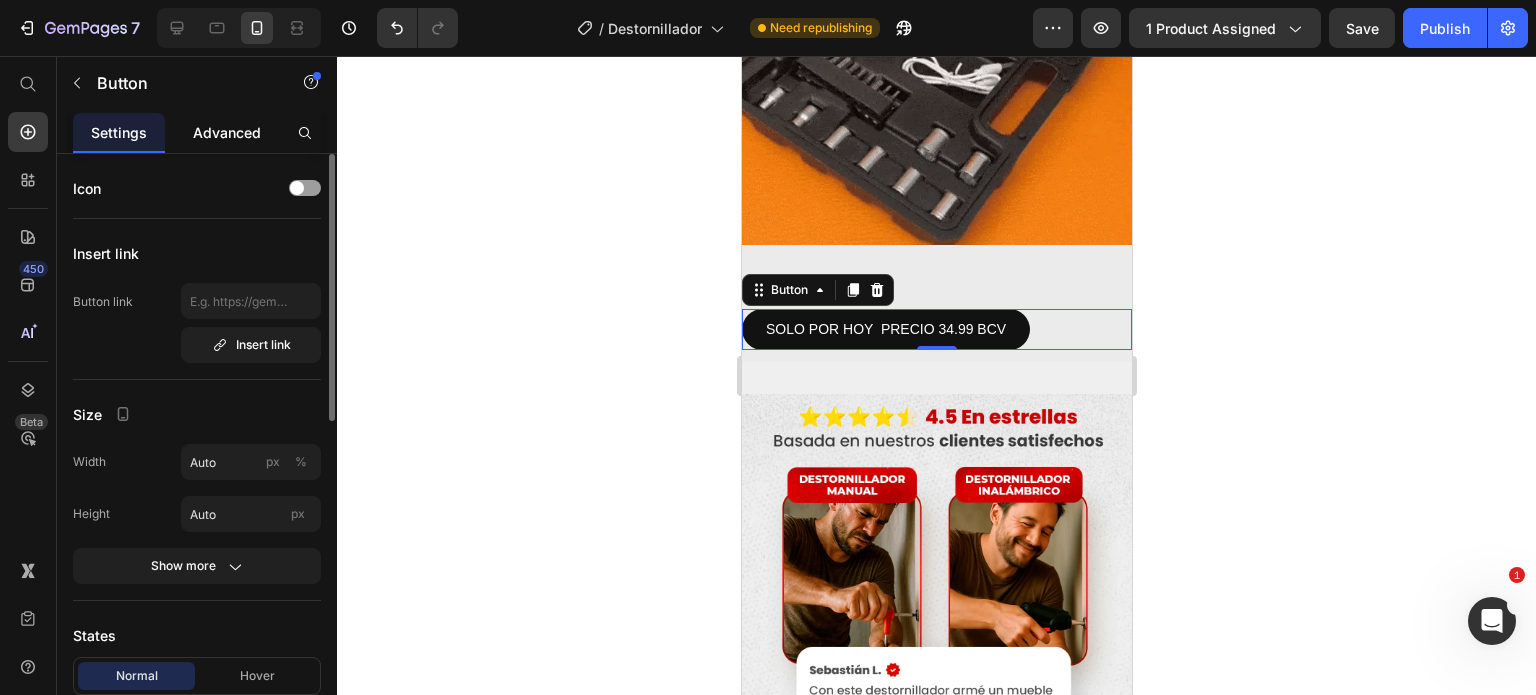 click on "Advanced" 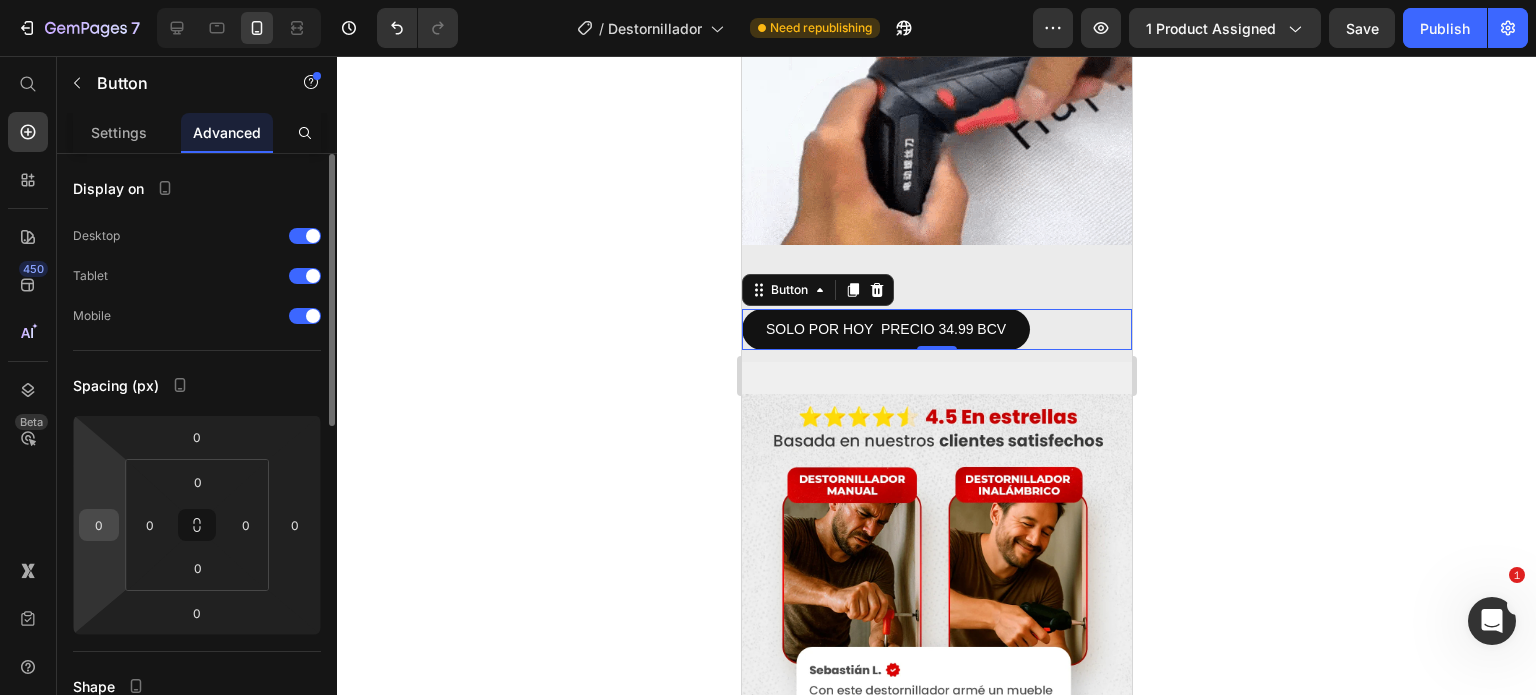 click on "0" at bounding box center [99, 525] 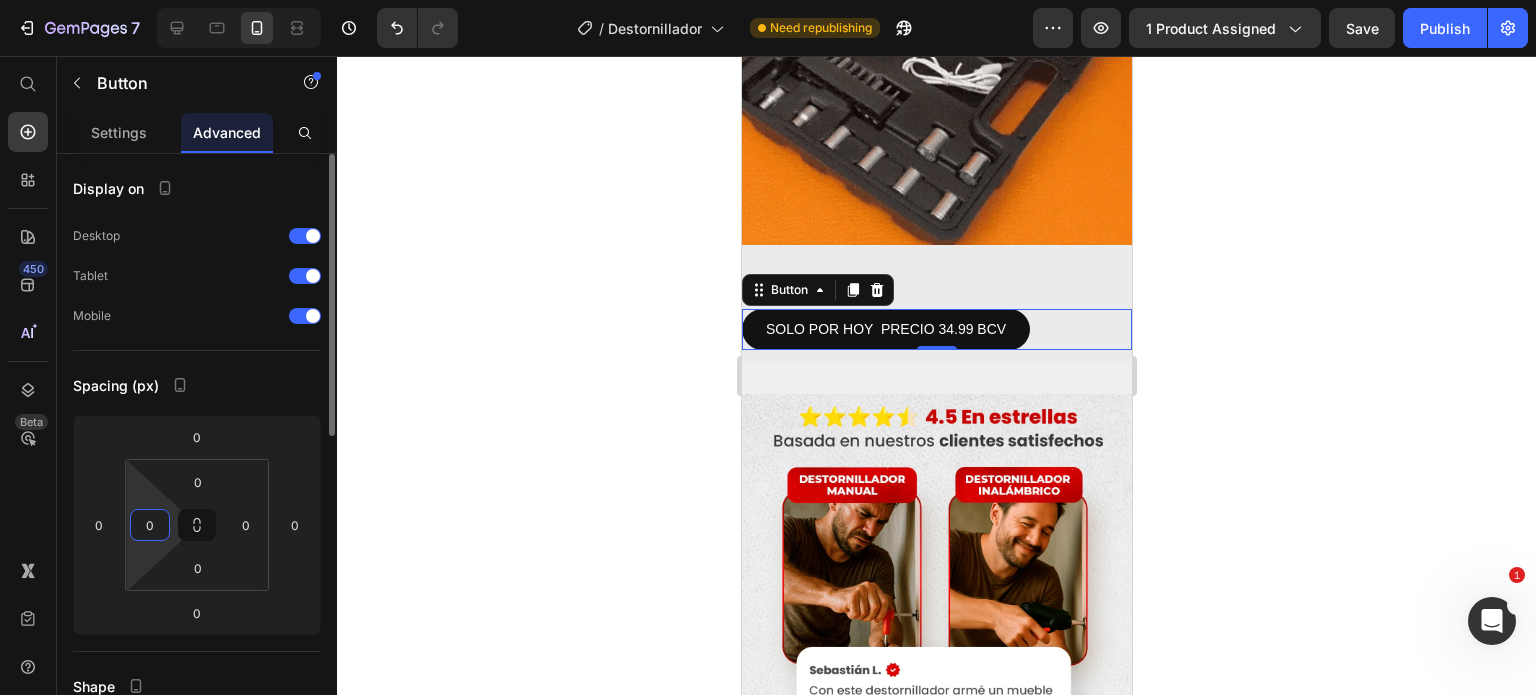 click on "0" at bounding box center [150, 525] 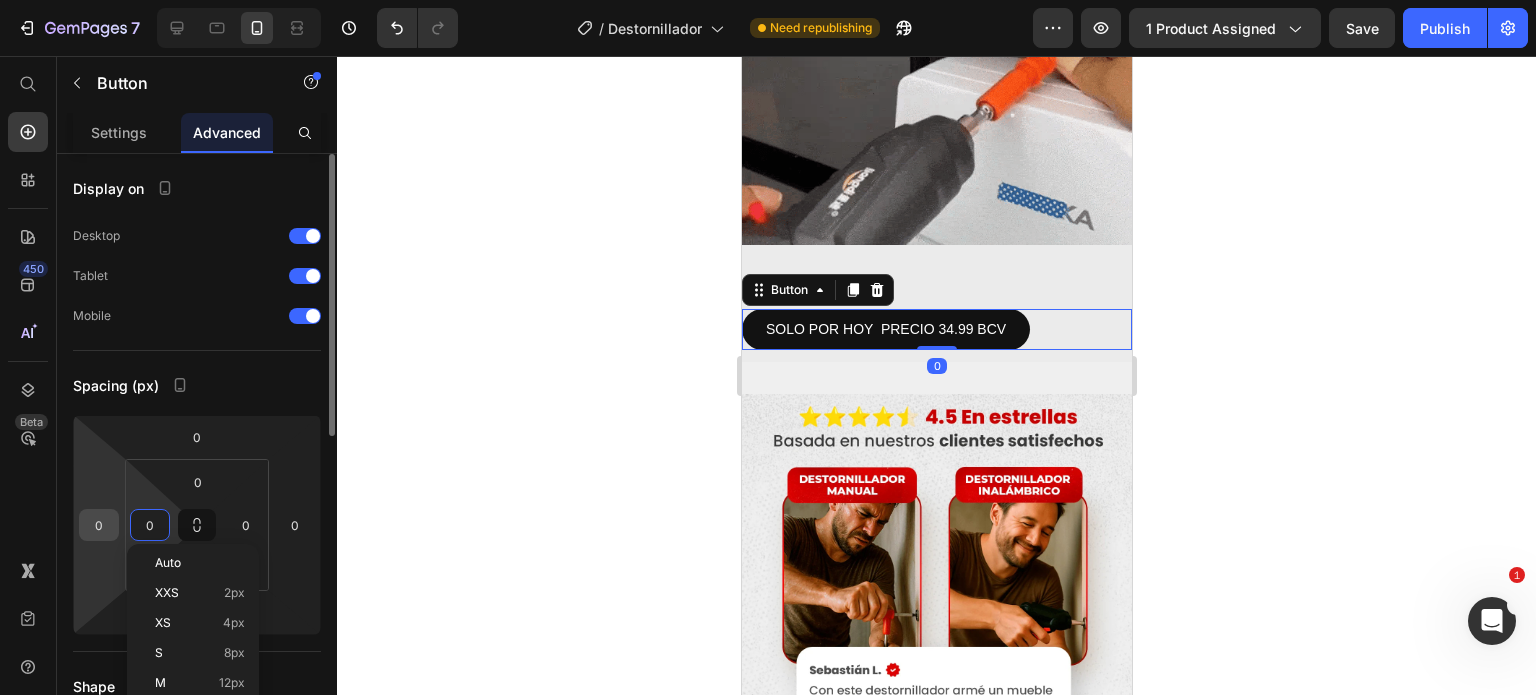 click on "0" at bounding box center (99, 525) 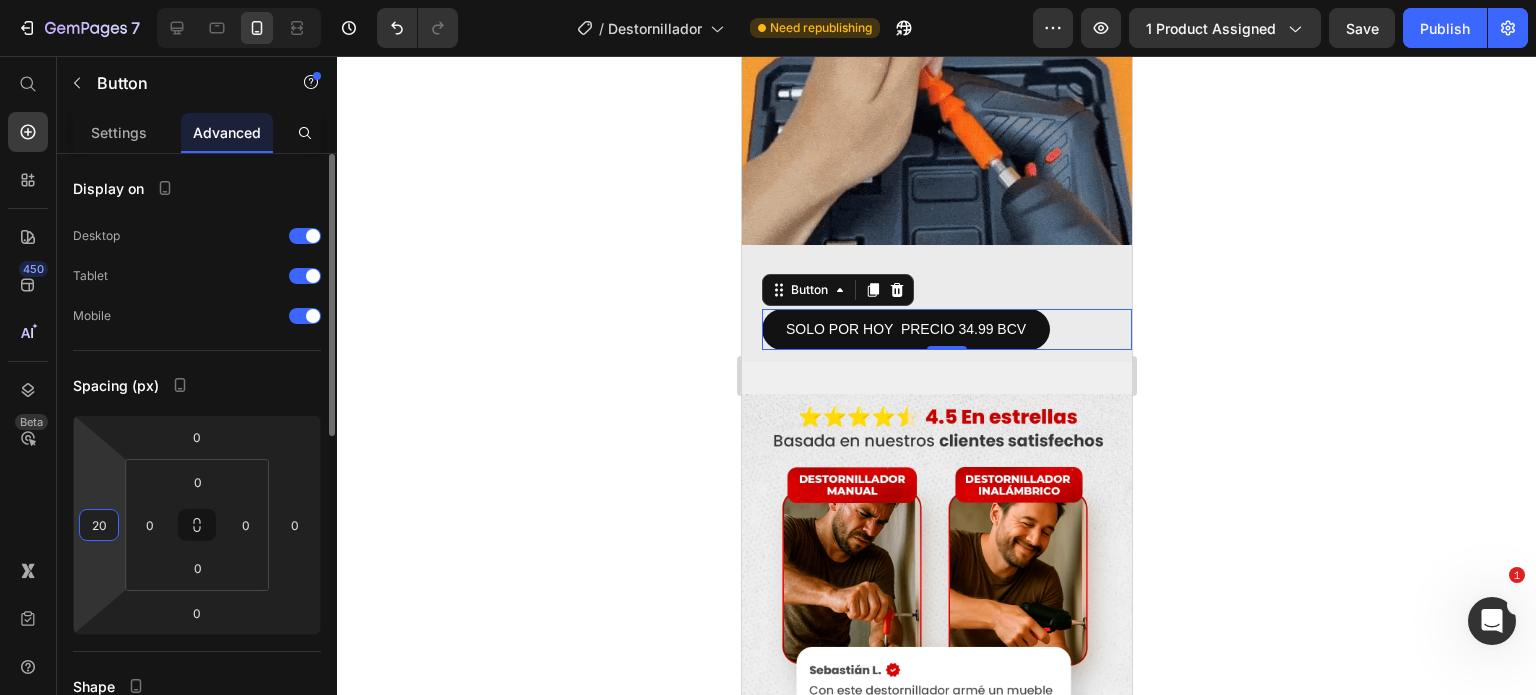 type on "2" 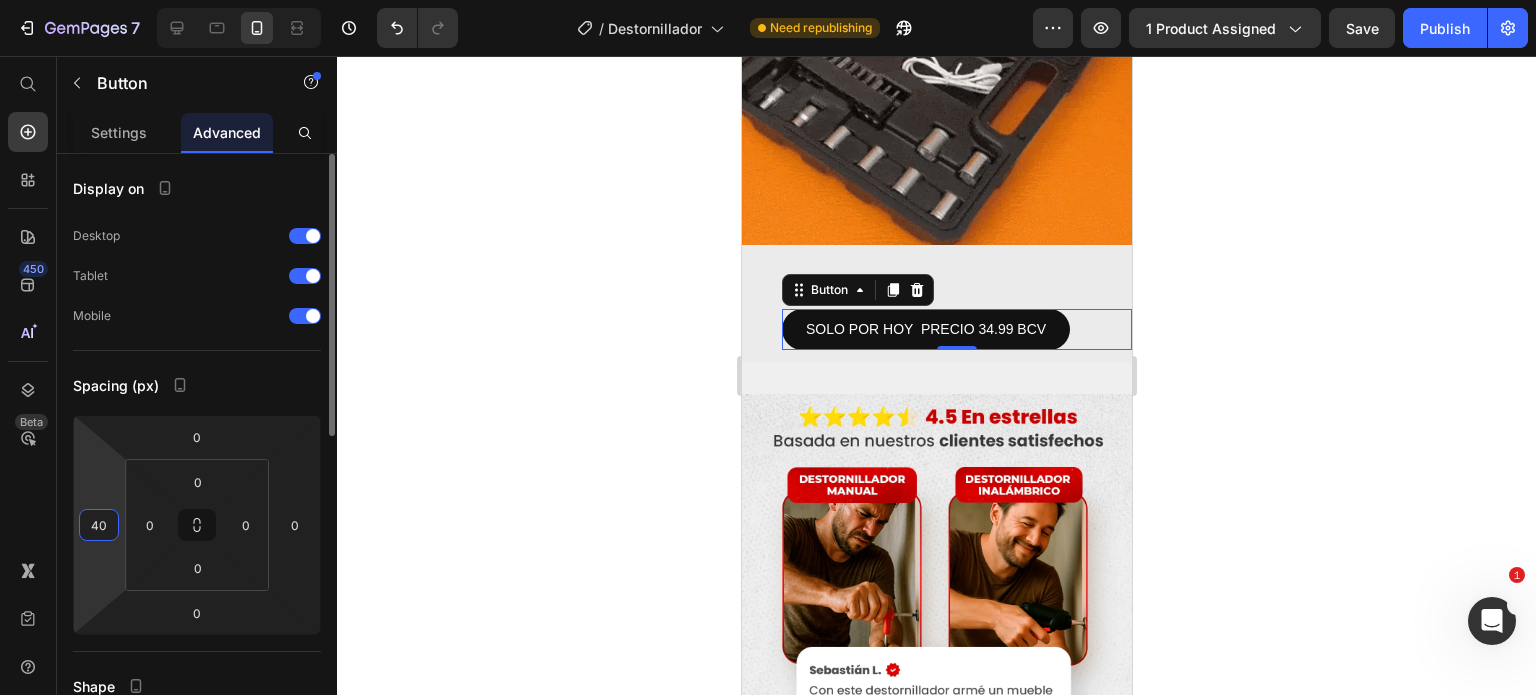type on "40" 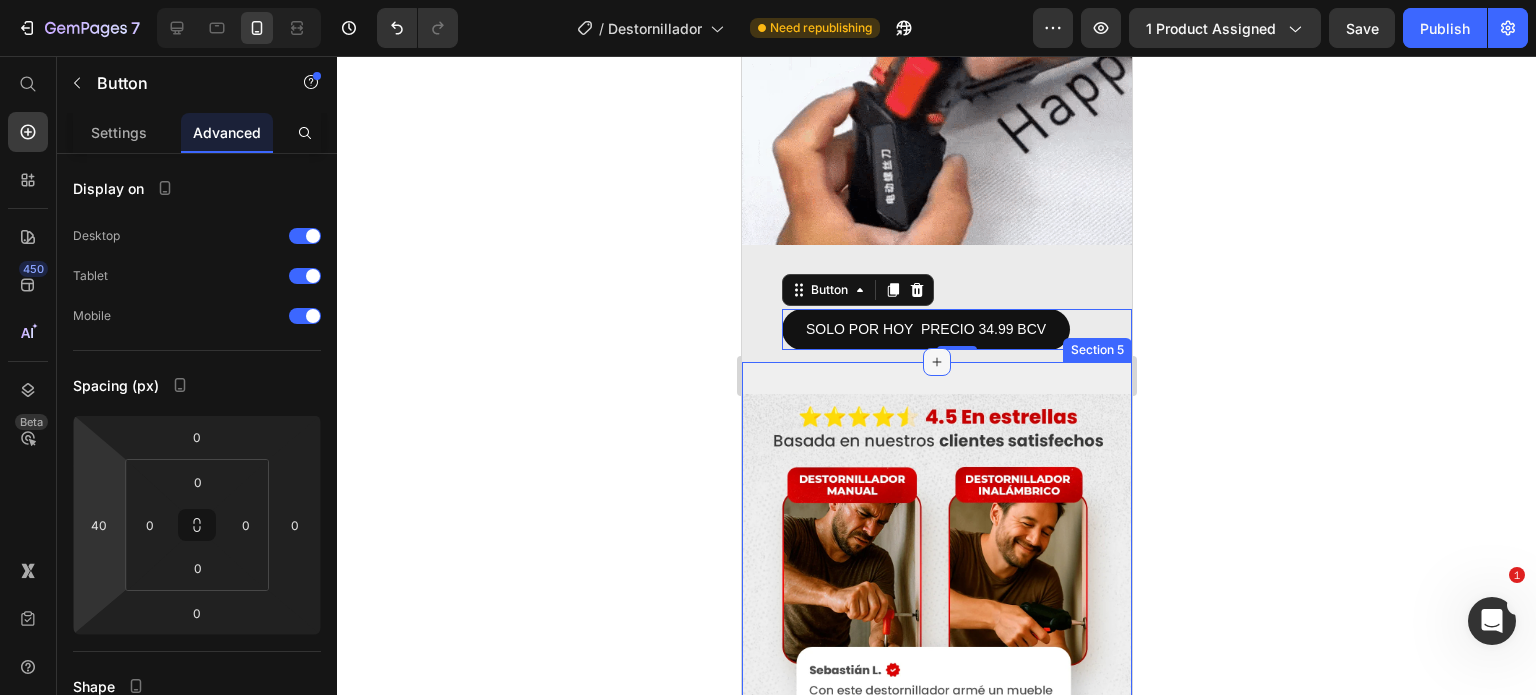 click 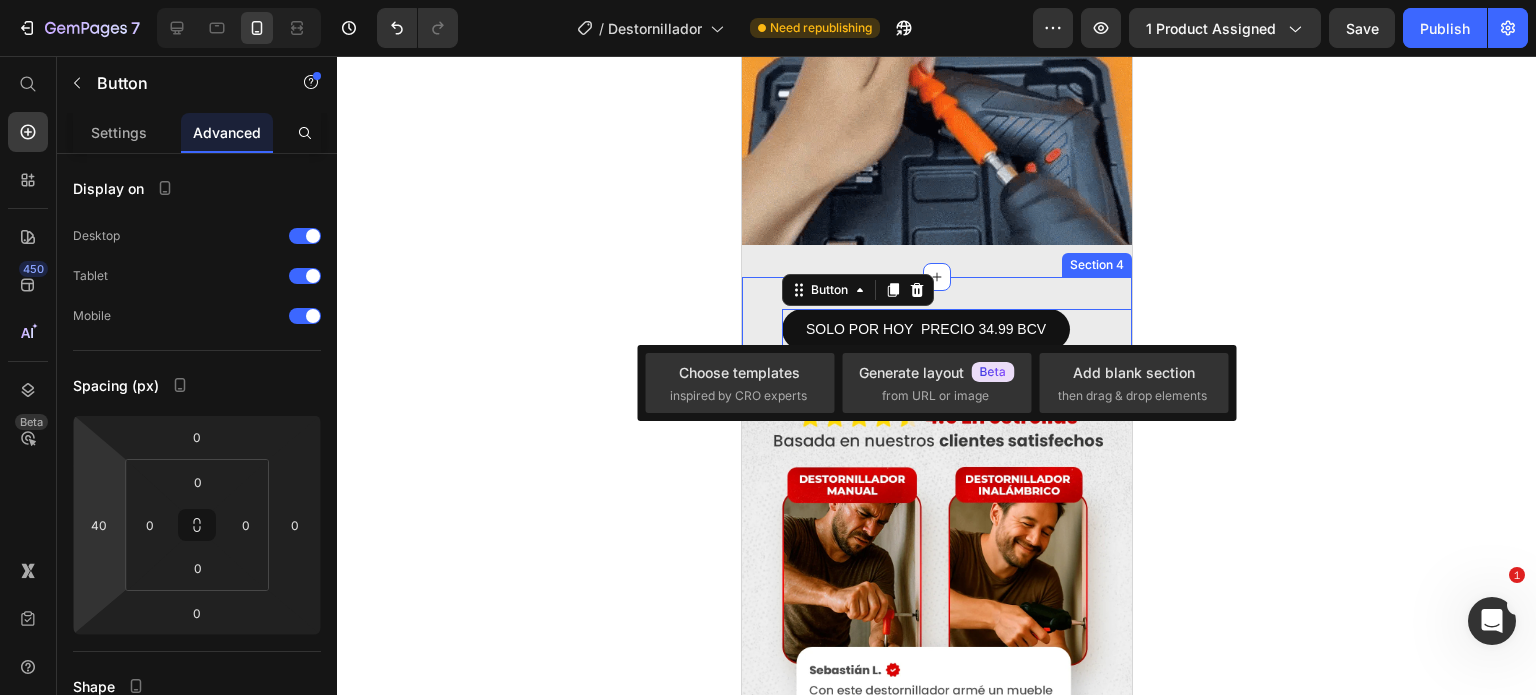 click on "Section 4" at bounding box center [1096, 265] 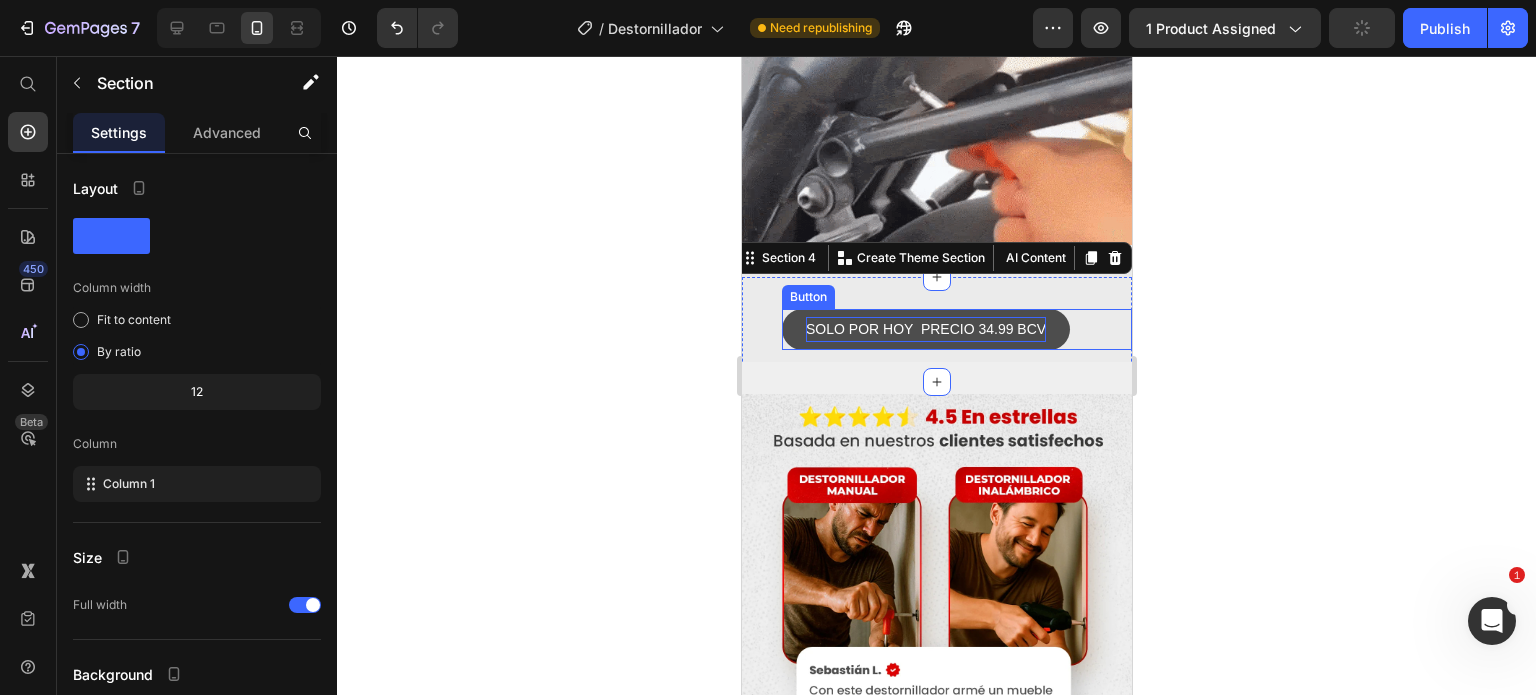 click on "SOLO POR HOY  PRECIO 34.99 BCV" at bounding box center [925, 329] 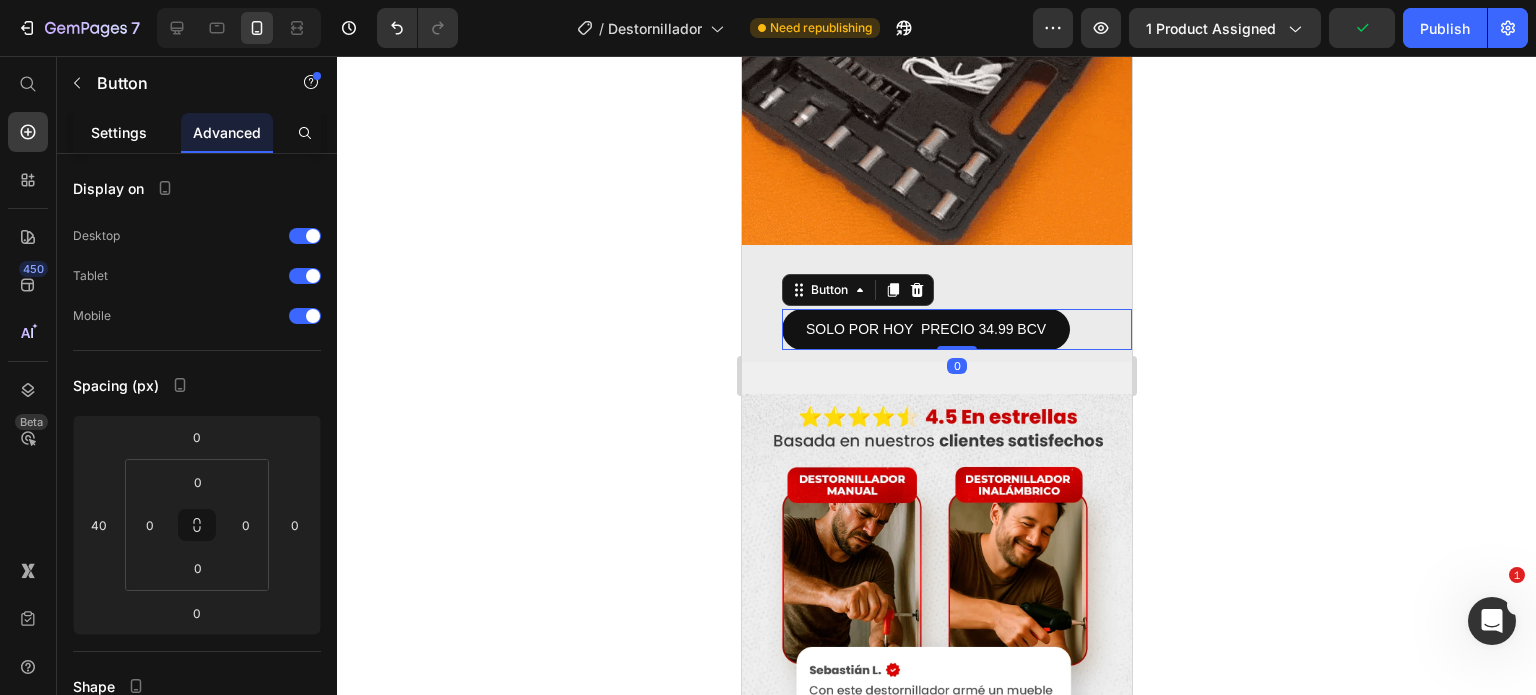 click on "Settings" at bounding box center (119, 132) 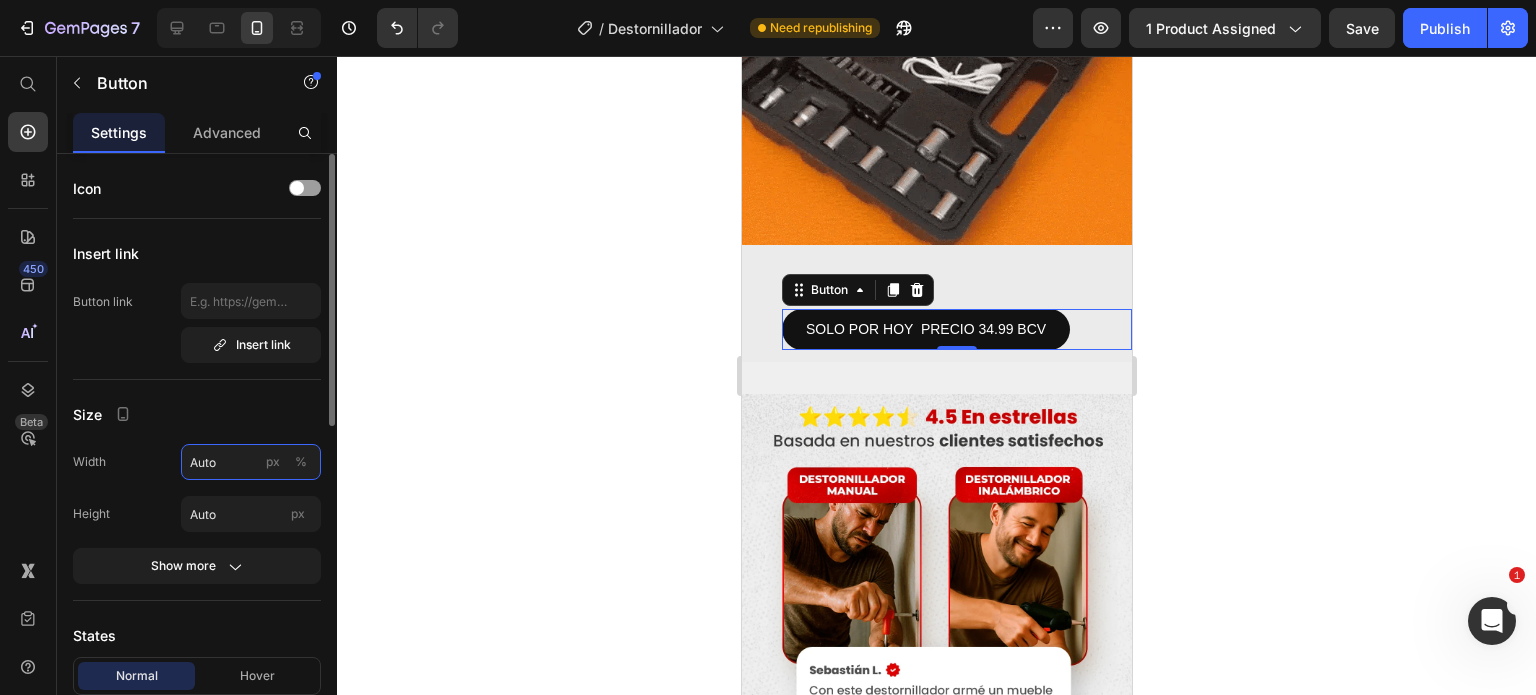 click on "Auto" at bounding box center (251, 462) 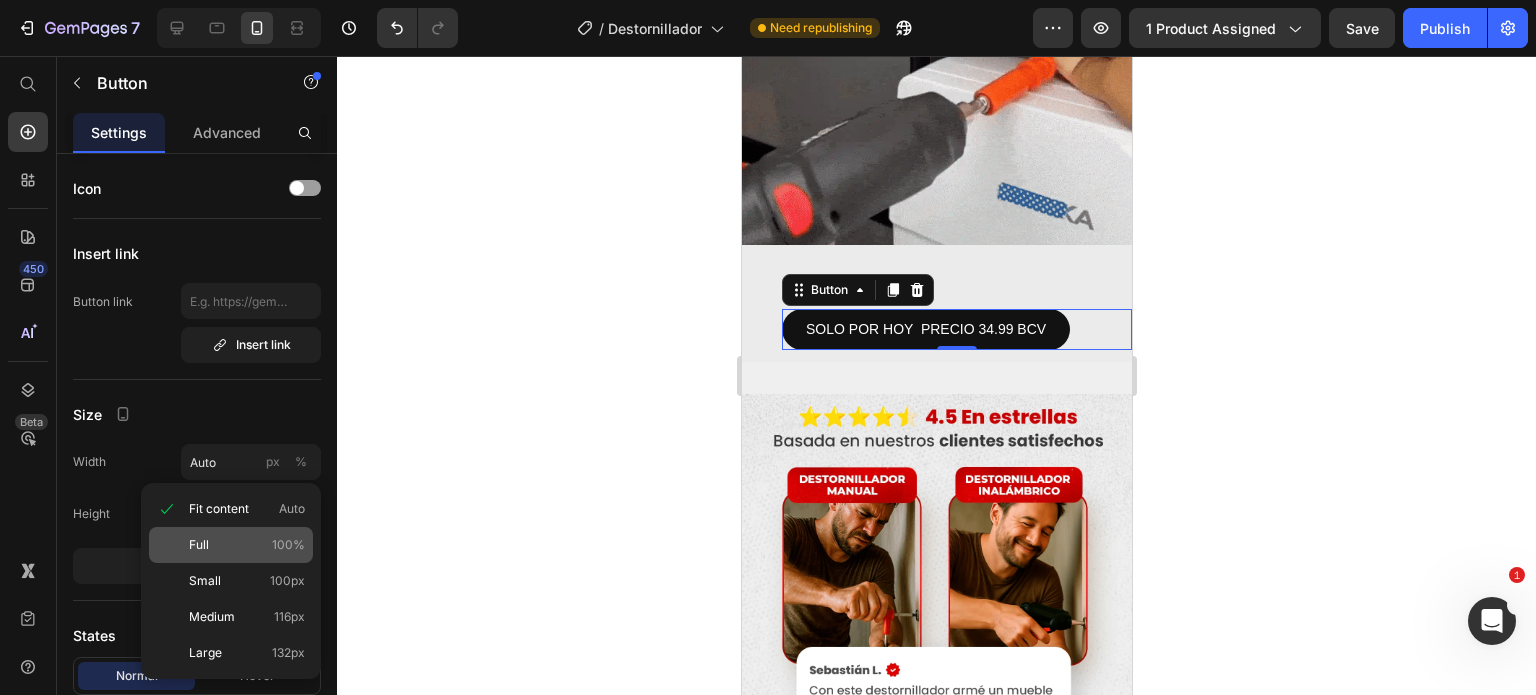 click on "Full 100%" at bounding box center [247, 545] 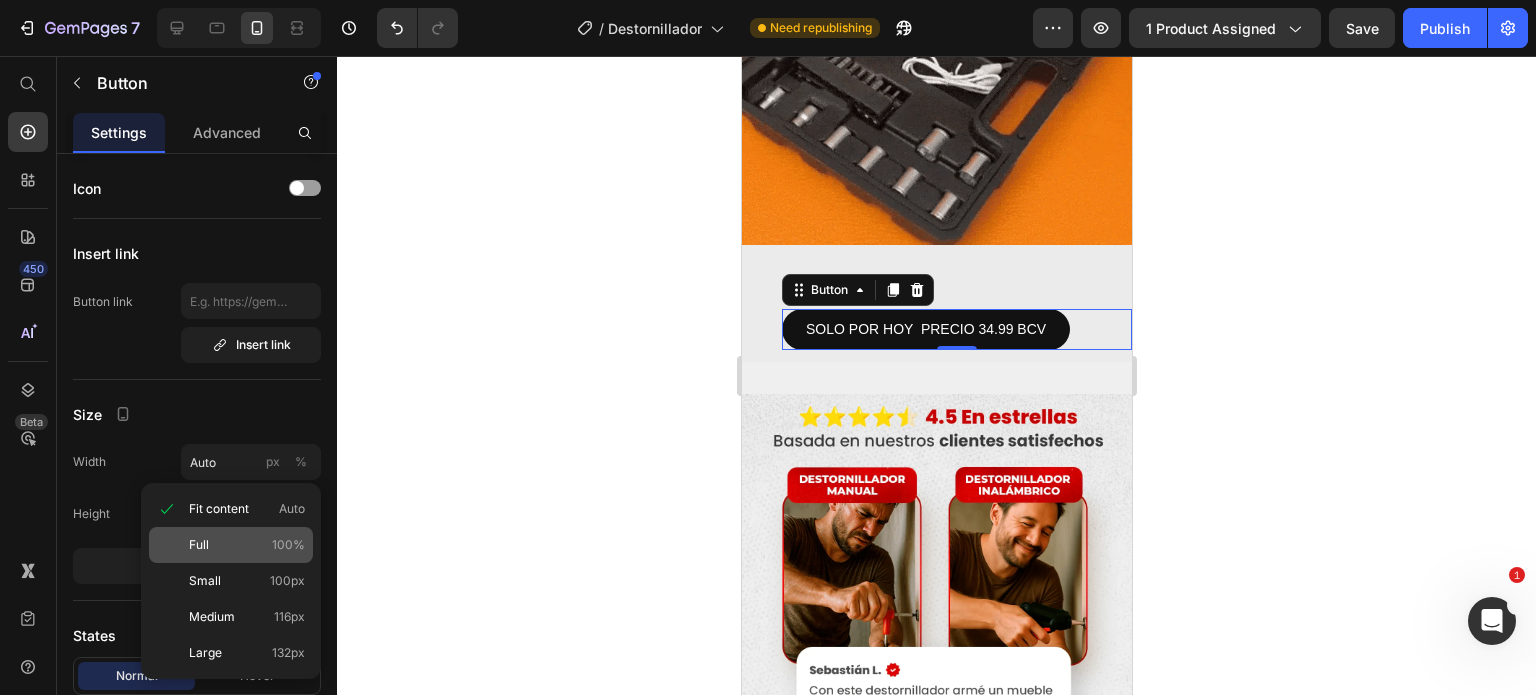 type on "100" 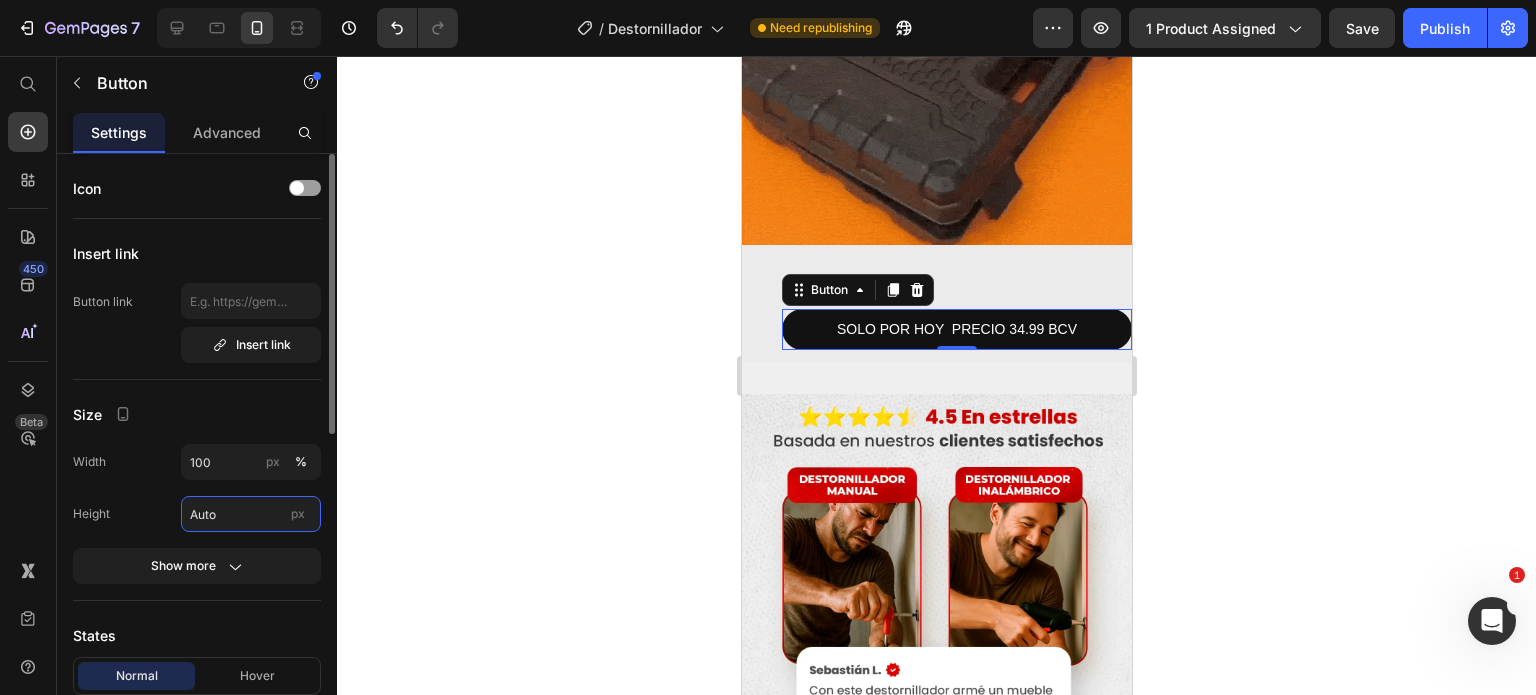 click on "Auto" at bounding box center [251, 514] 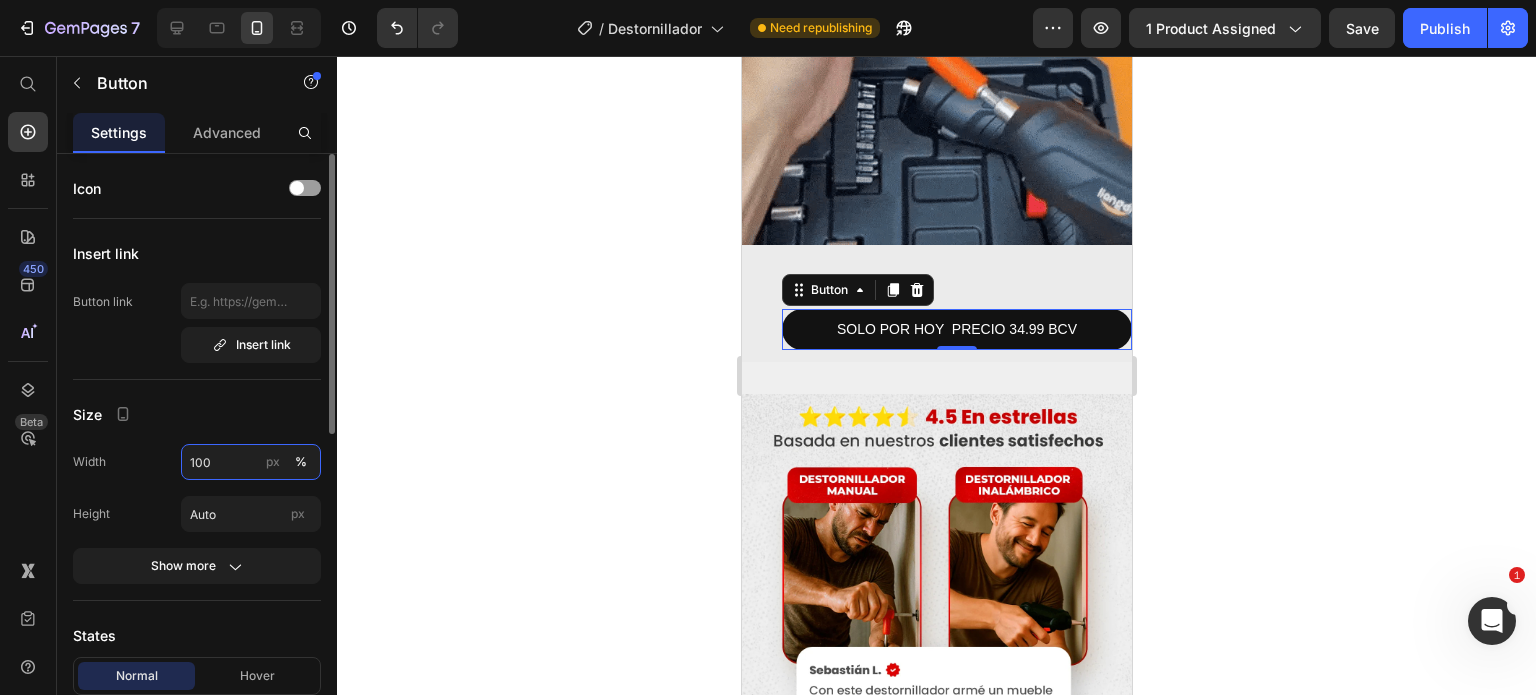 click on "100" at bounding box center [251, 462] 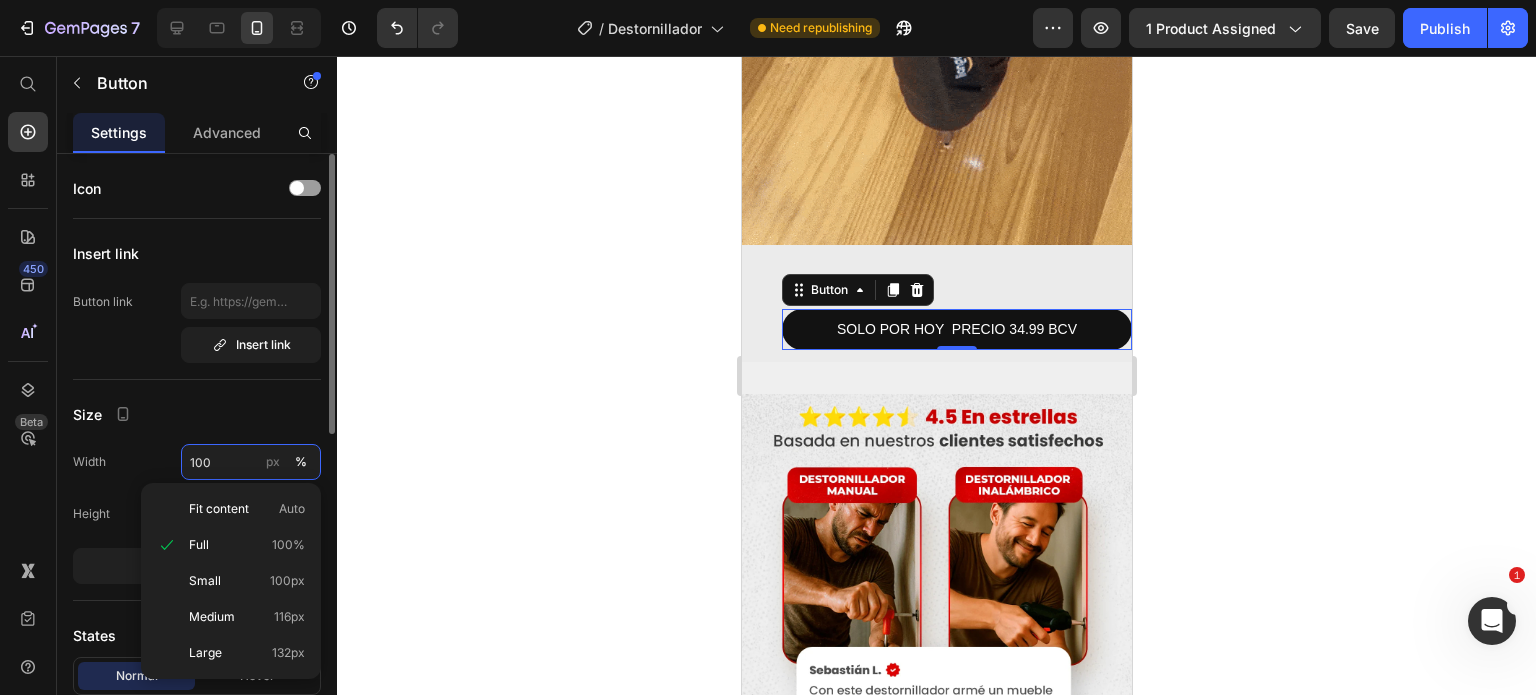 click on "100" at bounding box center [251, 462] 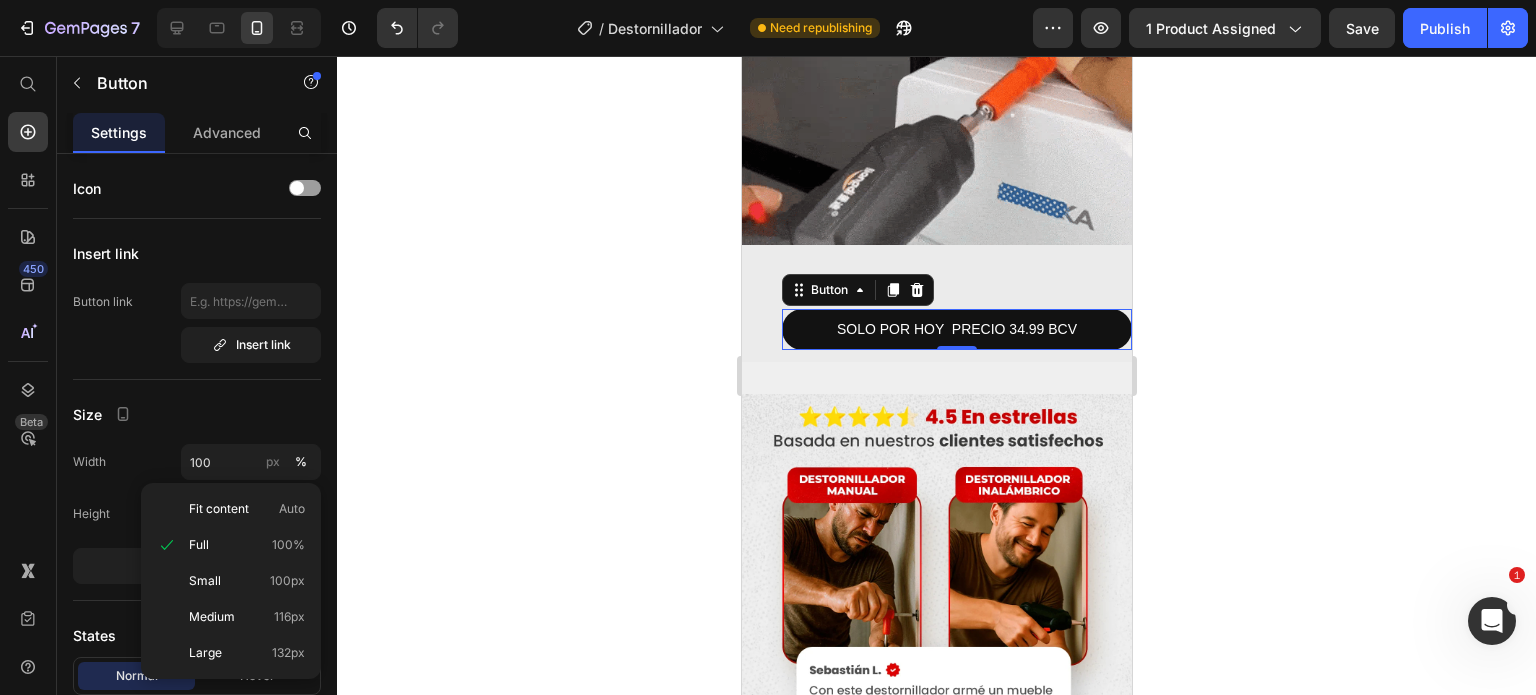 click on "Fit content Auto Full 100% Small 100px Medium 116px Large 132px" at bounding box center (231, 581) 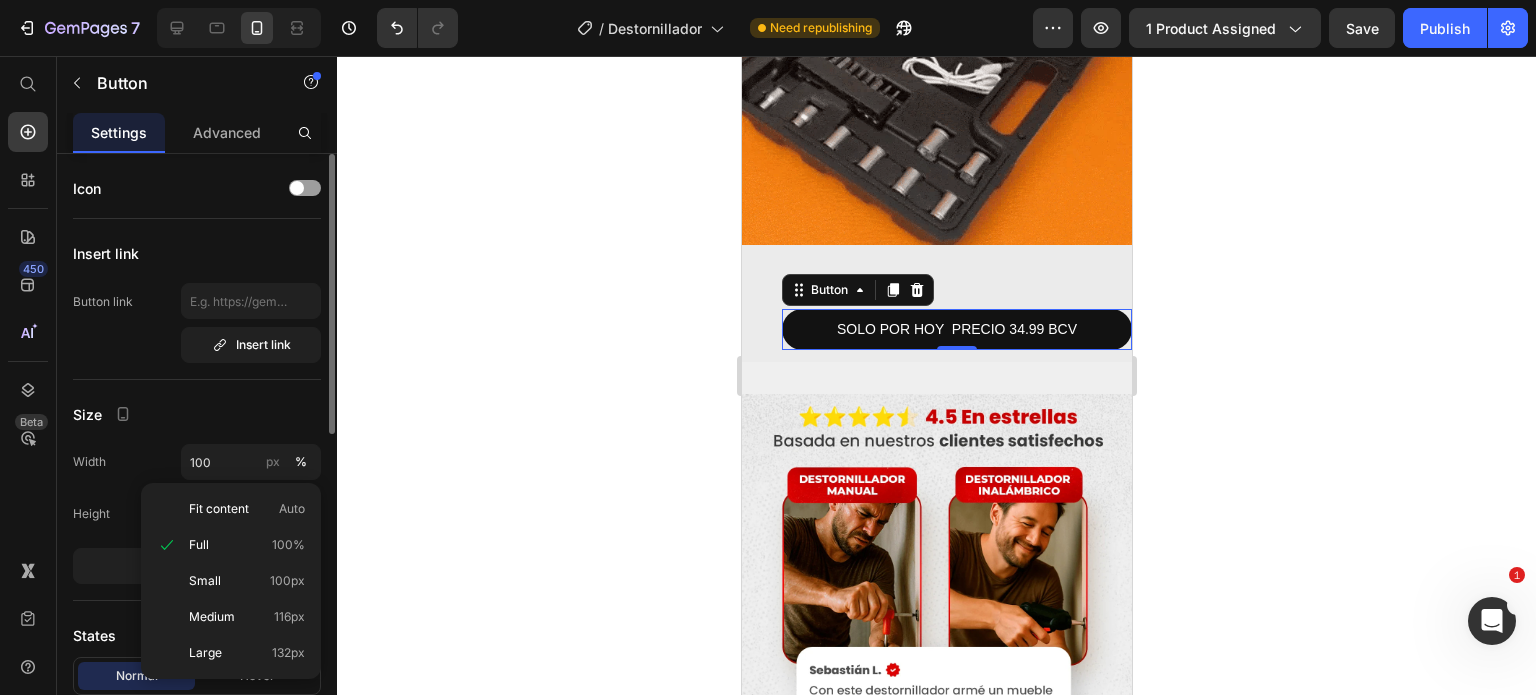 click on "Width 100 px % Height Auto px Show more" at bounding box center [197, 514] 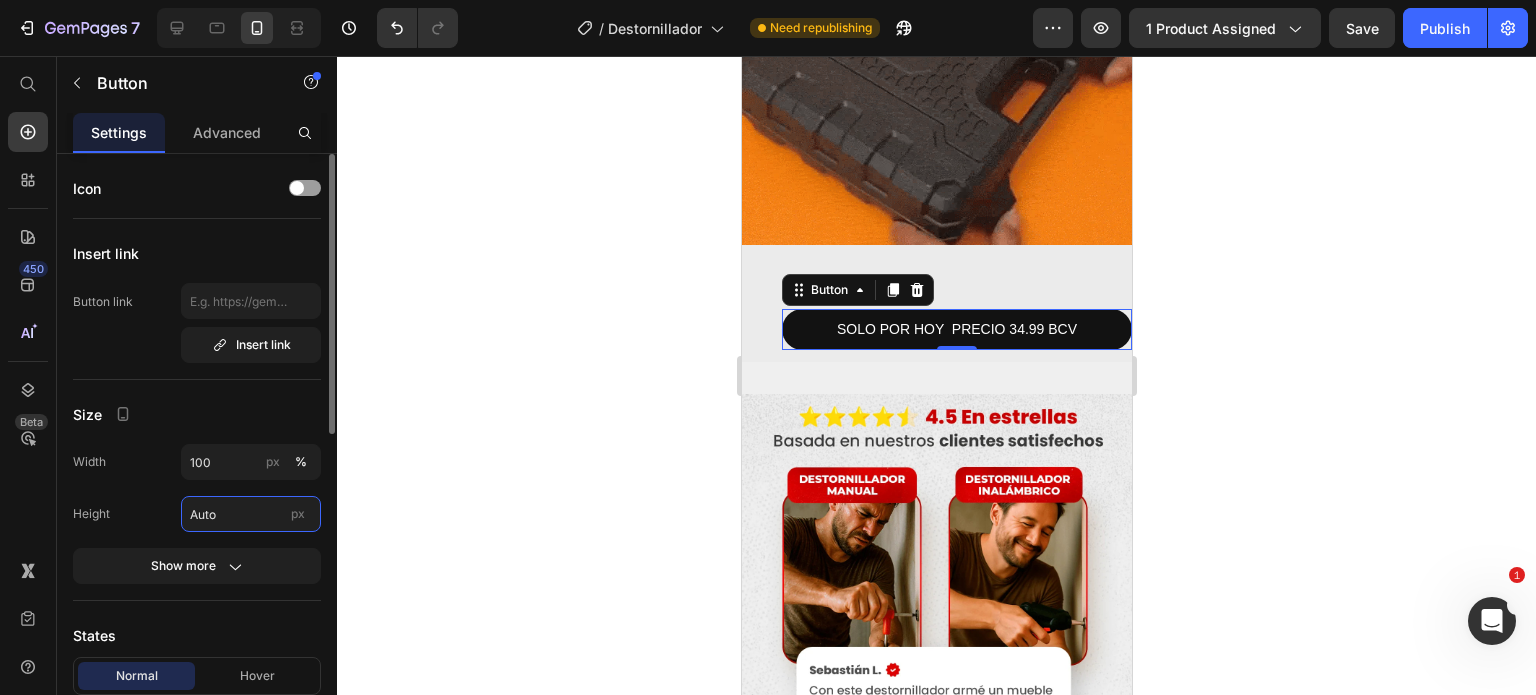 click on "Auto" at bounding box center [251, 514] 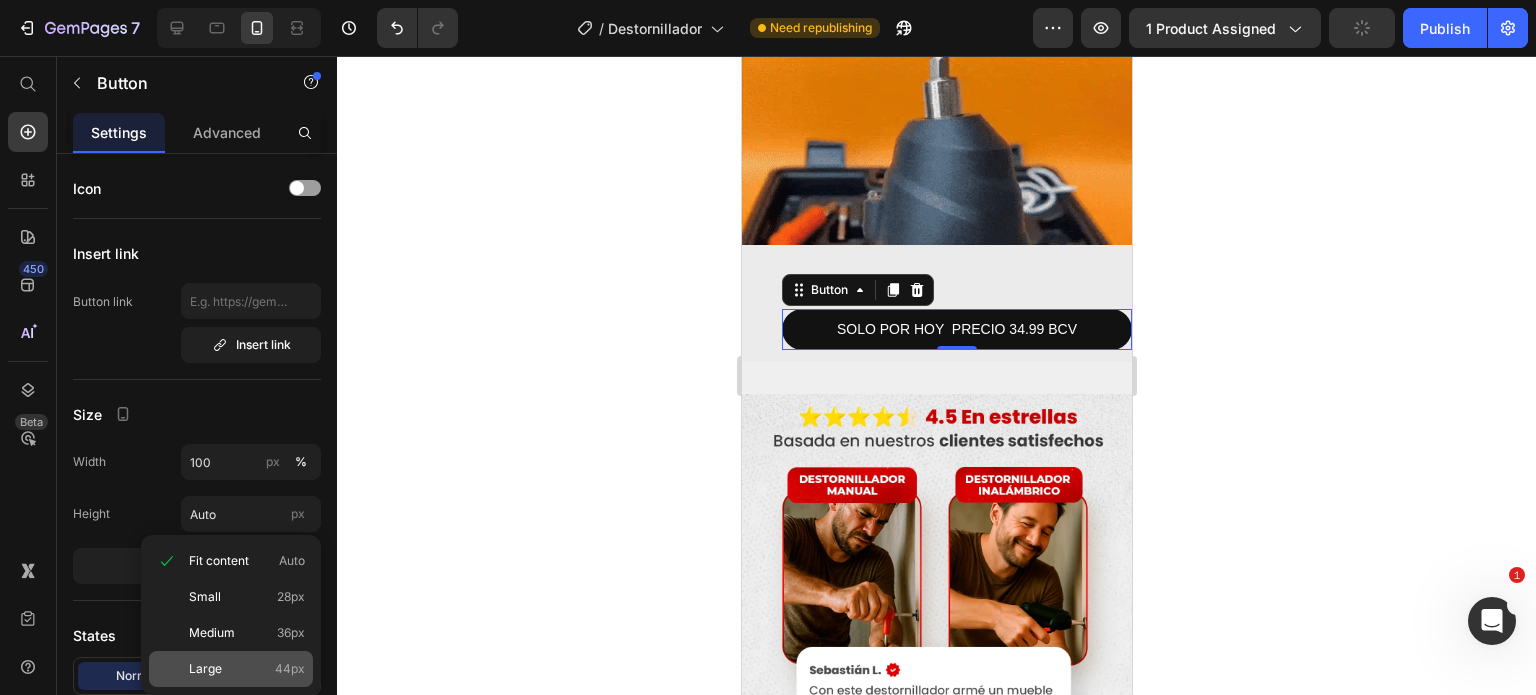 click on "Large 44px" at bounding box center [247, 669] 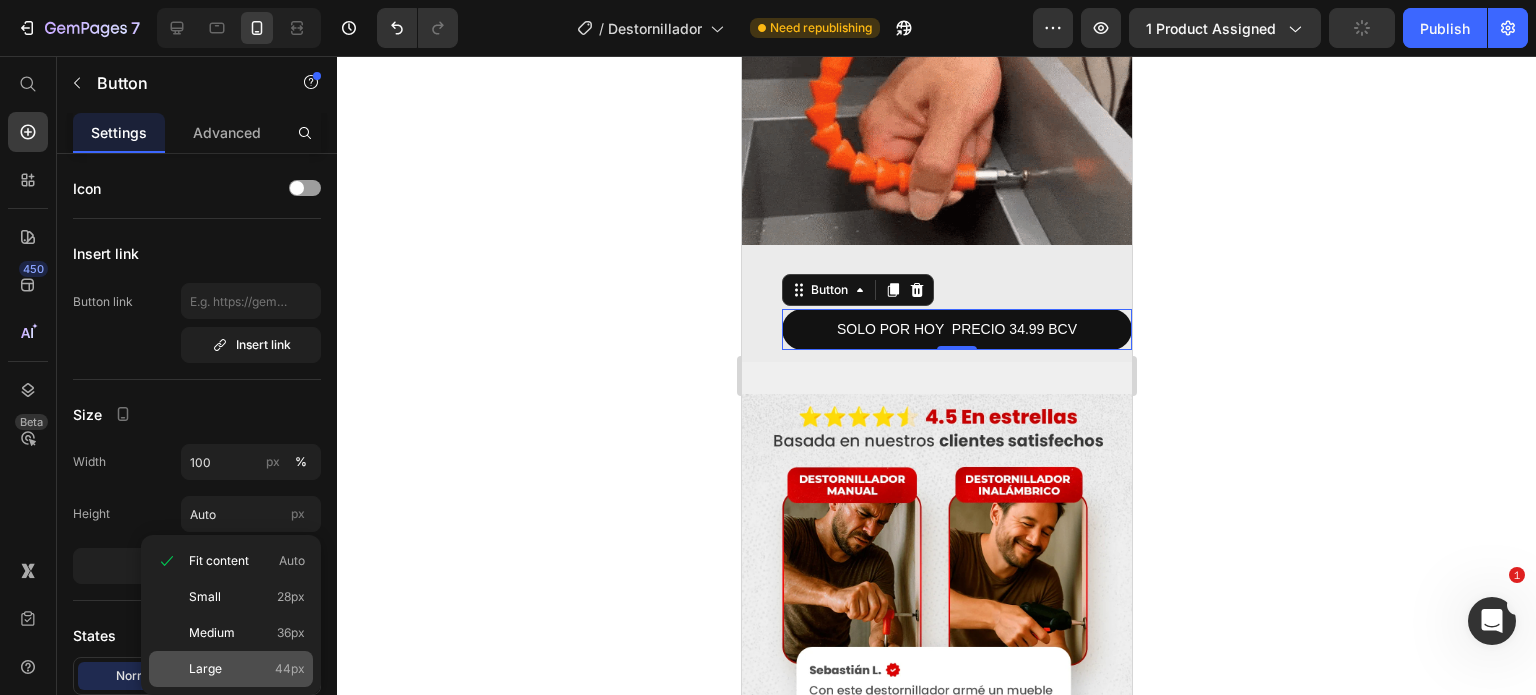 type on "44" 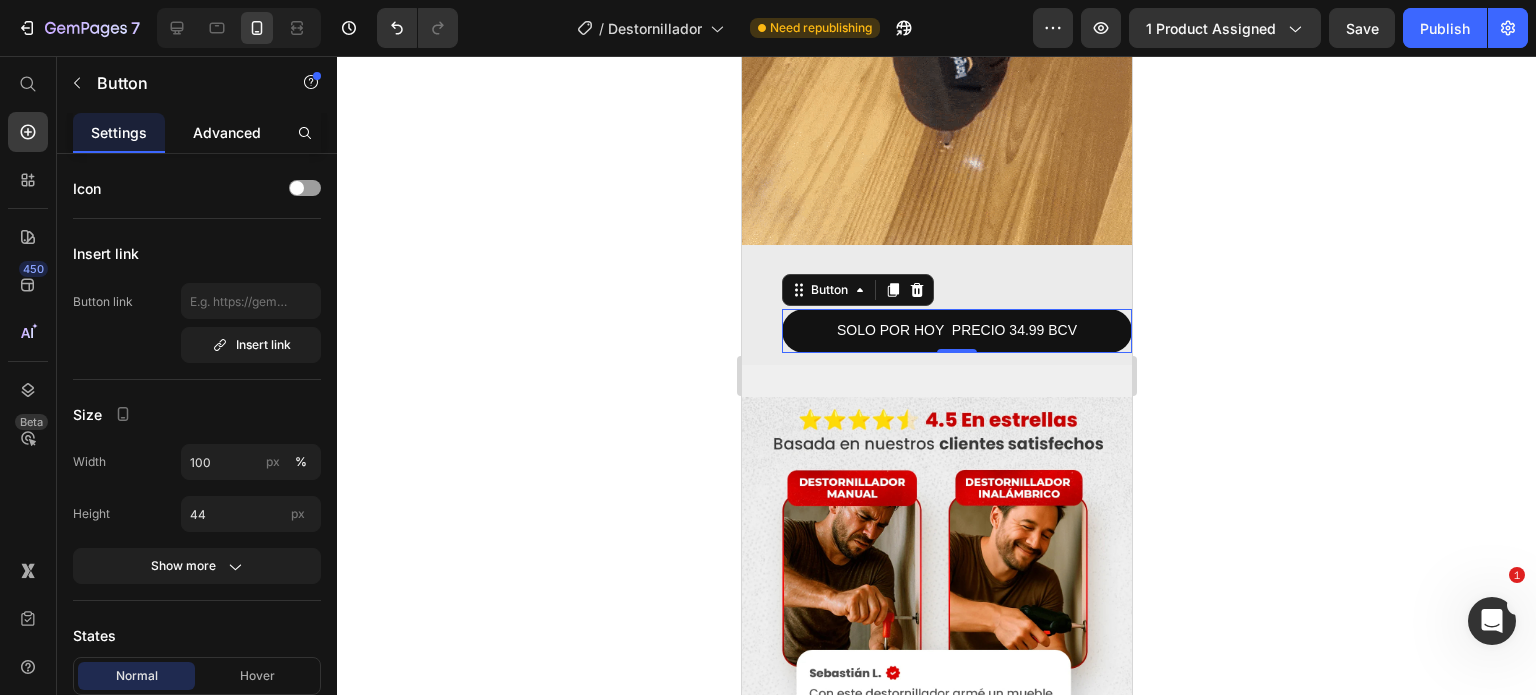 click on "Advanced" 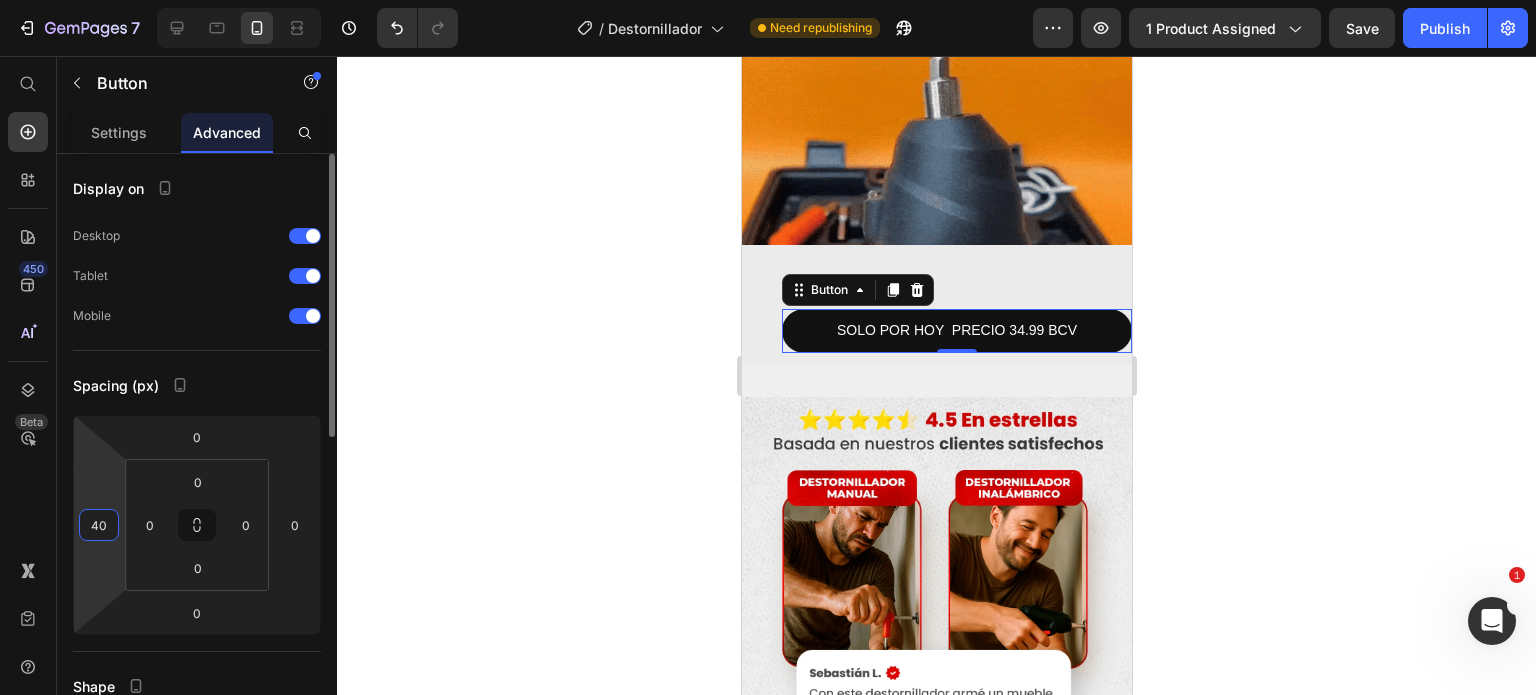 click on "40" at bounding box center (99, 525) 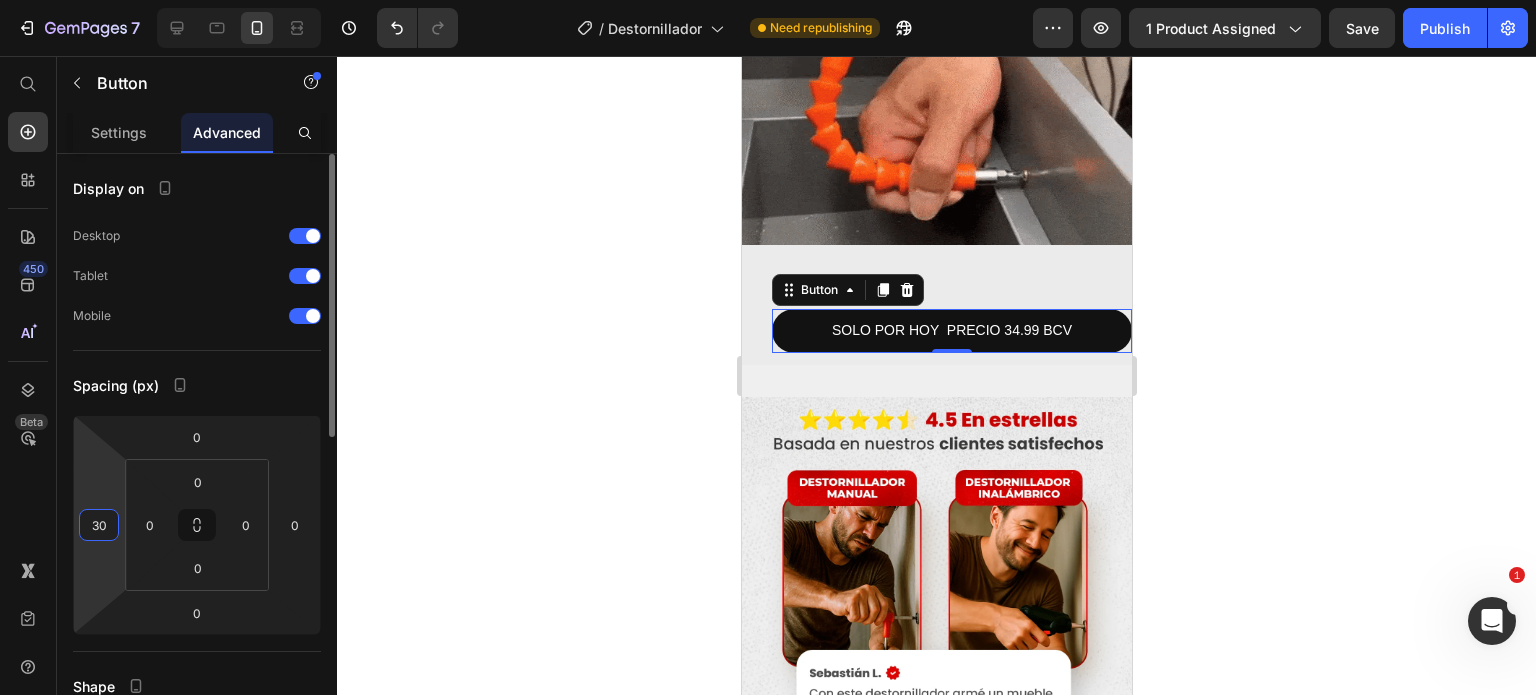 type on "3" 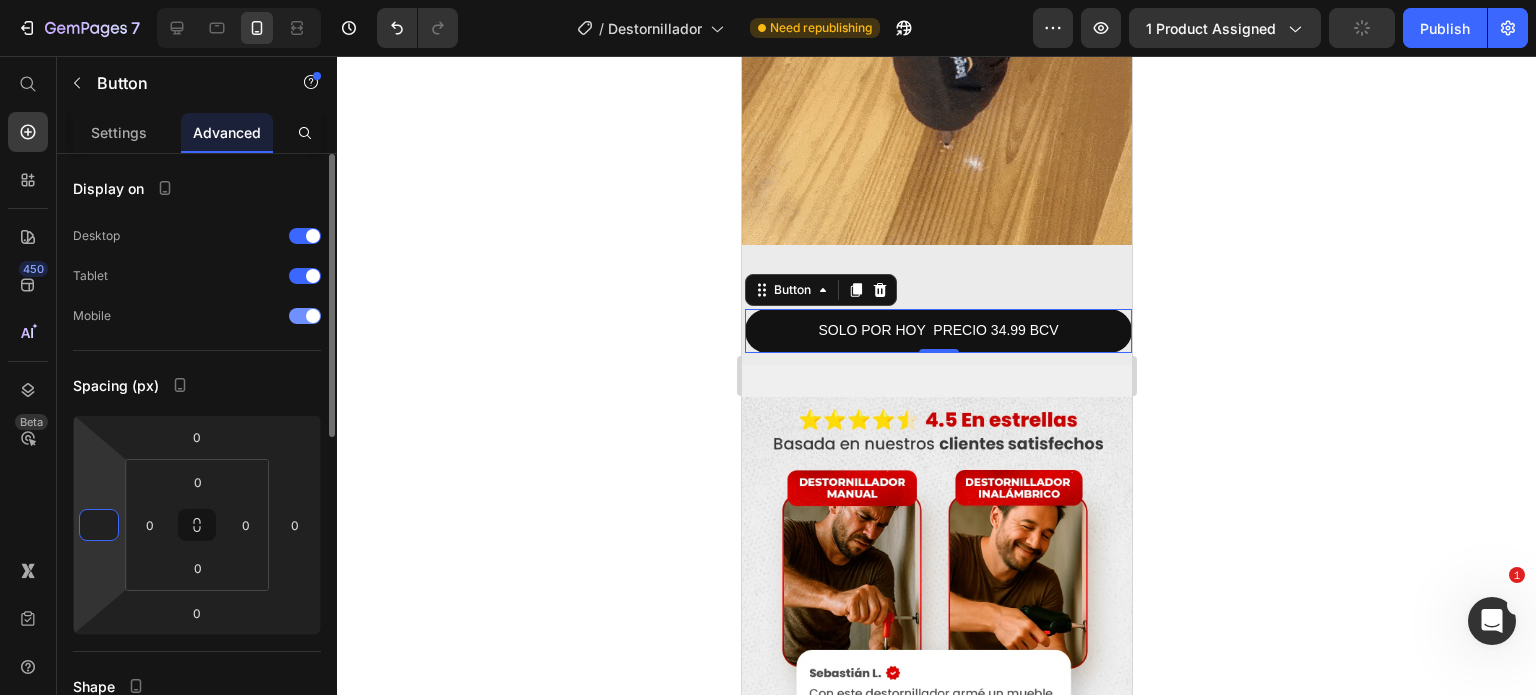 type on "0" 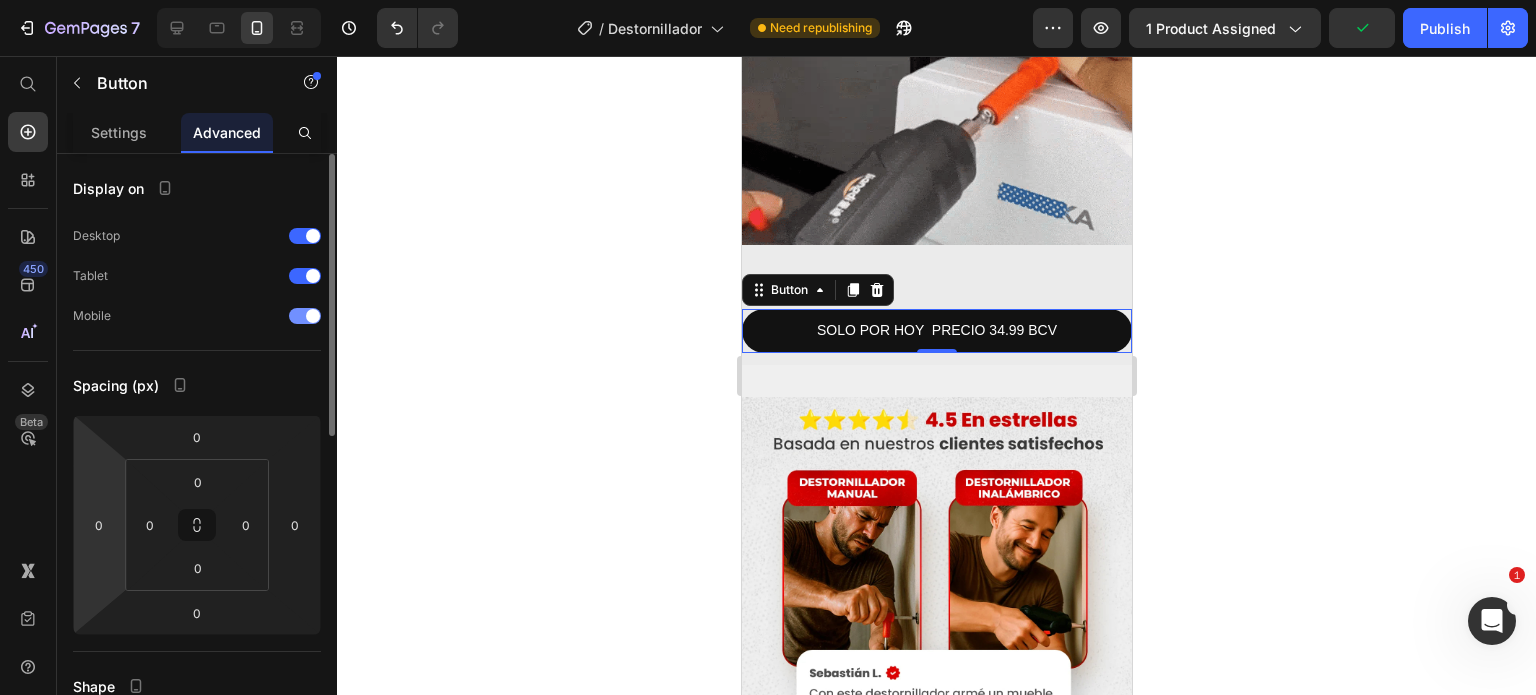 click at bounding box center [216, 316] 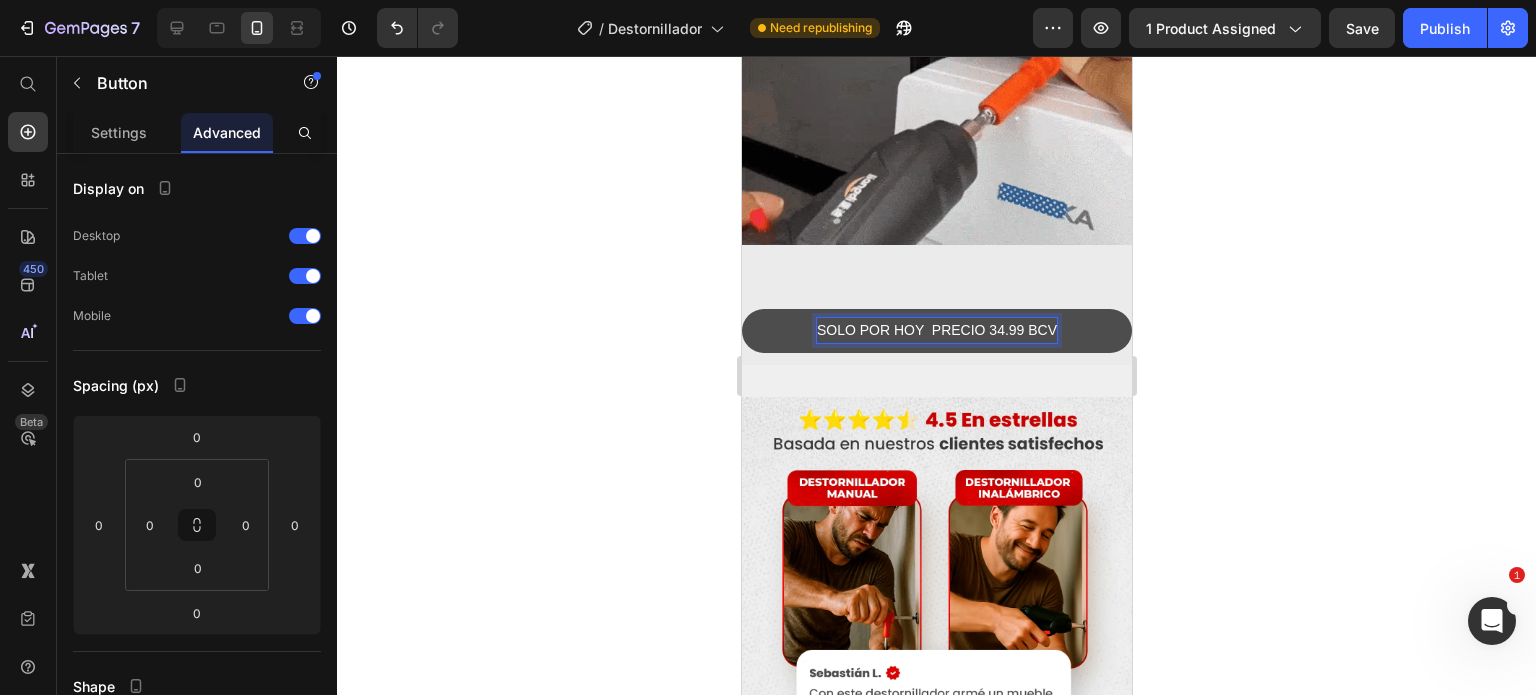 click on "SOLO POR HOY  PRECIO 34.99 BCV" at bounding box center (936, 330) 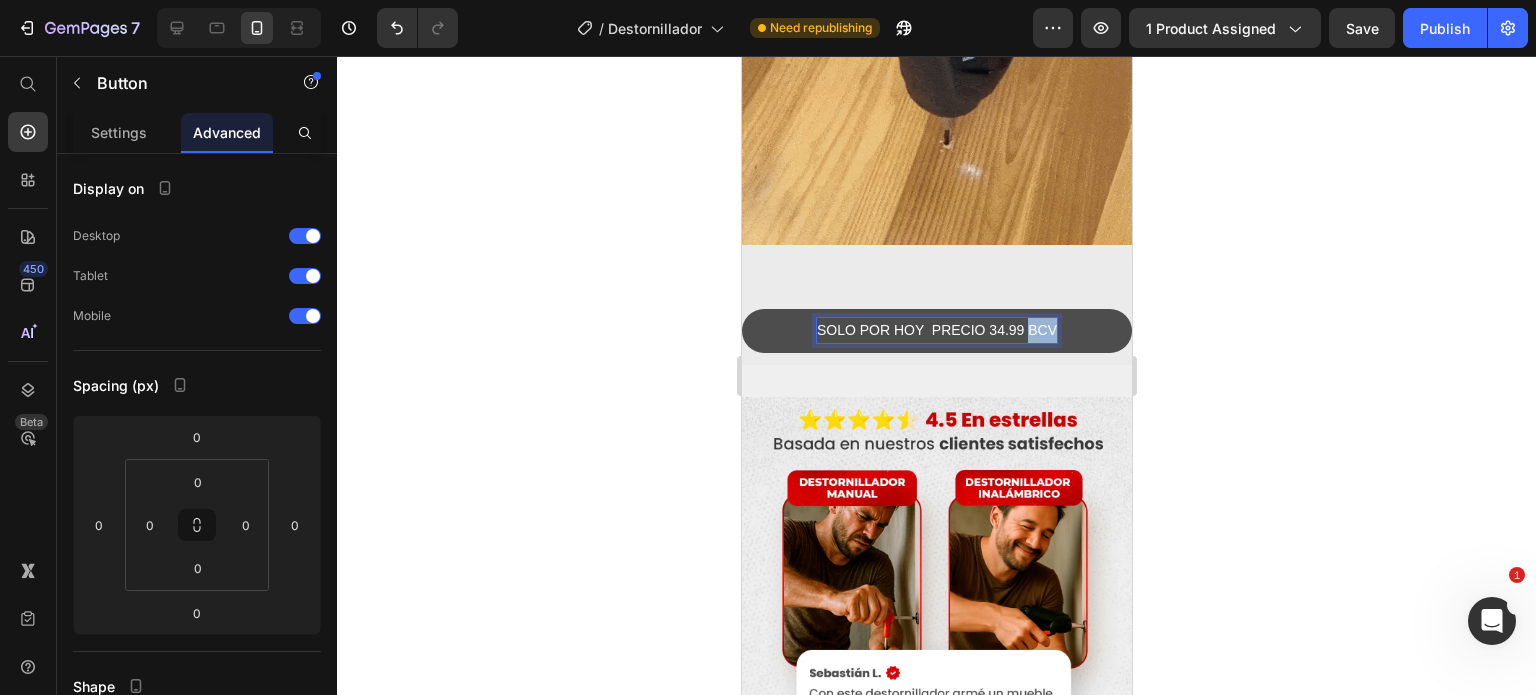 click on "SOLO POR HOY  PRECIO 34.99 BCV" at bounding box center (936, 330) 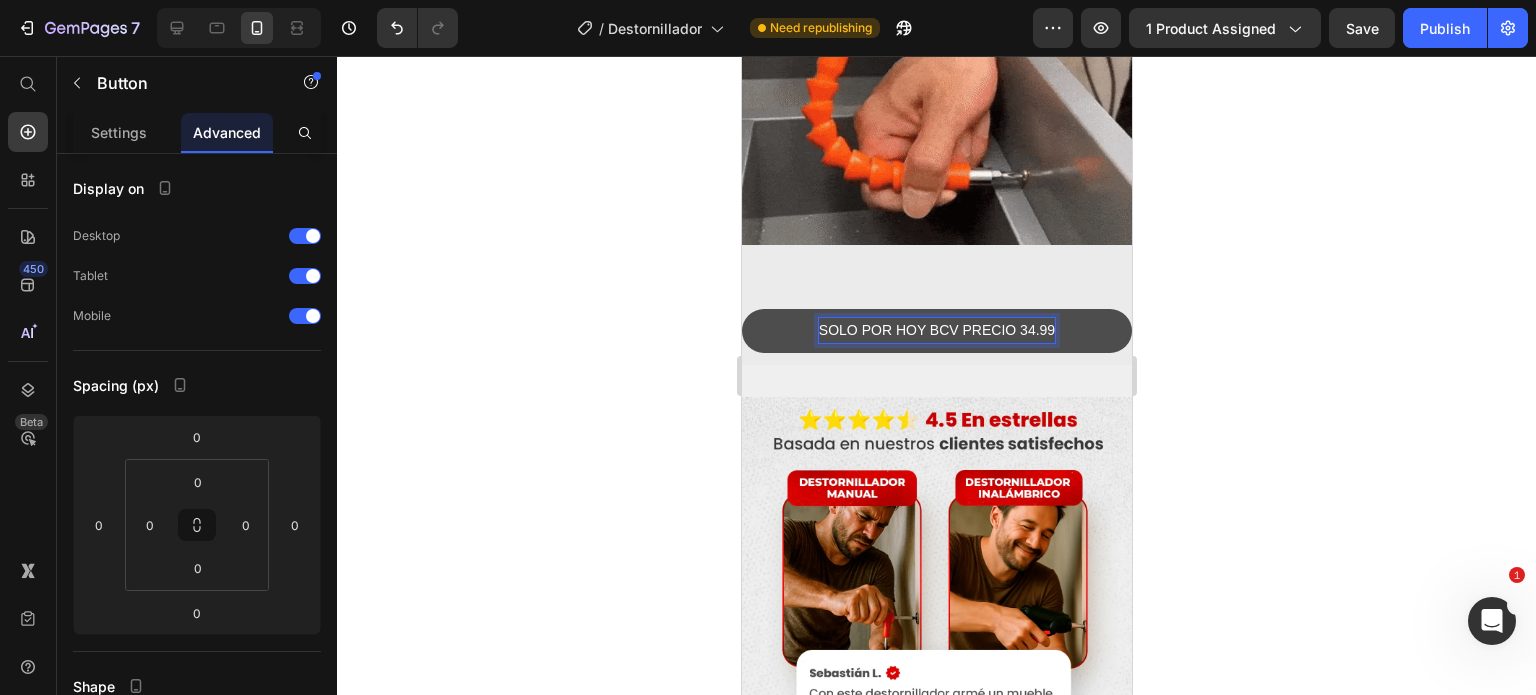 click on "SOLO POR HOY BCV PRECIO 34.99" at bounding box center (936, 330) 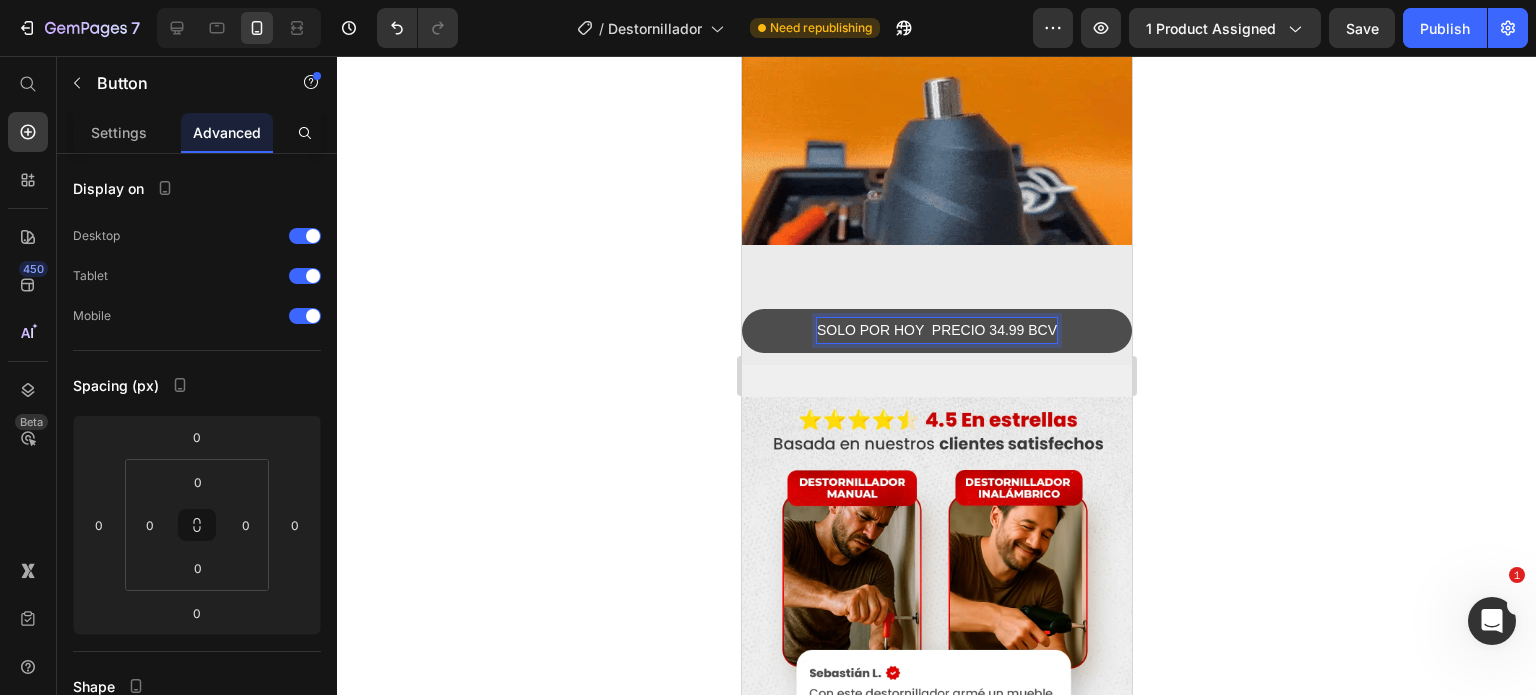 click on "SOLO POR HOY  PRECIO 34.99 BCV" at bounding box center (936, 330) 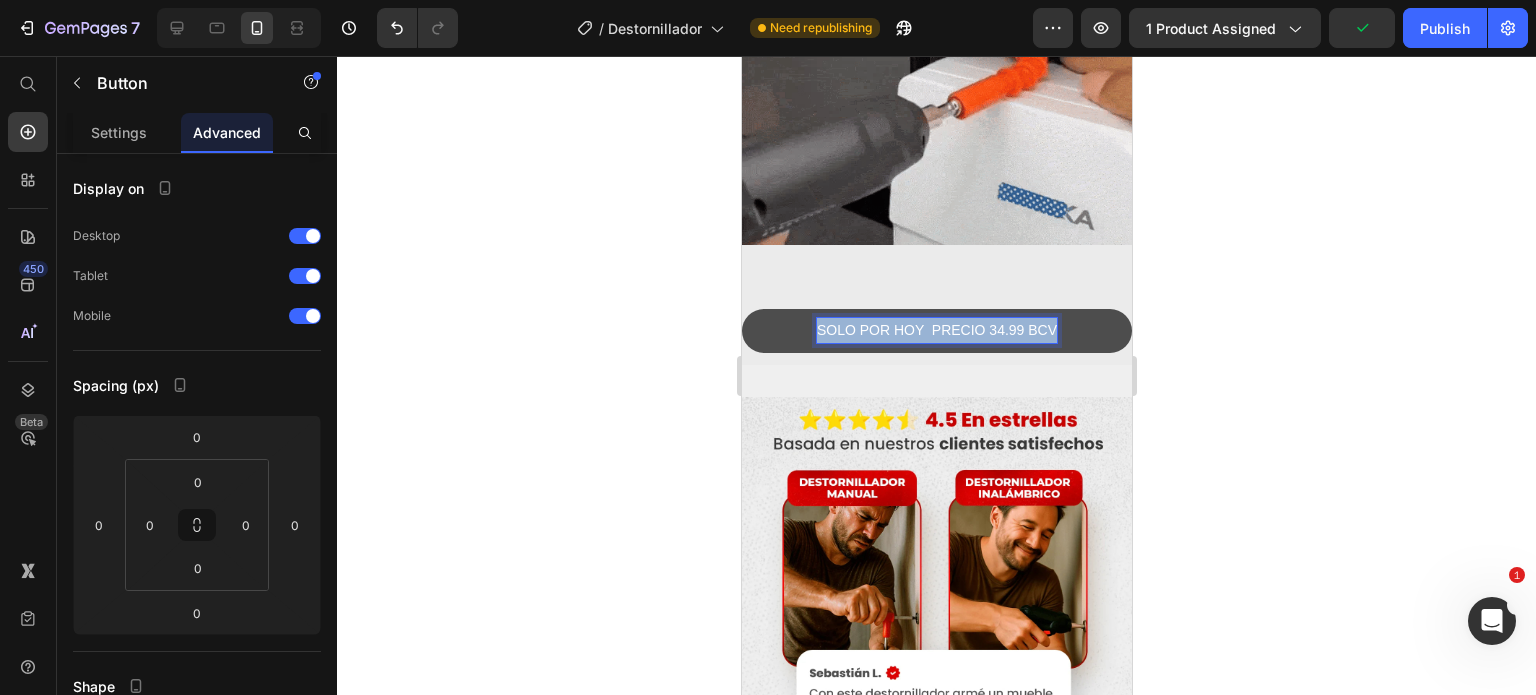 drag, startPoint x: 1048, startPoint y: 278, endPoint x: 797, endPoint y: 276, distance: 251.00797 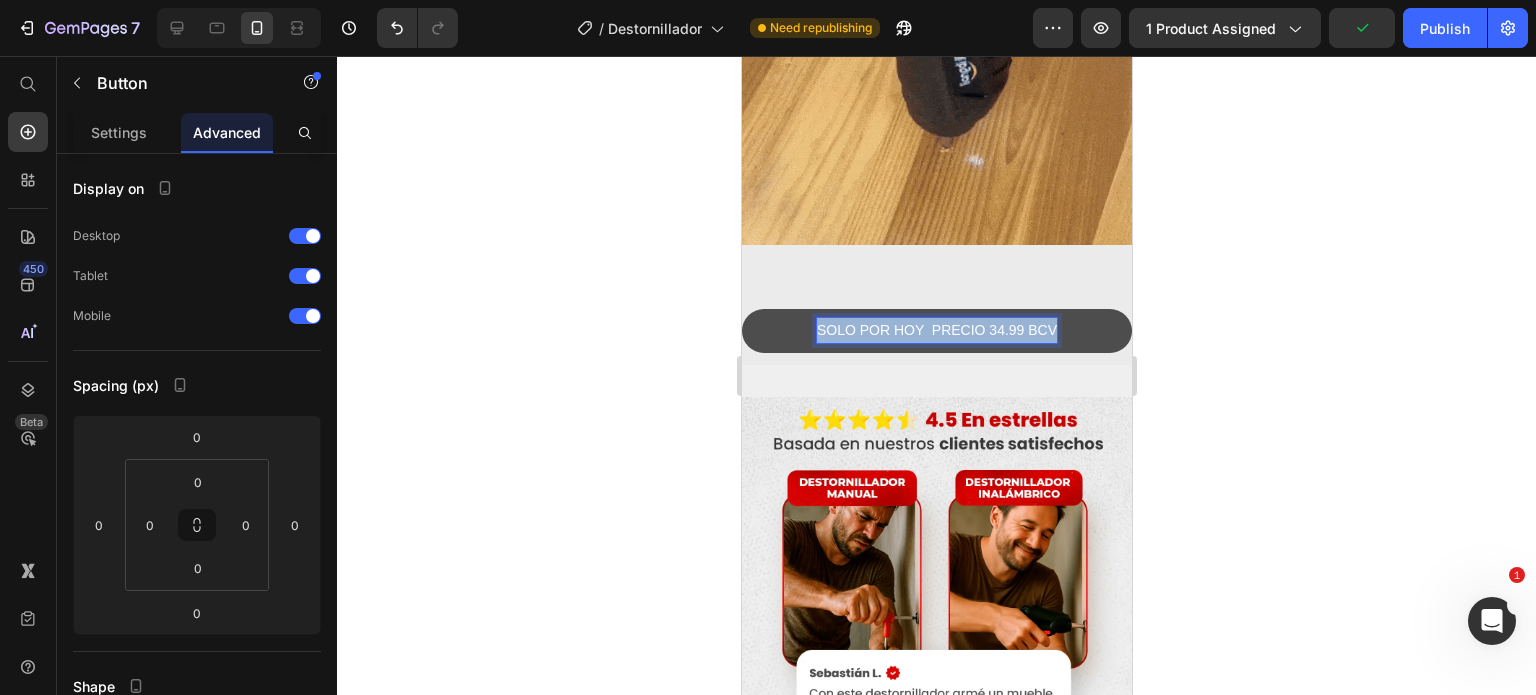 click on "SOLO POR HOY  PRECIO 34.99 BCV" at bounding box center [936, 331] 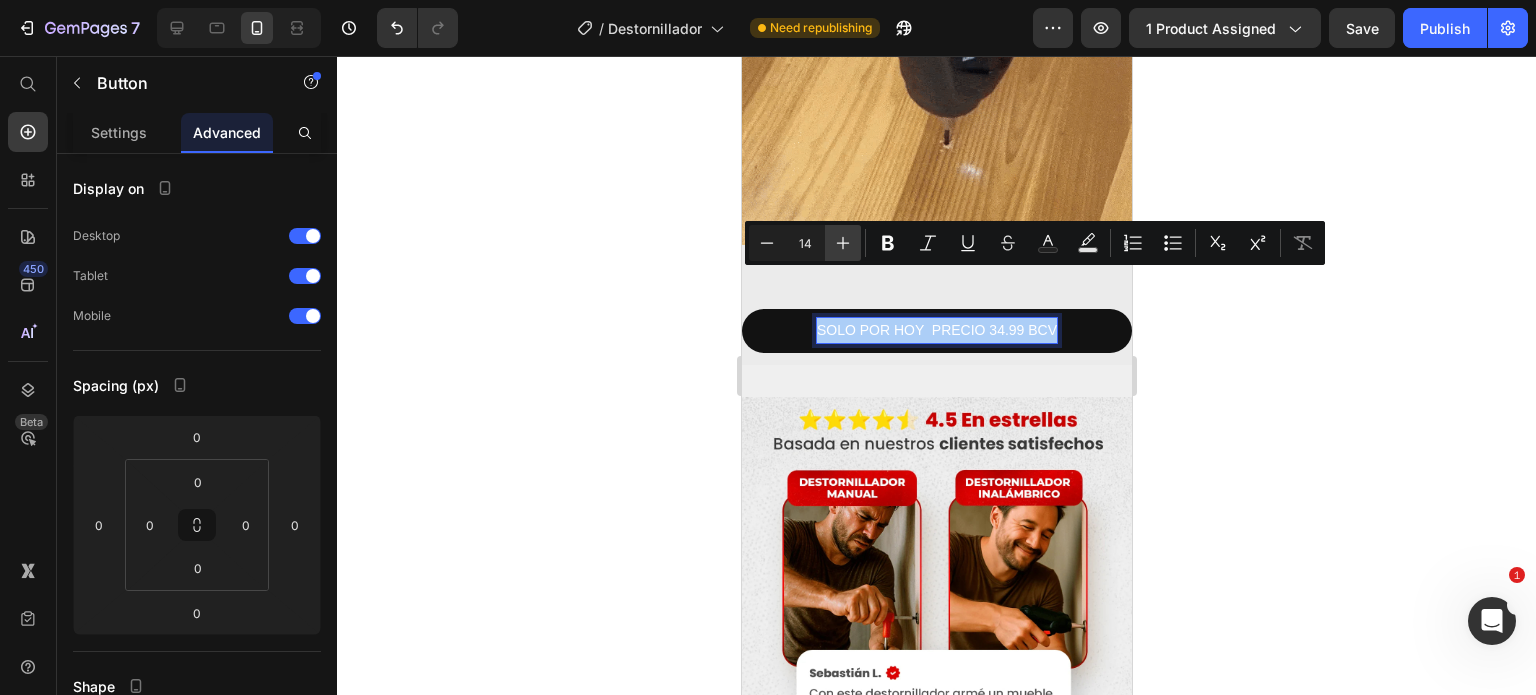 click 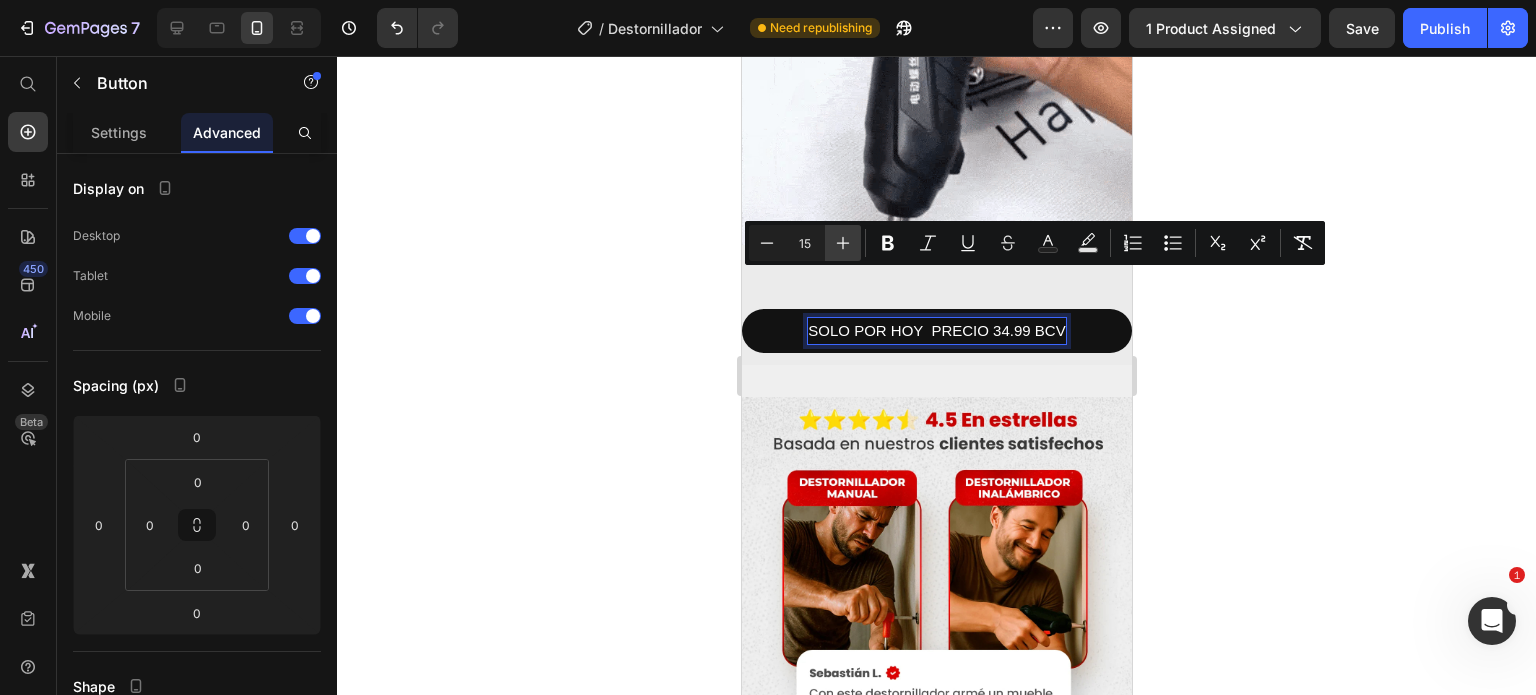 click 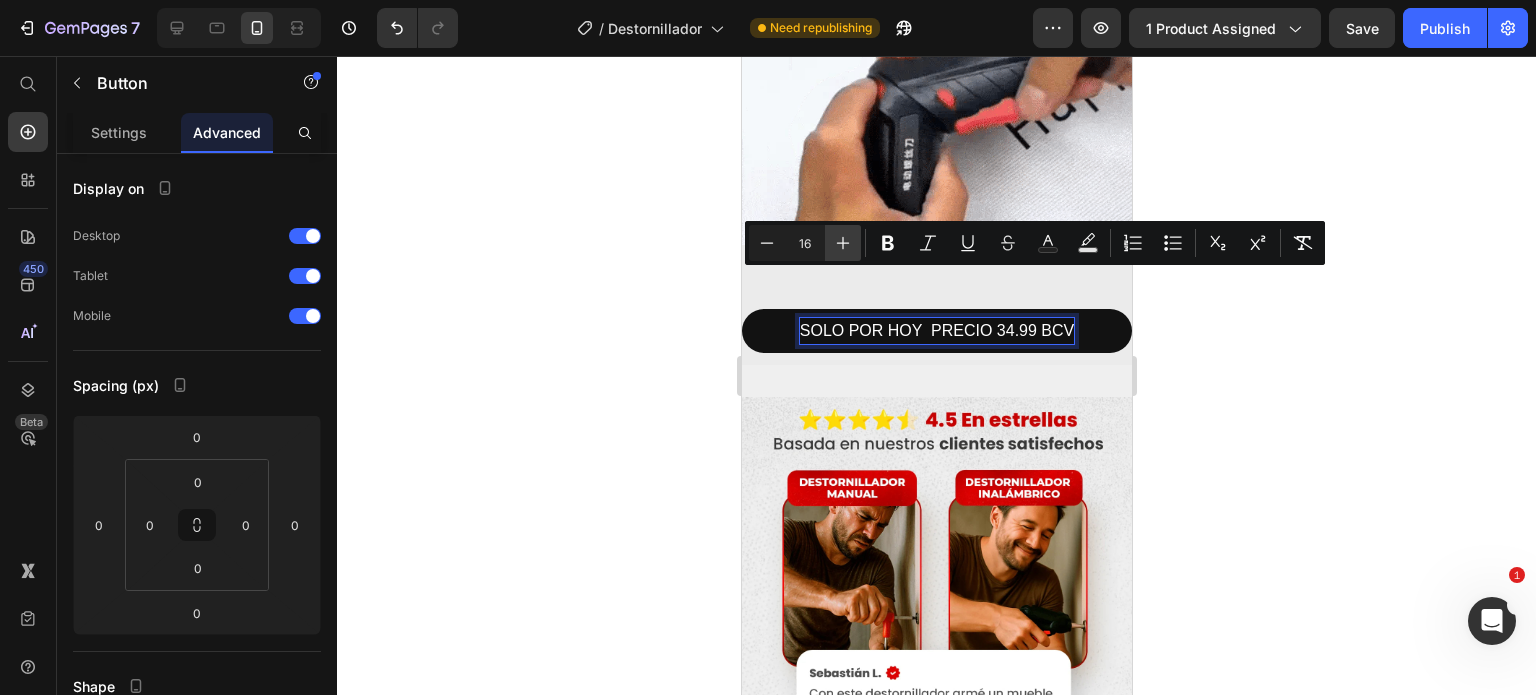click 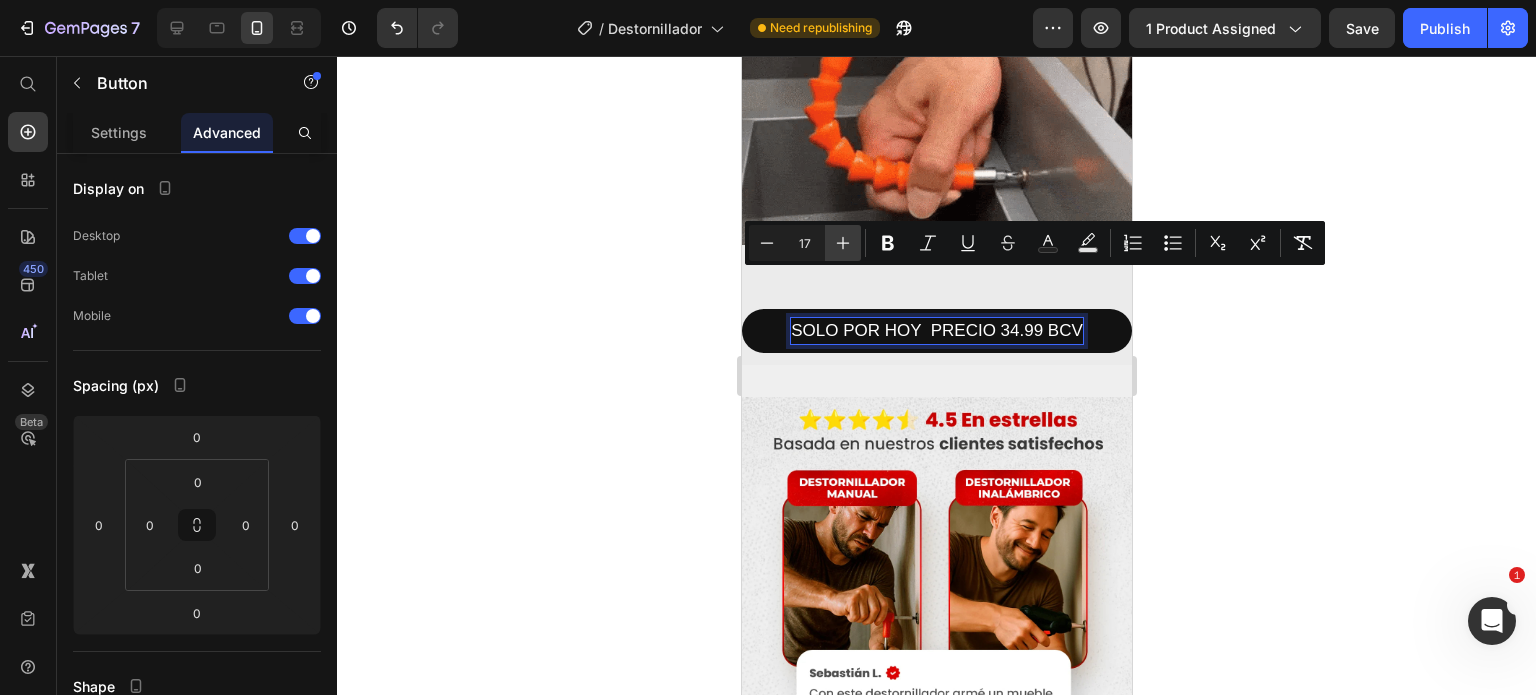 click 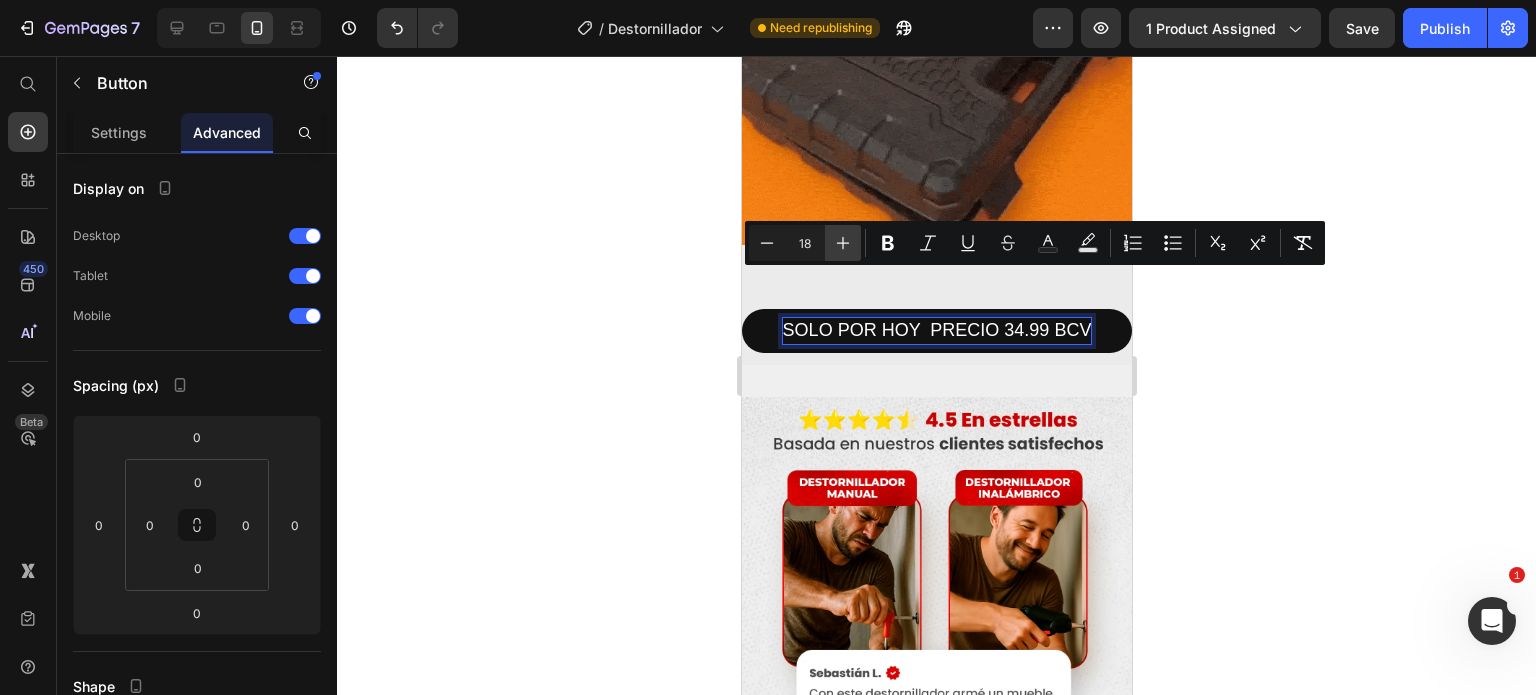 click 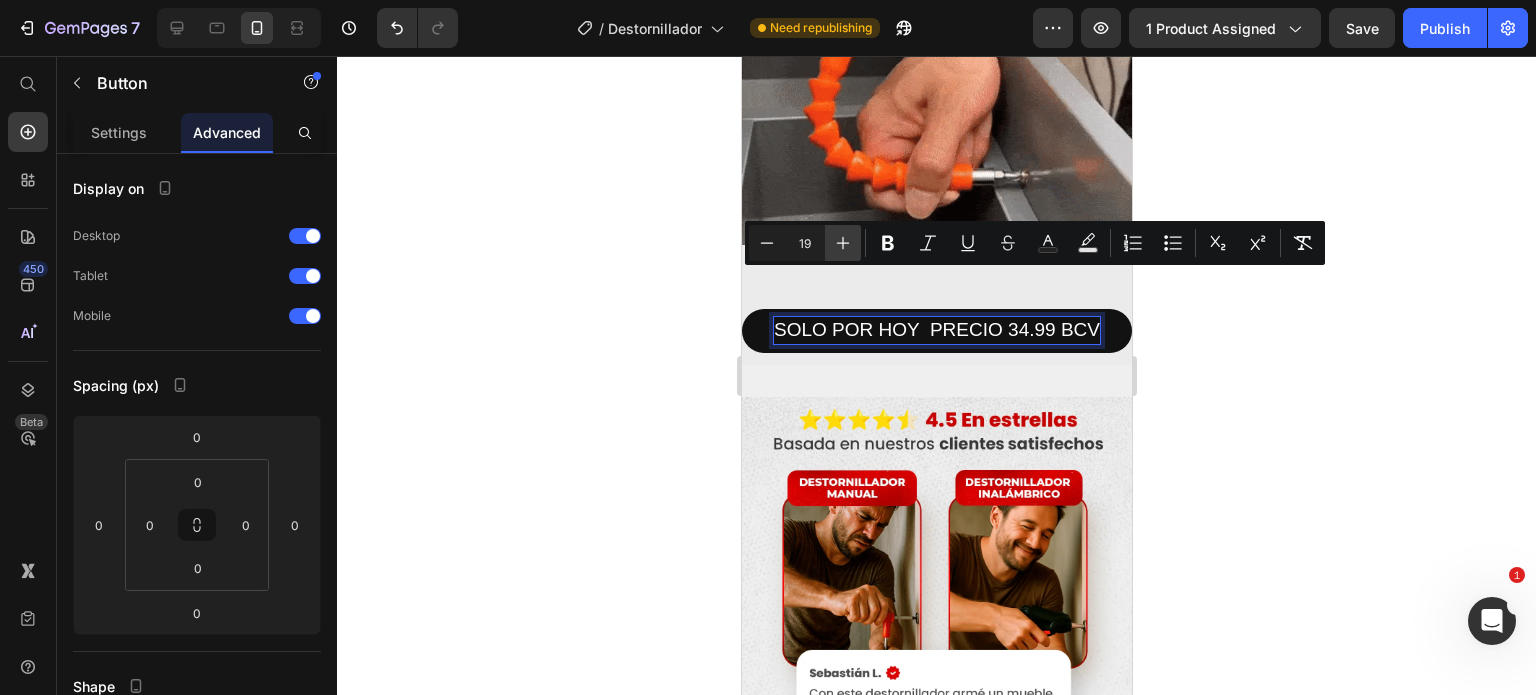 click 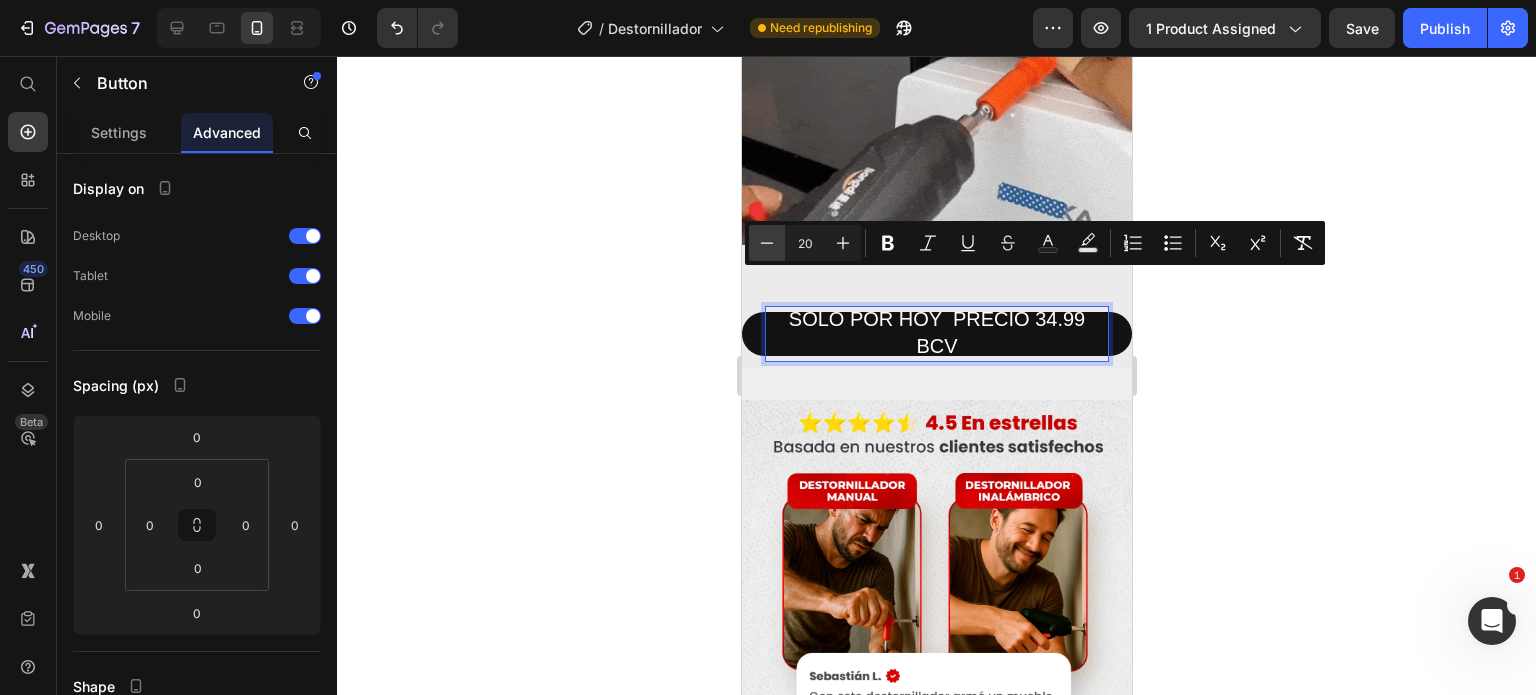 click 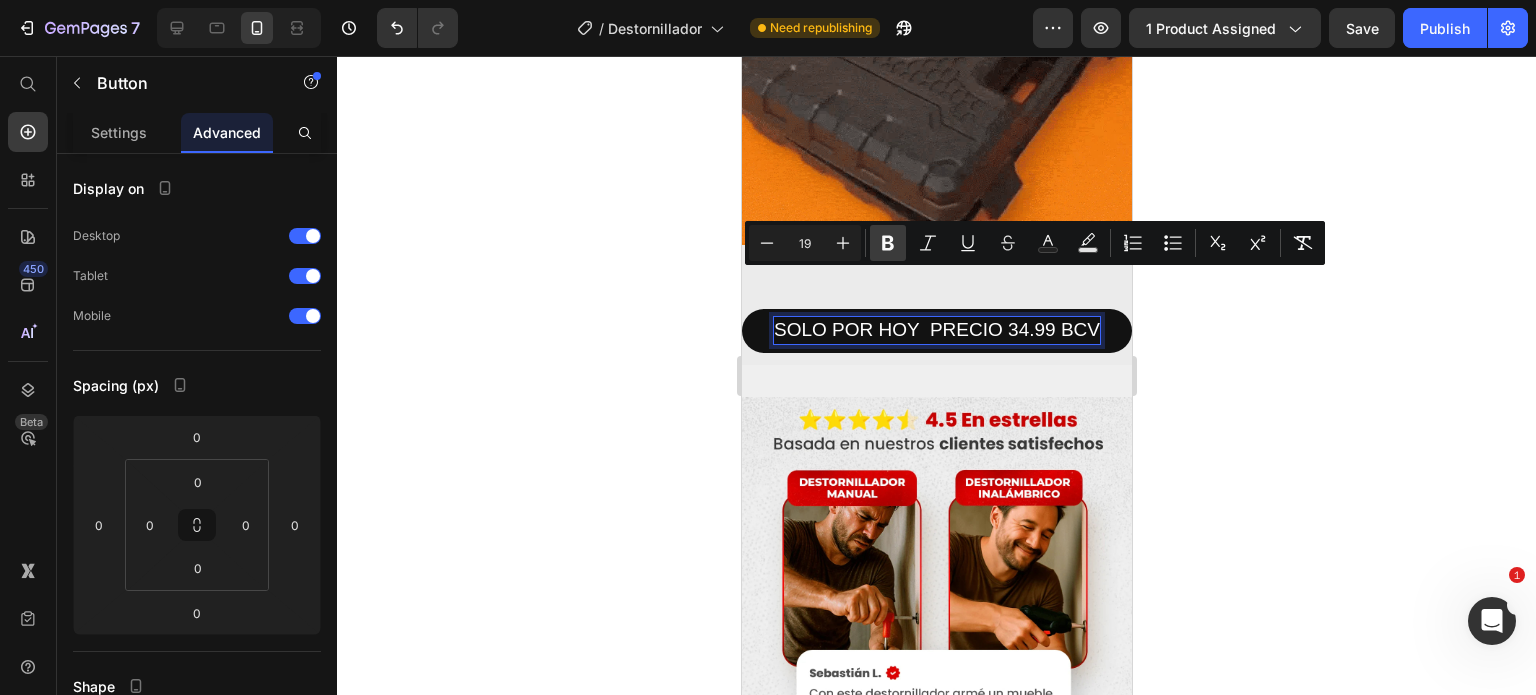 click 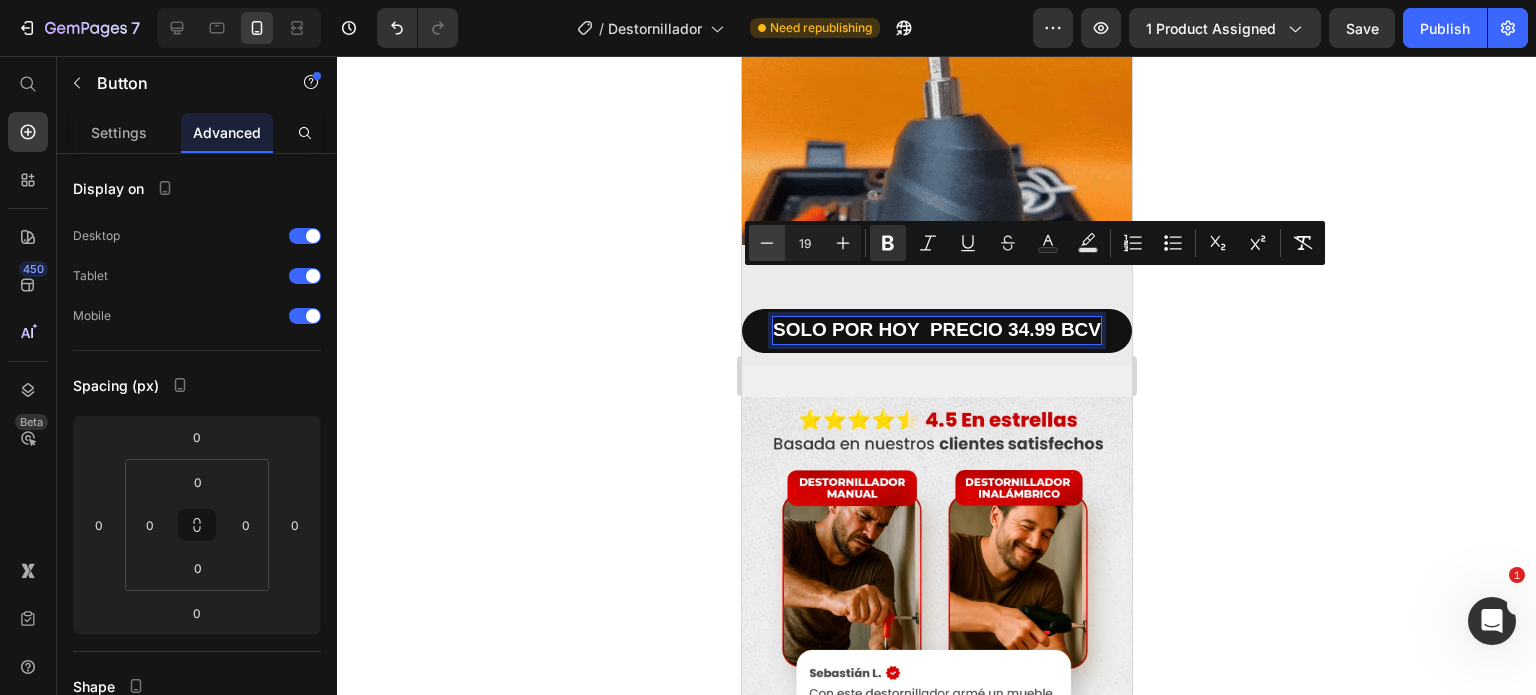 click 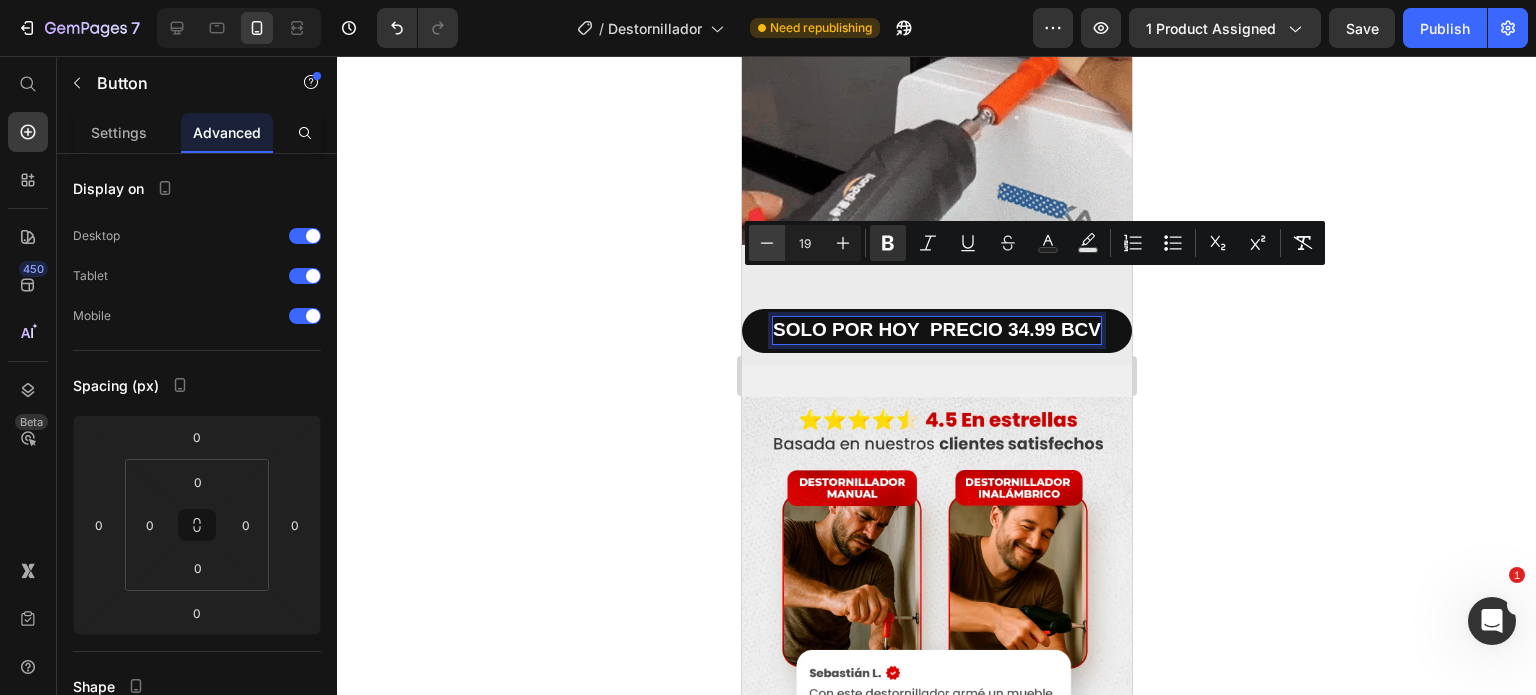 type on "18" 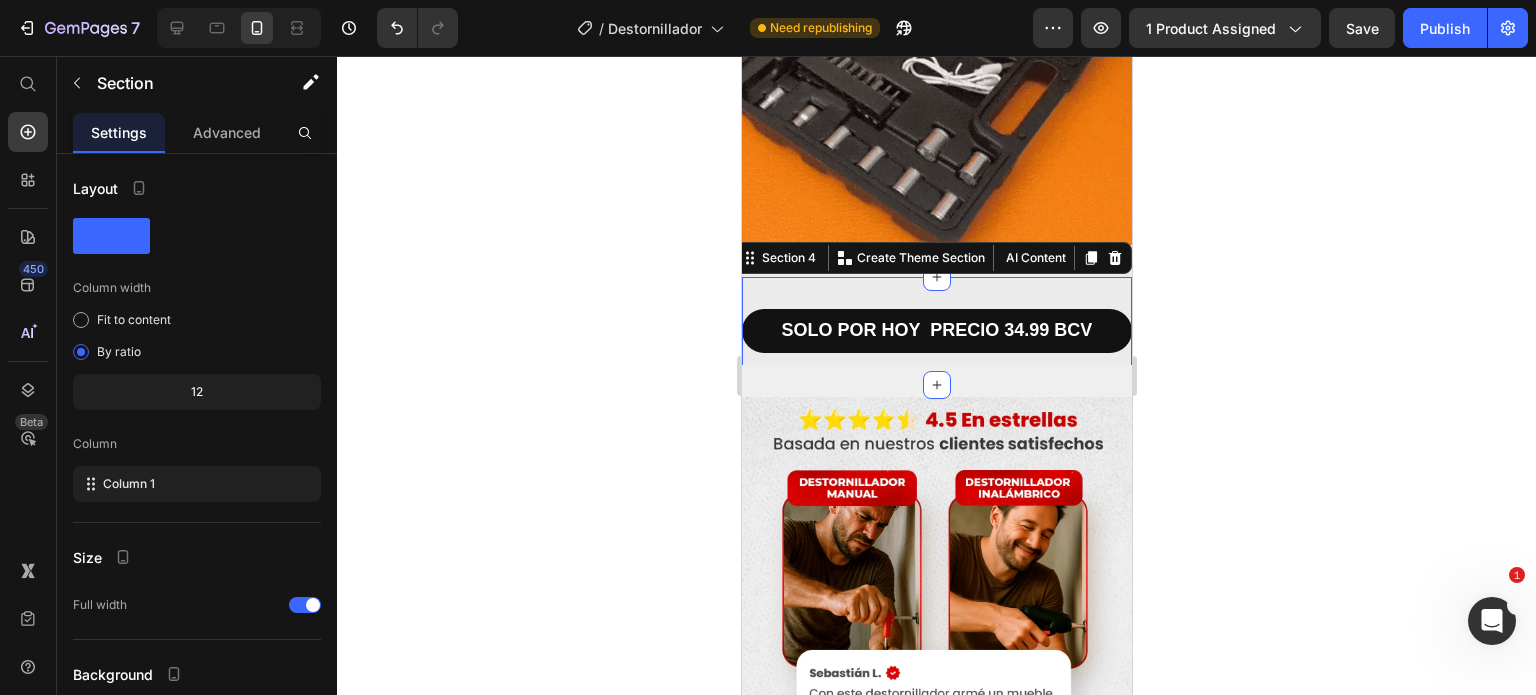 click on "SOLO POR HOY  PRECIO 34.99 BCV Button Section 4   You can create reusable sections Create Theme Section AI Content Write with GemAI What would you like to describe here? Tone and Voice Persuasive Product Sellador Impermeabilizante Invisible 300ml Durabilidad de 10 Años + brocha Show more Generate" at bounding box center (936, 331) 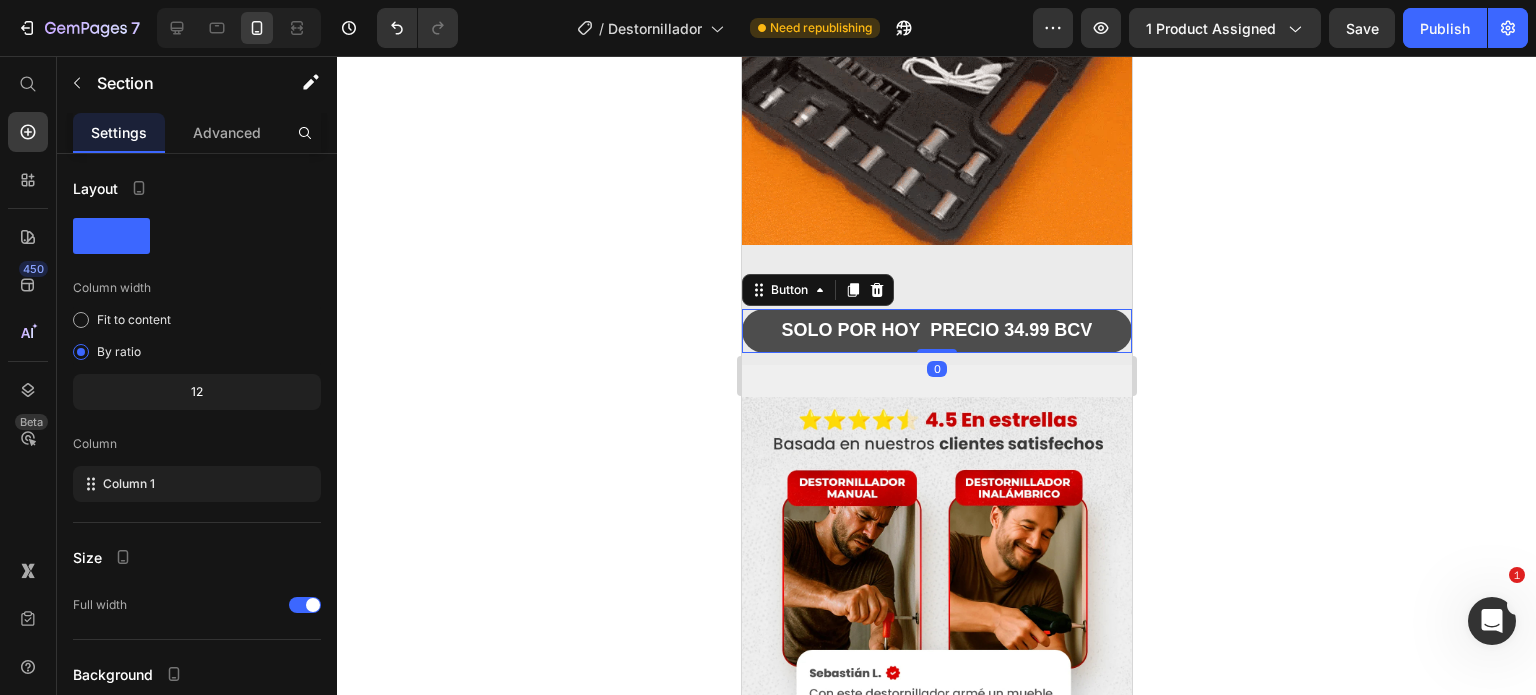 click on "SOLO POR HOY  PRECIO 34.99 BCV" at bounding box center (936, 331) 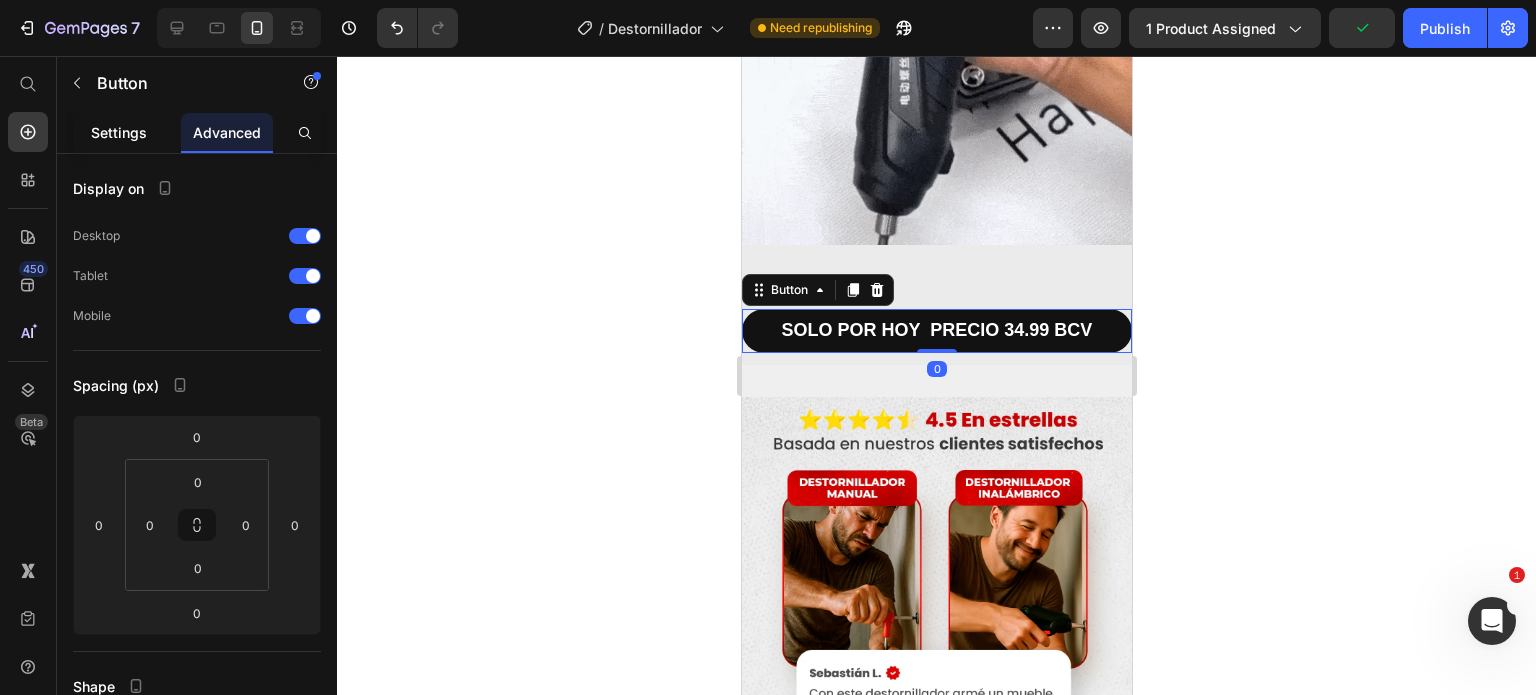 click on "Settings" 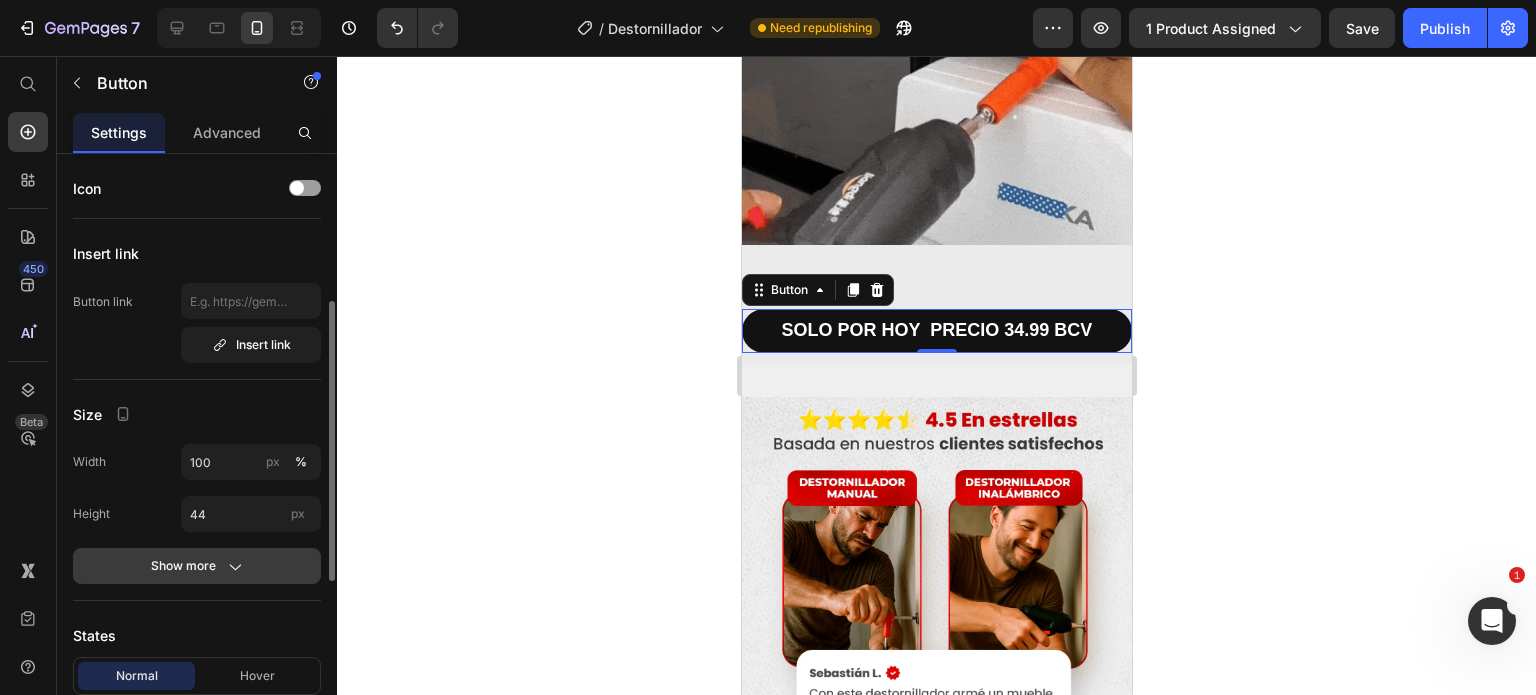 scroll, scrollTop: 200, scrollLeft: 0, axis: vertical 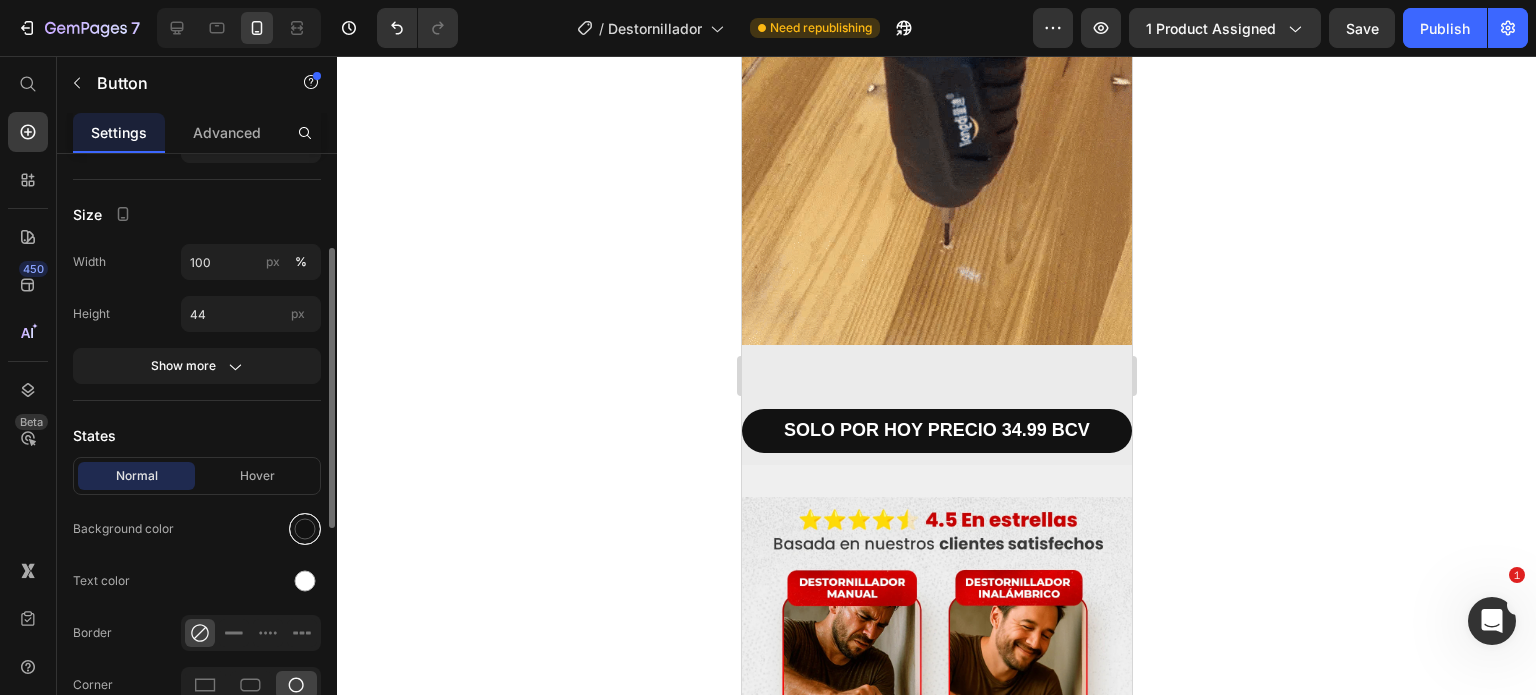 click at bounding box center (305, 529) 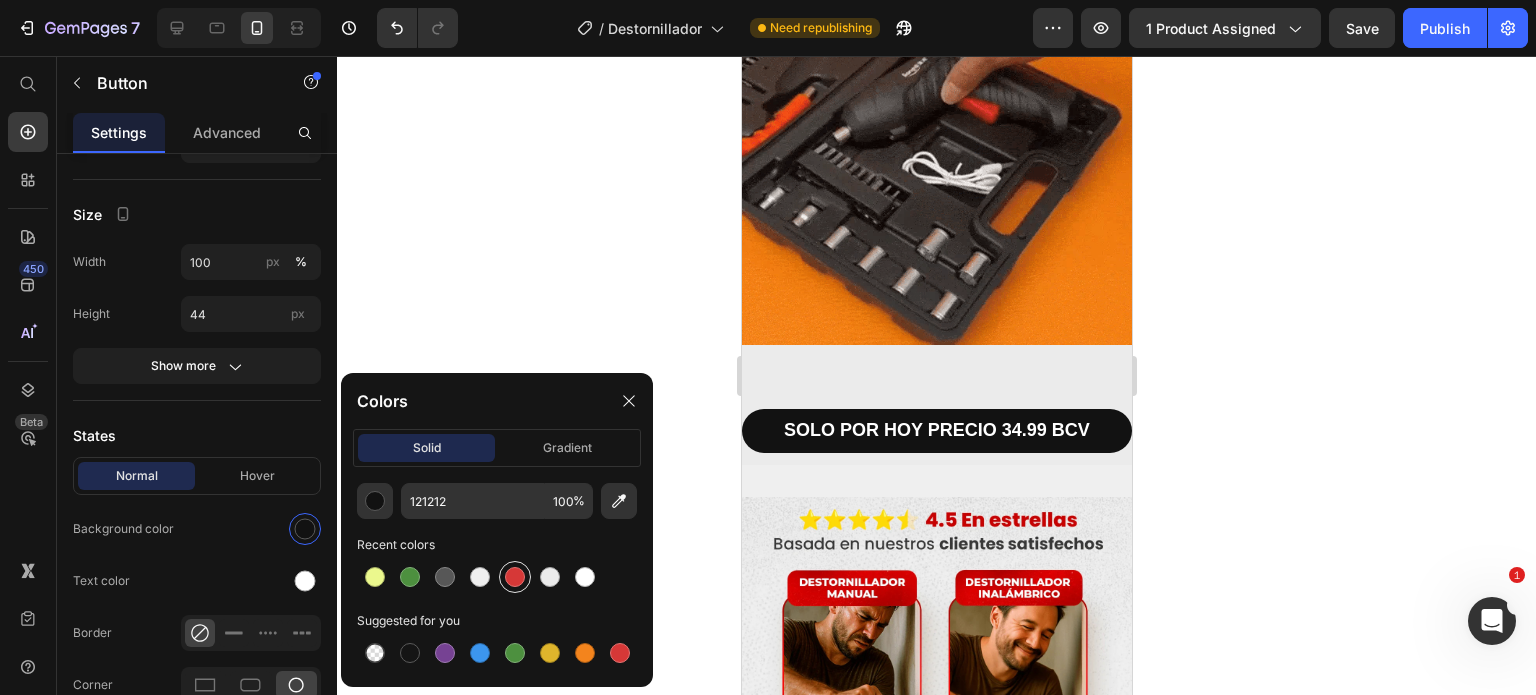 click at bounding box center [515, 577] 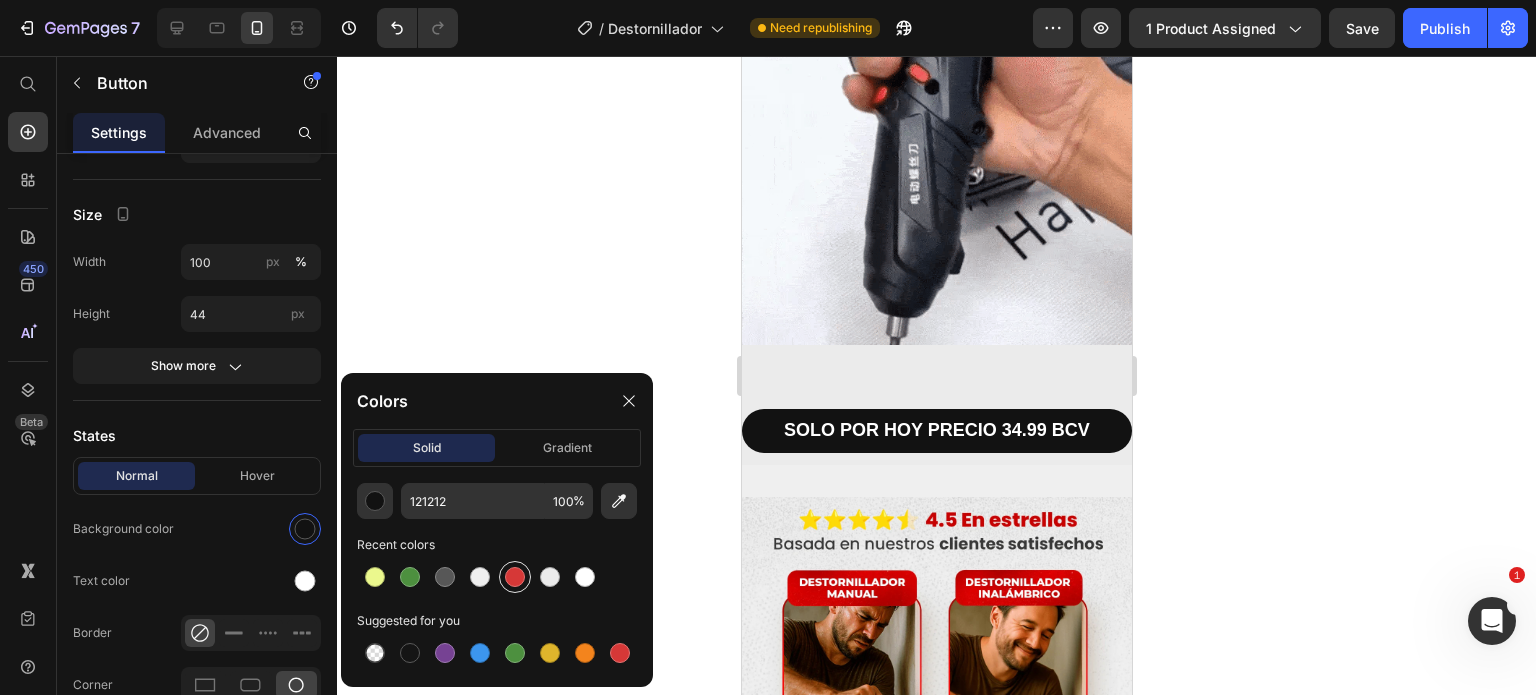 type on "D63837" 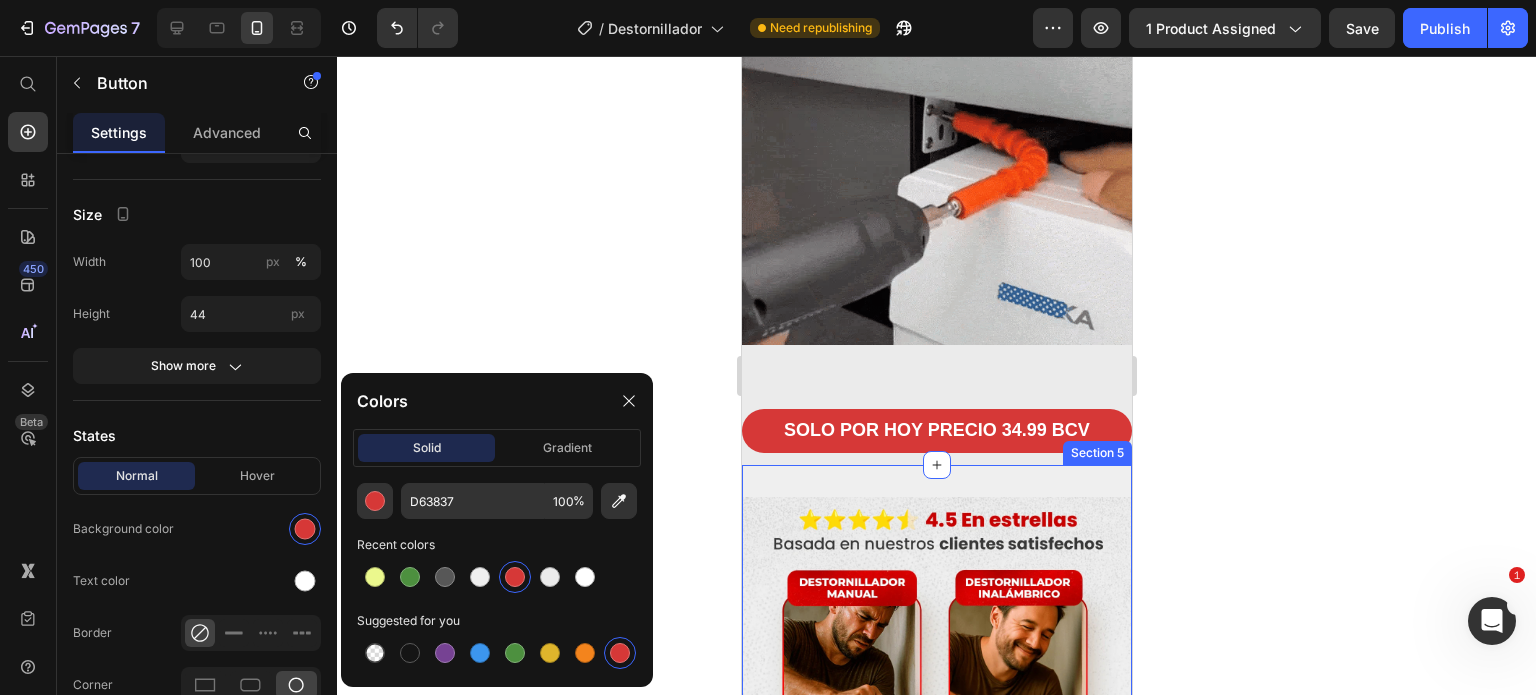 click on "Image Section 5" at bounding box center (936, 692) 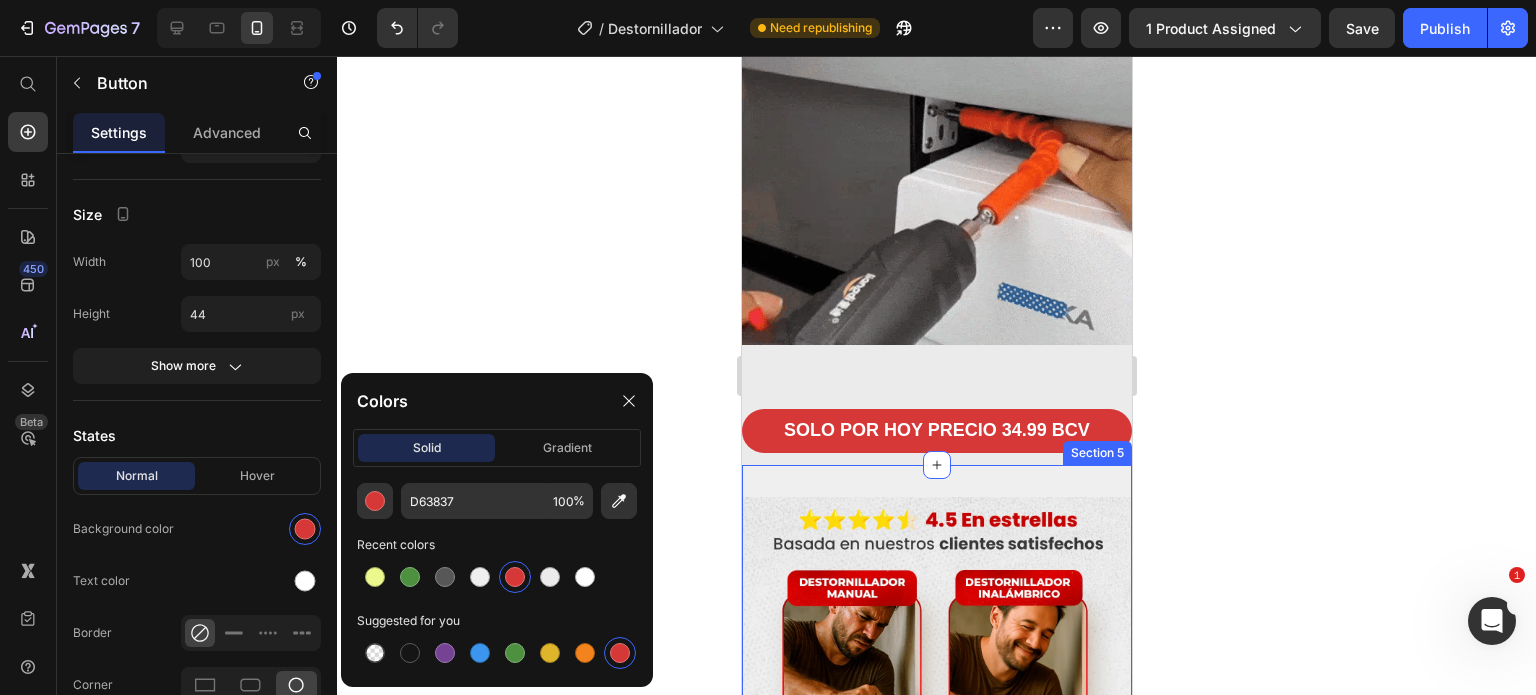 scroll, scrollTop: 0, scrollLeft: 0, axis: both 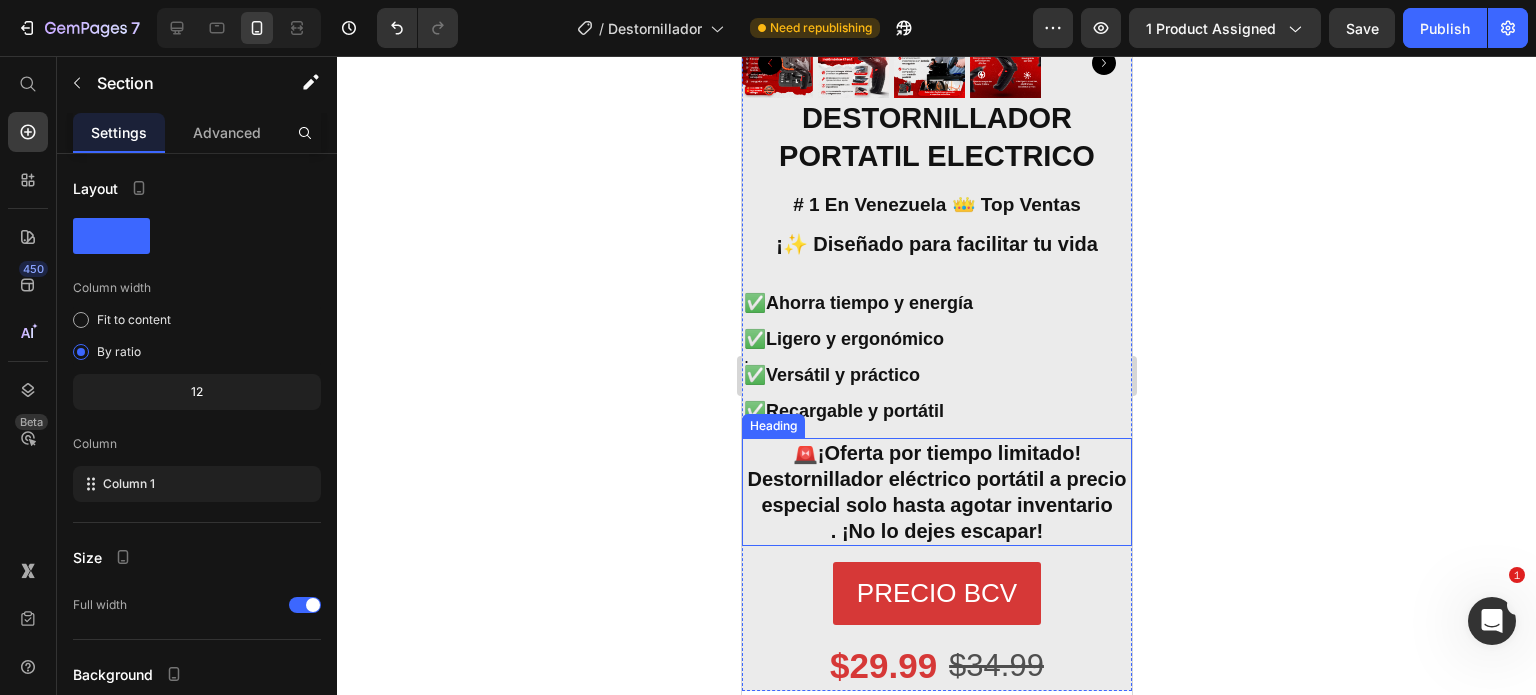 click on "🚨  ¡Oferta por tiempo limitado! Destornillador eléctrico portátil a precio especial solo hasta agotar inventario . ¡No lo dejes escapar!" at bounding box center (936, 492) 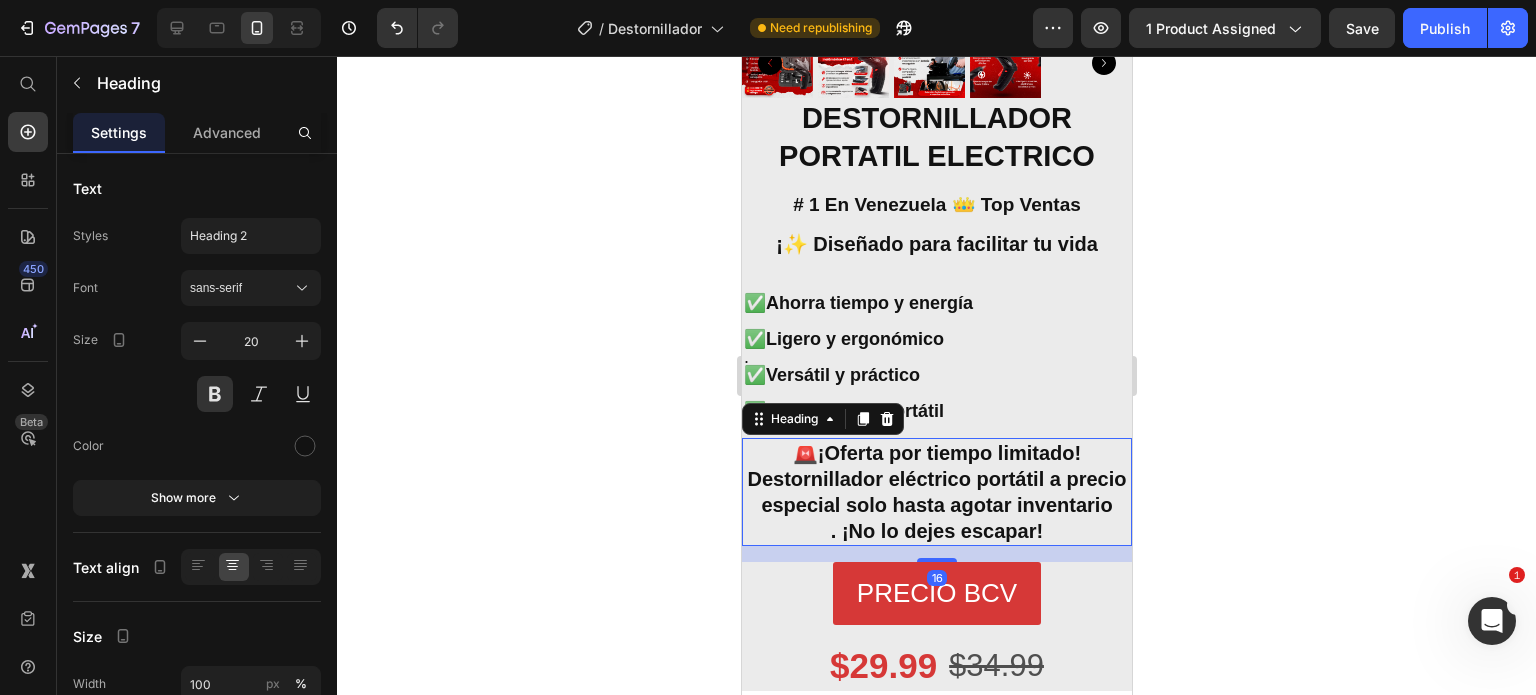 click on "🚨  ¡Oferta por tiempo limitado! Destornillador eléctrico portátil a precio especial solo hasta agotar inventario . ¡No lo dejes escapar!" at bounding box center [936, 492] 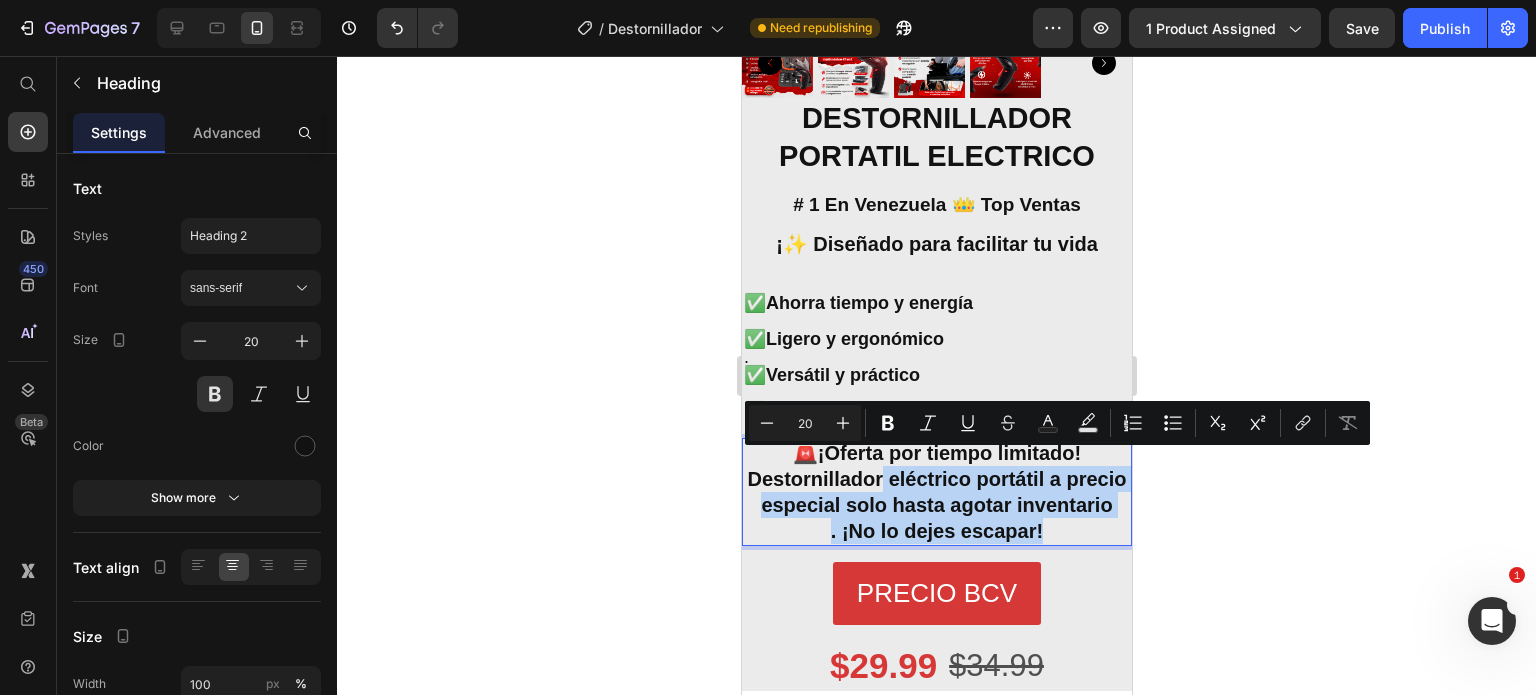 drag, startPoint x: 1033, startPoint y: 551, endPoint x: 909, endPoint y: 471, distance: 147.56694 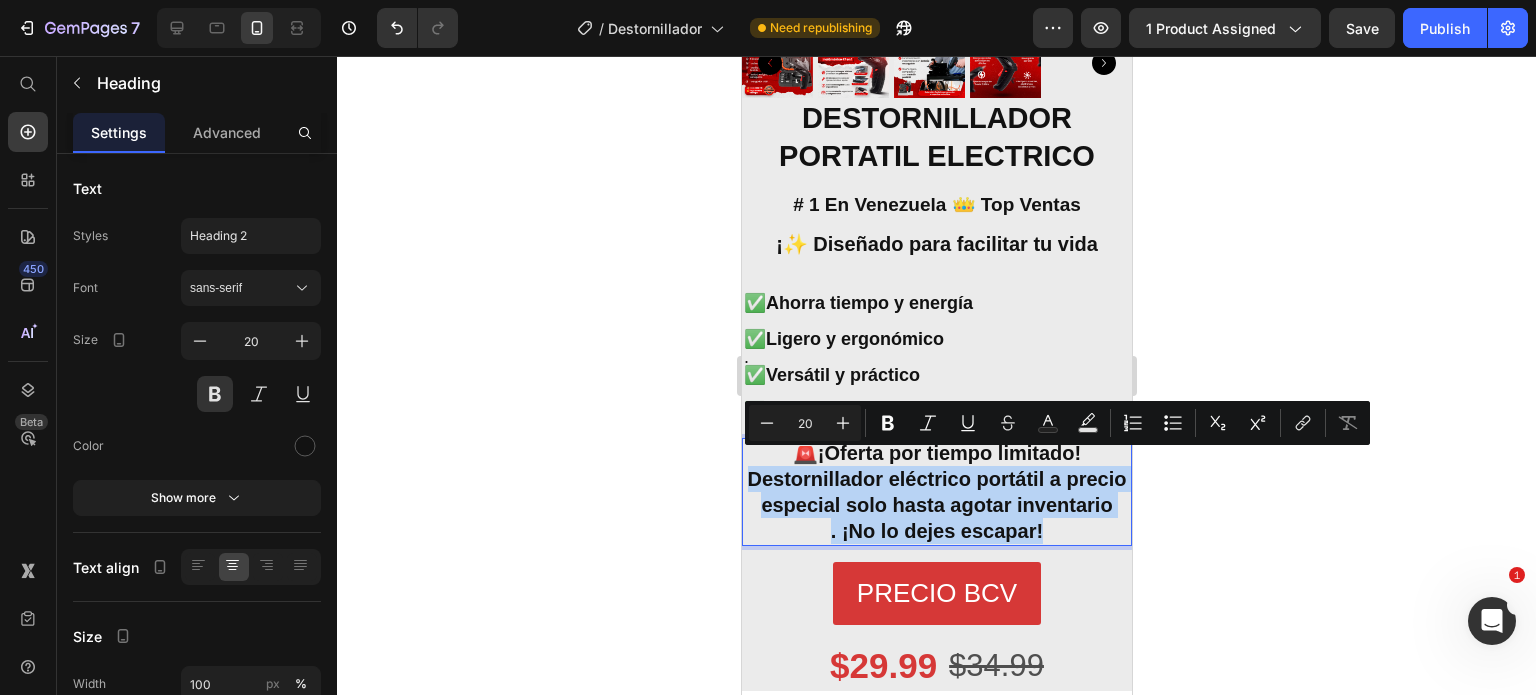 drag, startPoint x: 1016, startPoint y: 538, endPoint x: 773, endPoint y: 471, distance: 252.06744 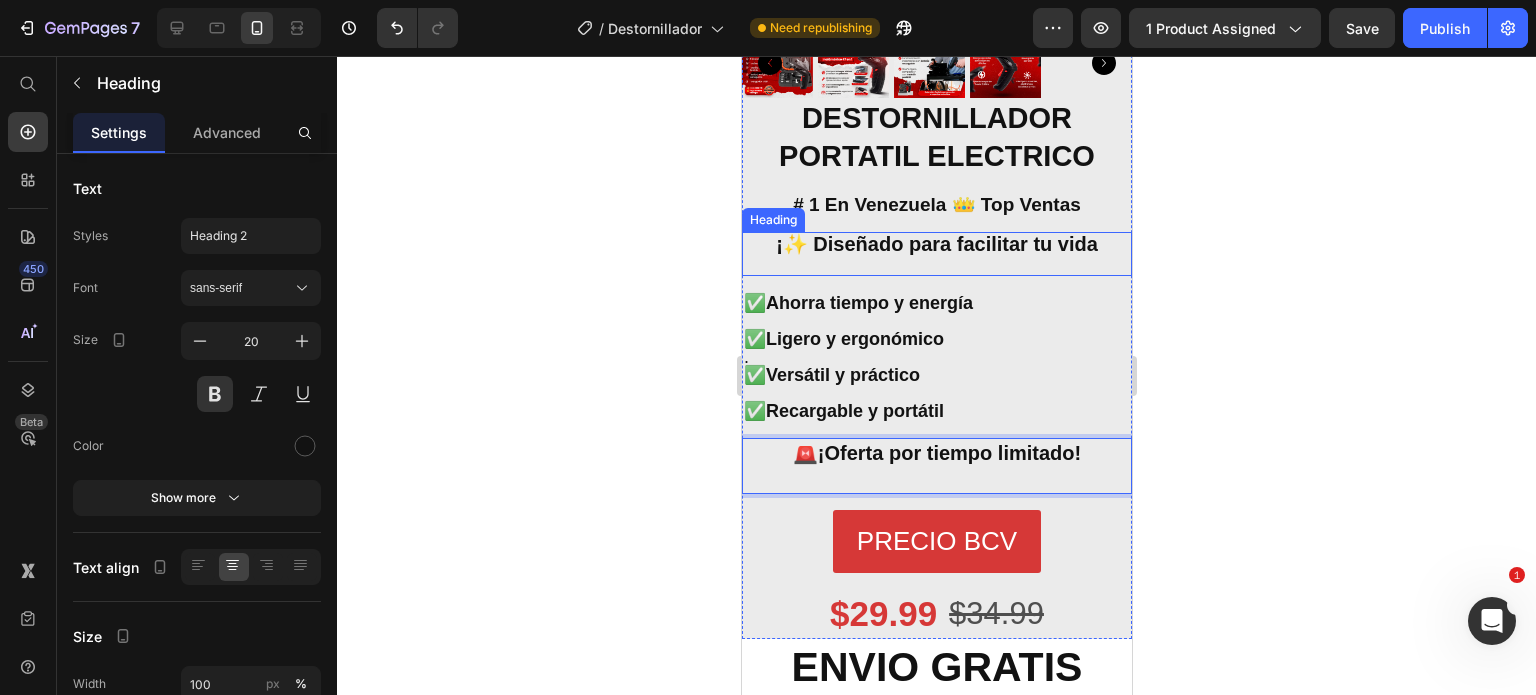 click on "¡✨ Diseñado para facilitar tu vida" at bounding box center [936, 254] 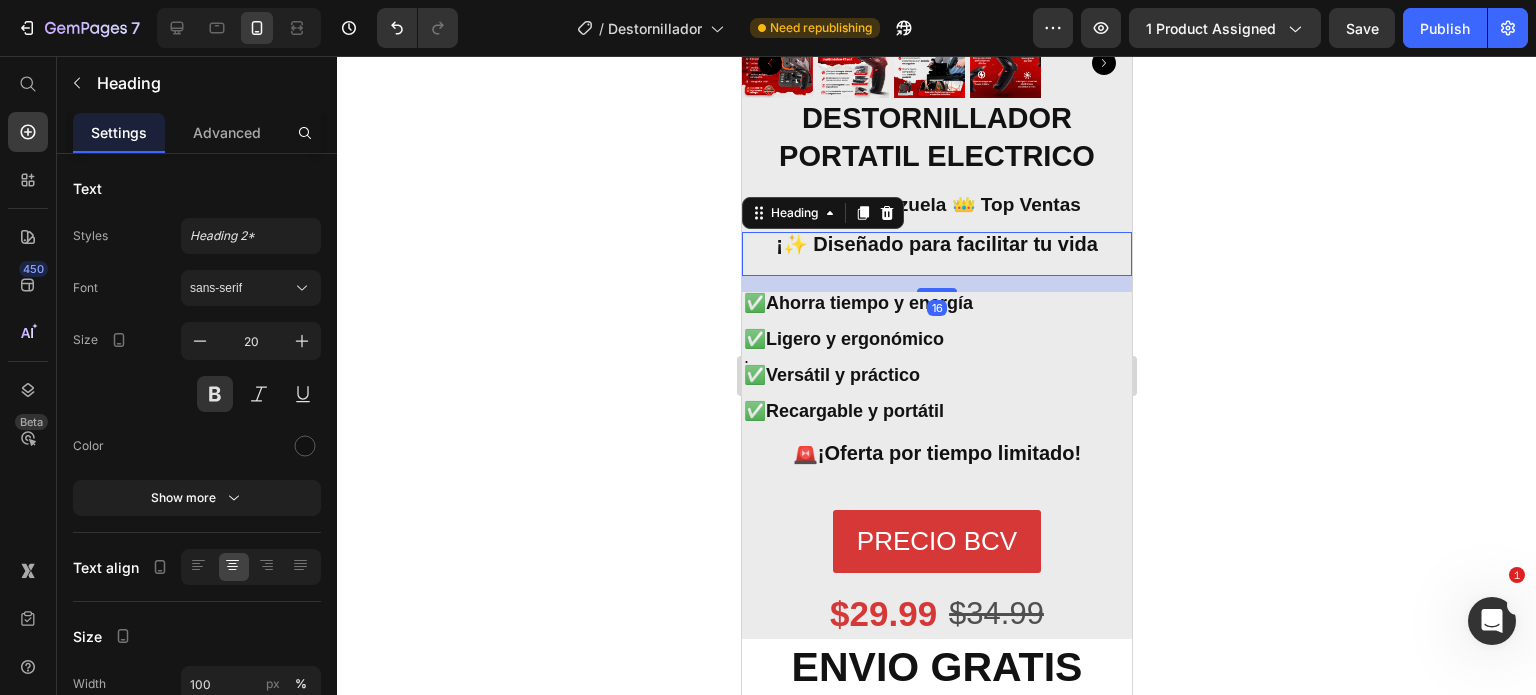 click on "¡✨ Diseñado para facilitar tu vida" at bounding box center [936, 254] 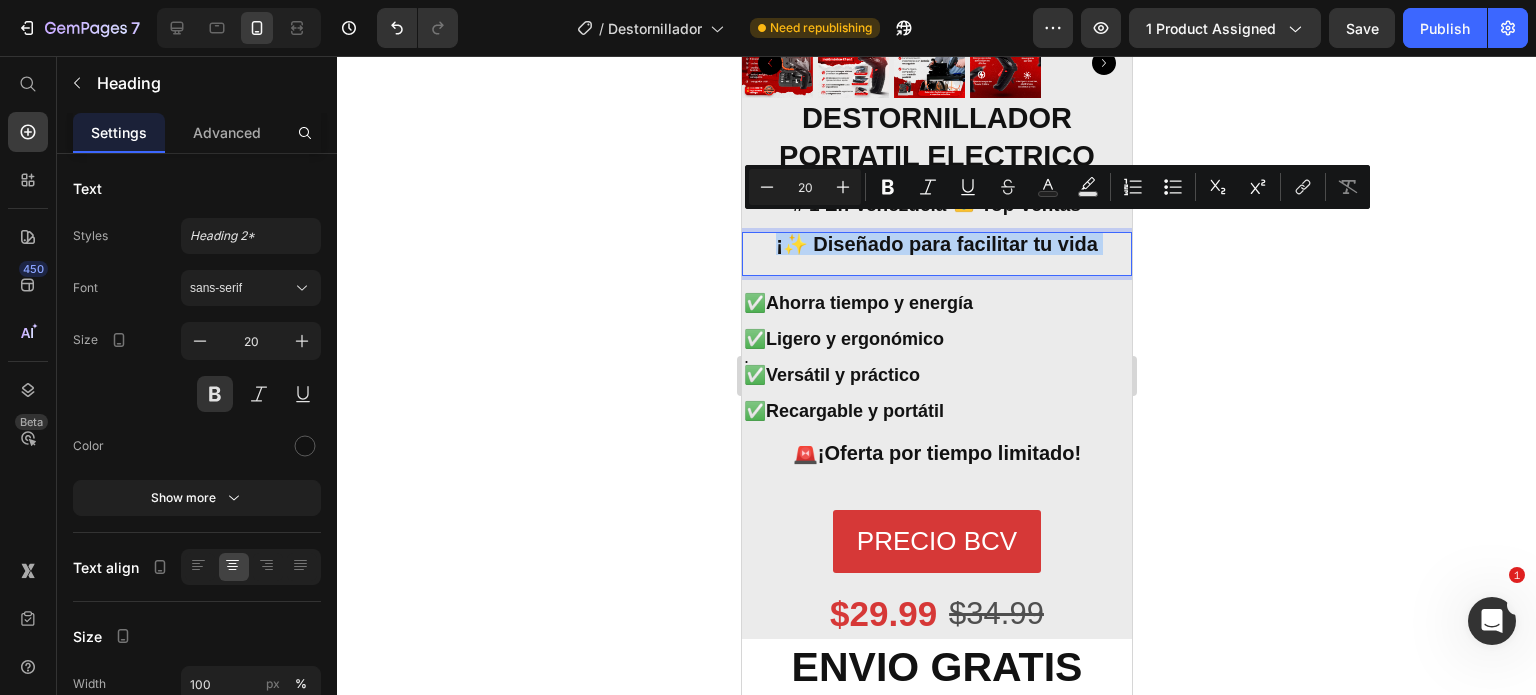 drag, startPoint x: 1103, startPoint y: 230, endPoint x: 1465, endPoint y: 288, distance: 366.61697 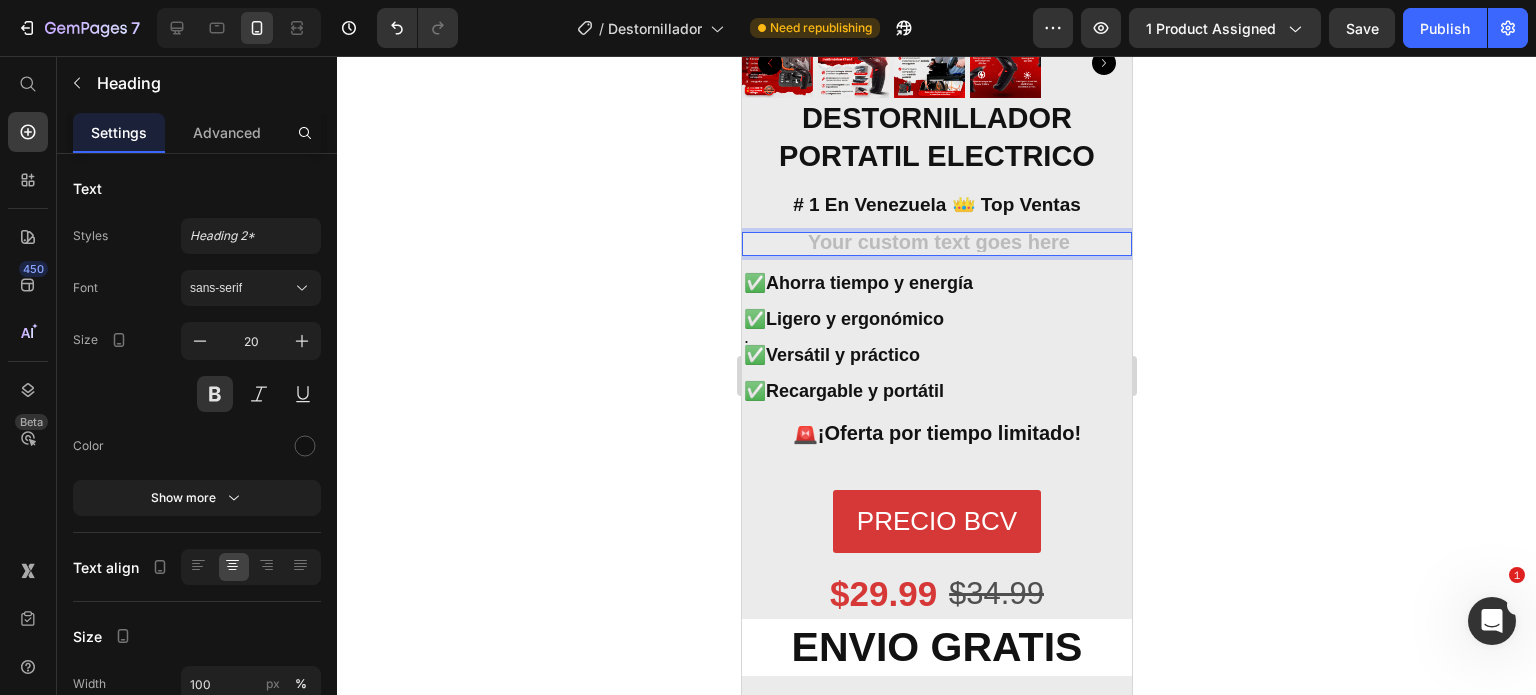 click at bounding box center [936, 244] 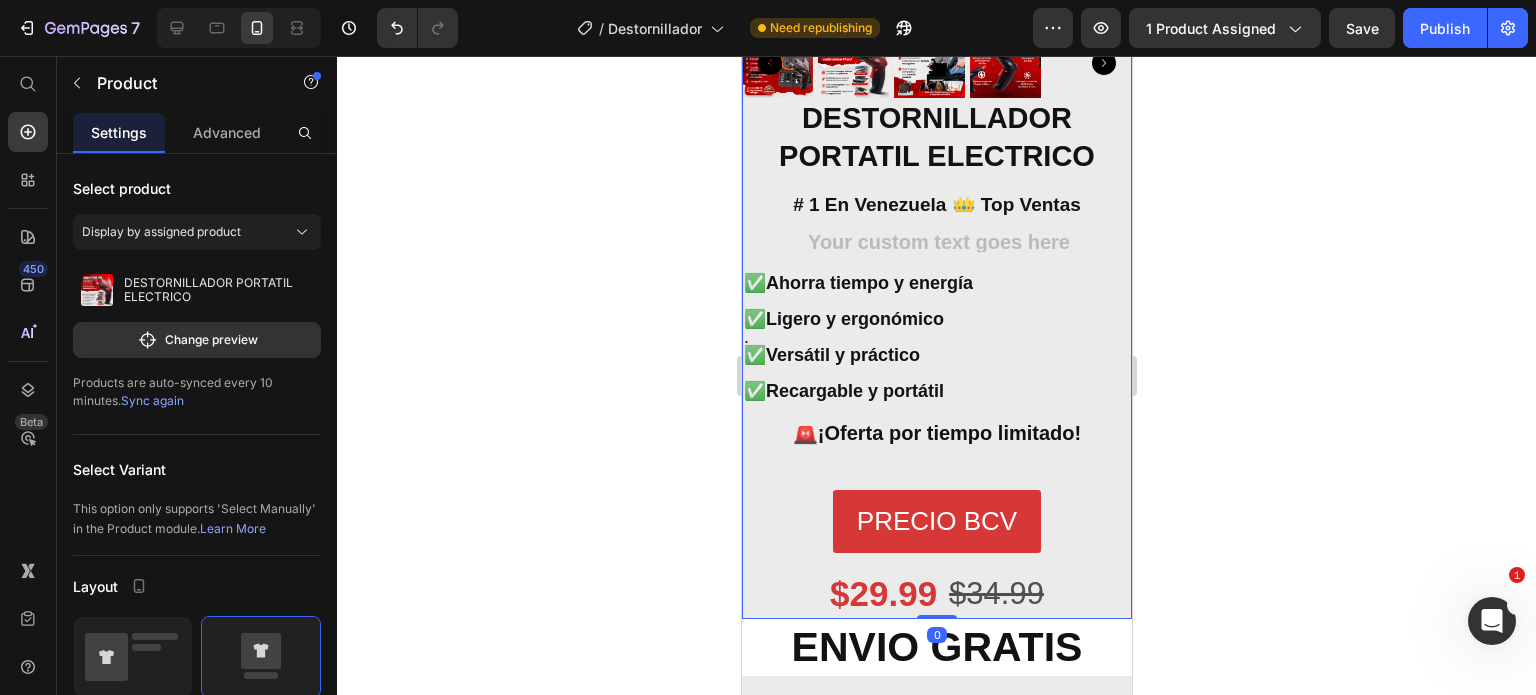 click on "DESTORNILLADOR PORTATIL ELECTRICO Product Title # 1 En Venezuela 👑 Top Ventas Heading Heading ✅  Ahorra tiempo y energía ✅  Ligero y ergonómico . ✅  Versátil y práctico ✅  Recargable y portátil Heading 🚨  ¡Oferta por tiempo limitado!   Heading PRECIO BCV Button $29.99 Product Price $34.99 Product Price Row" at bounding box center [936, 358] 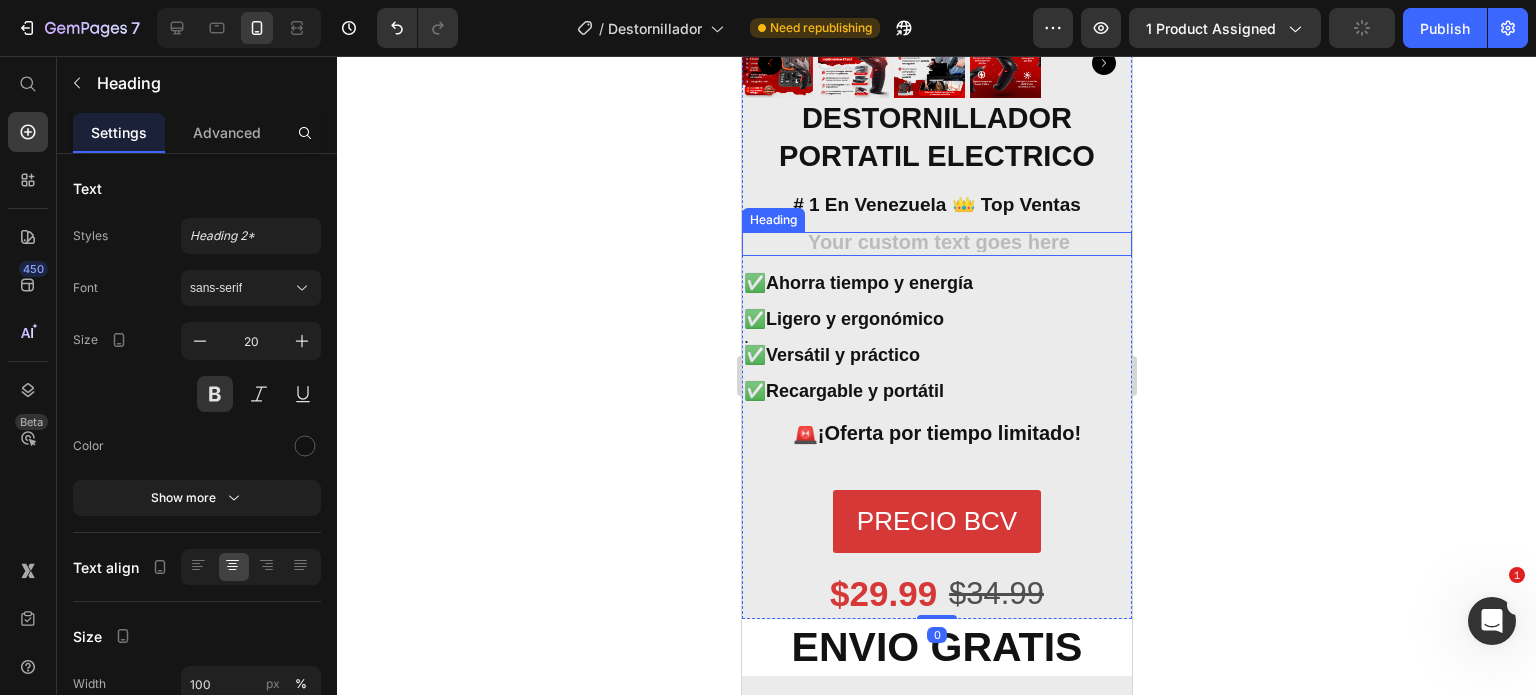 click at bounding box center [936, 244] 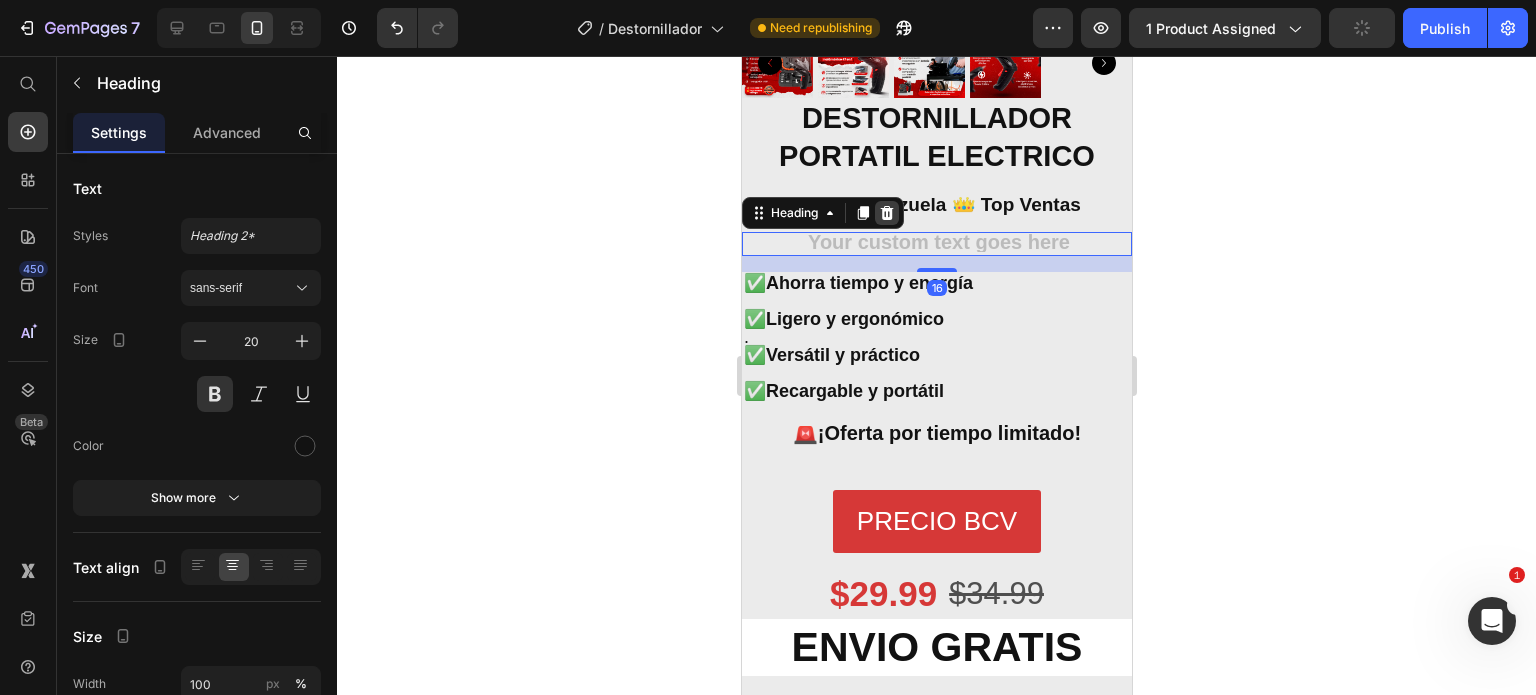 click 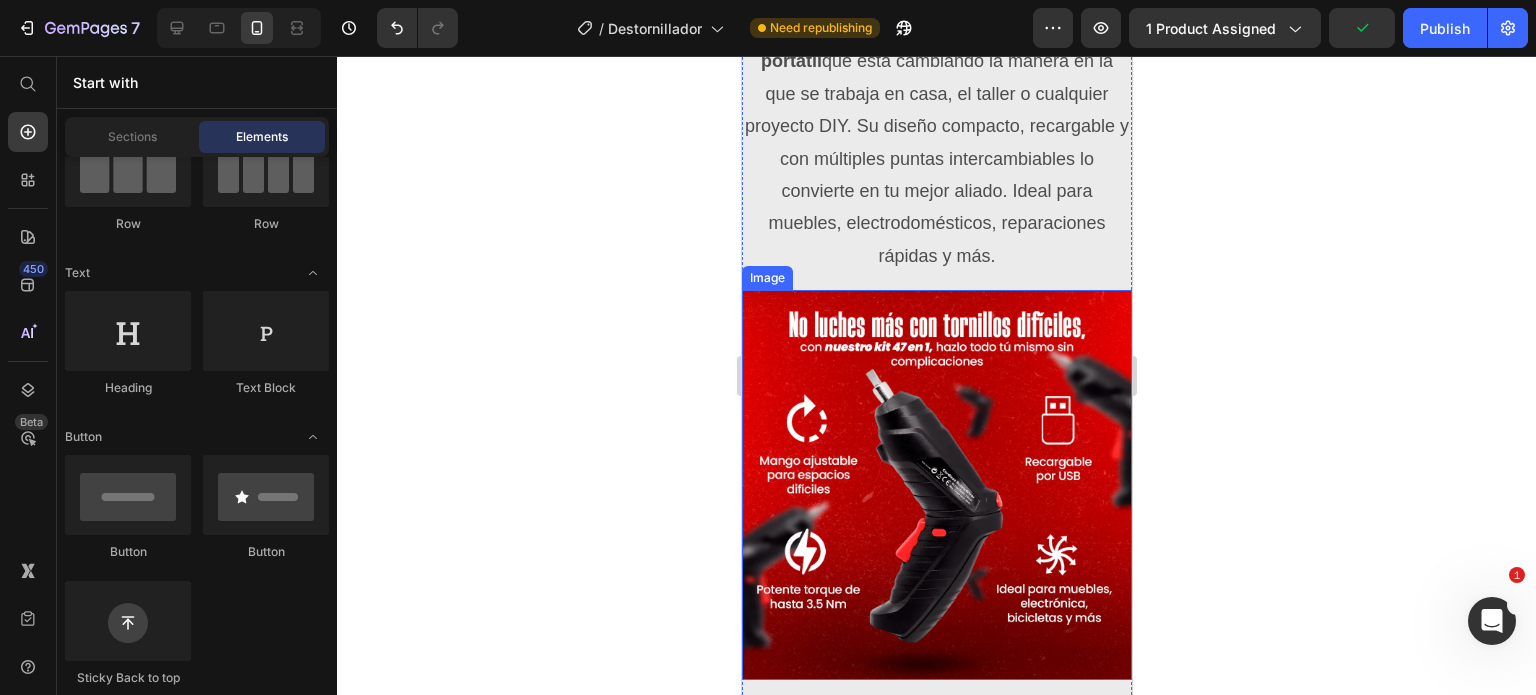 scroll, scrollTop: 1400, scrollLeft: 0, axis: vertical 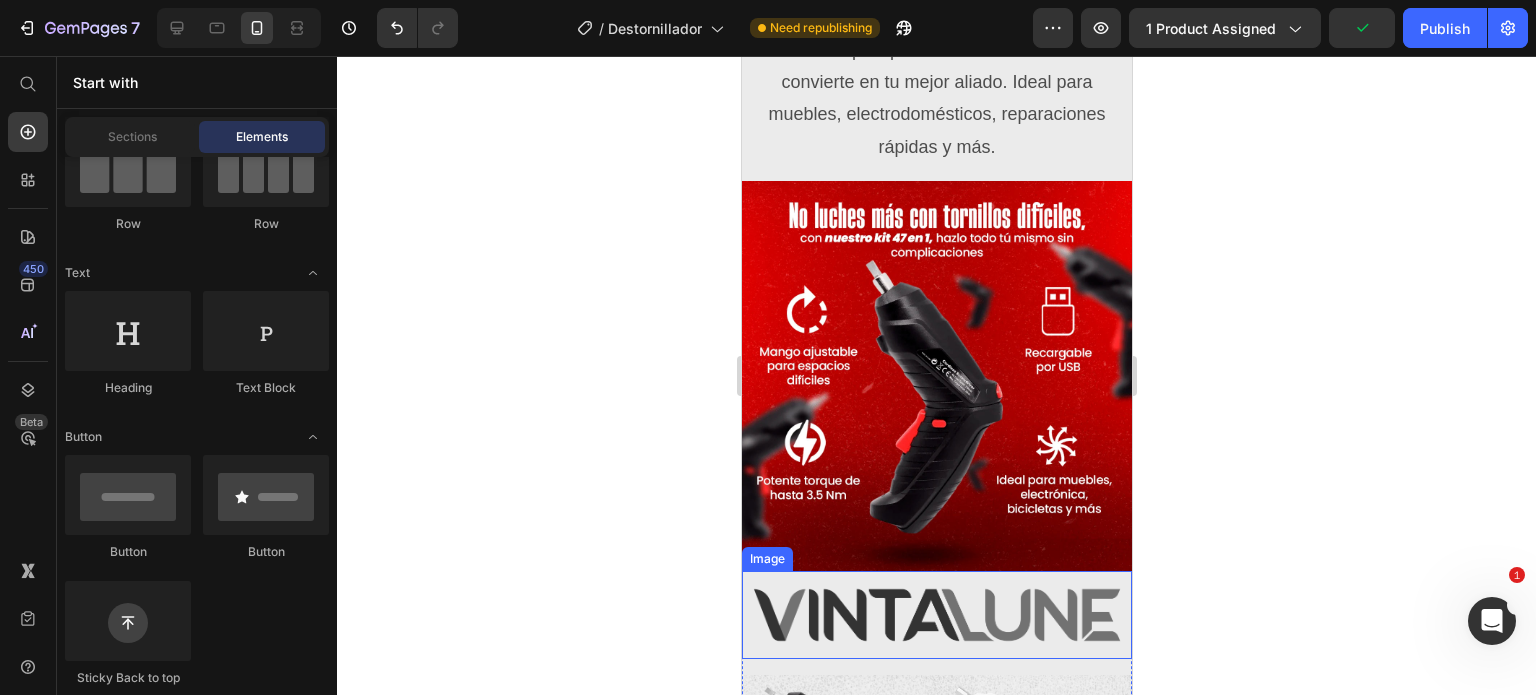 click at bounding box center (936, 614) 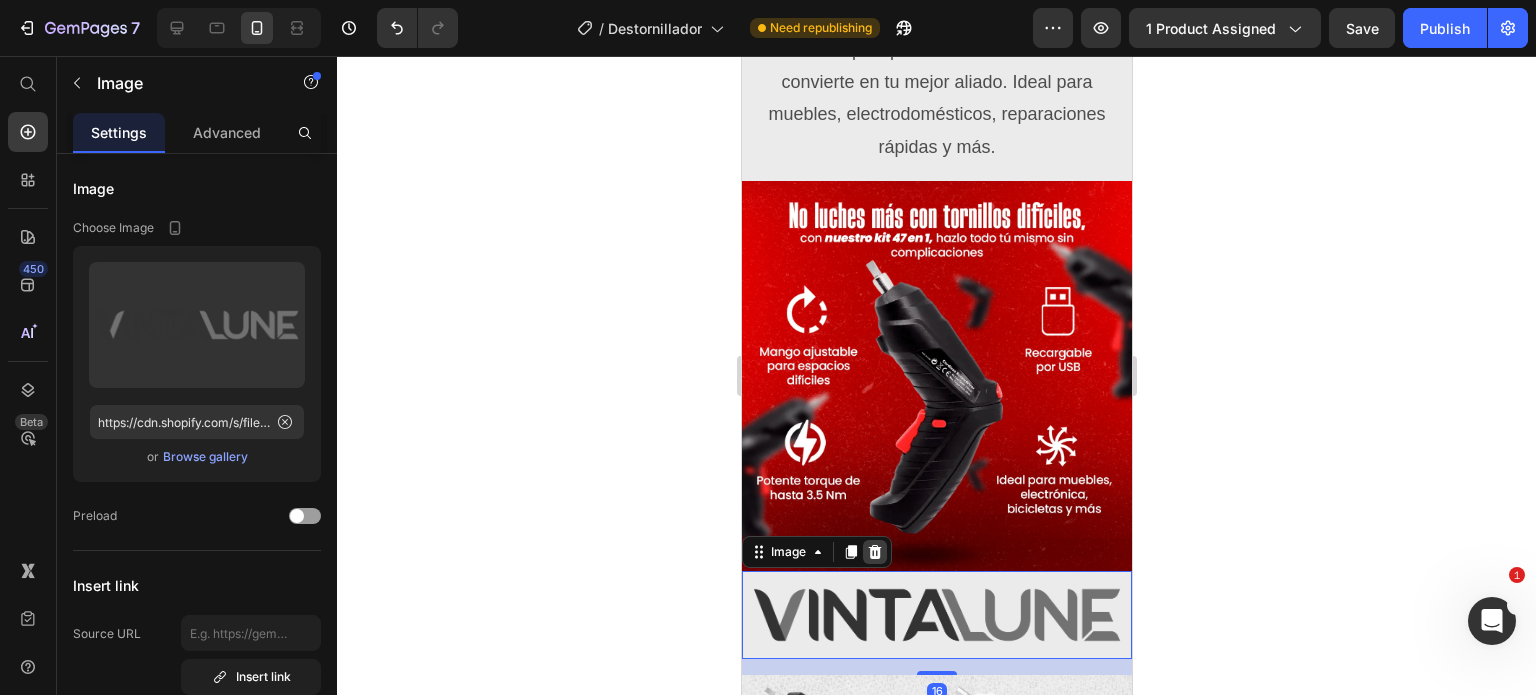 click 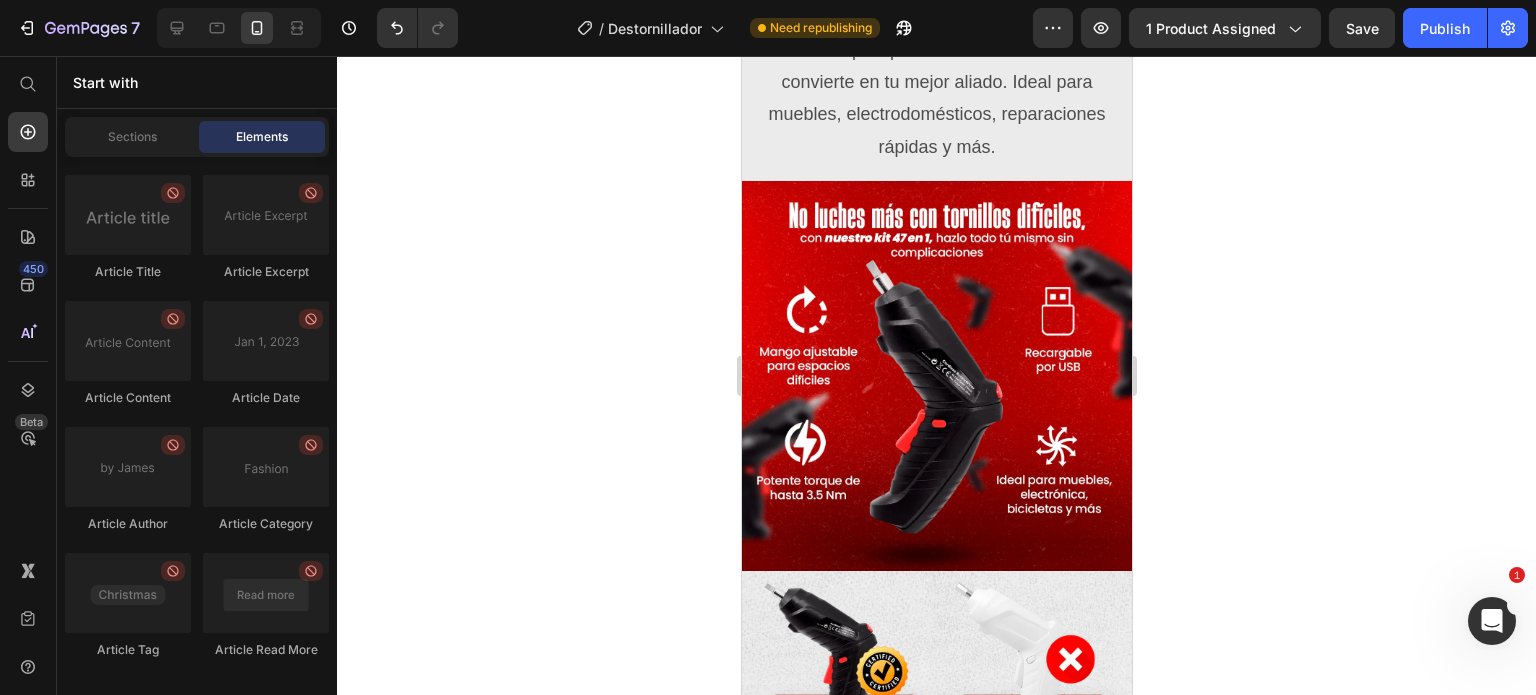 scroll, scrollTop: 5655, scrollLeft: 0, axis: vertical 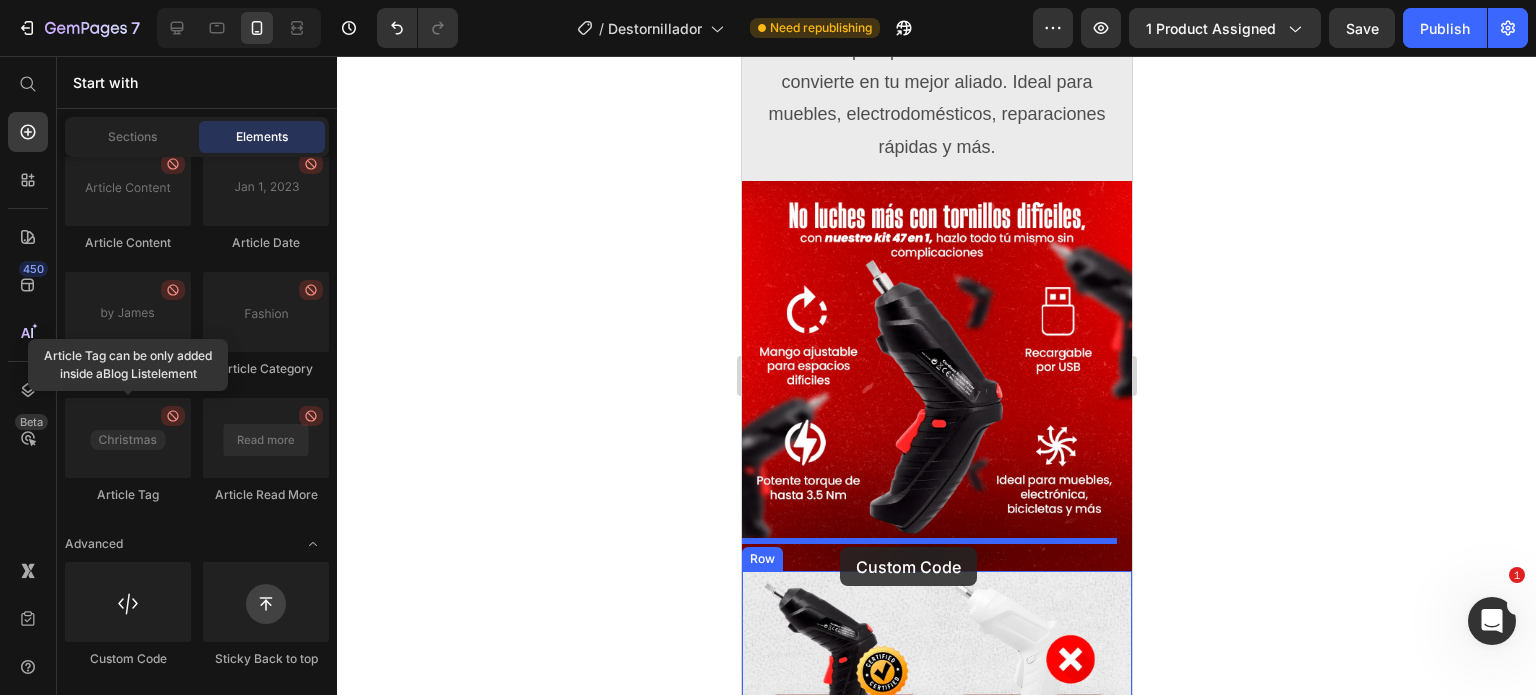 drag, startPoint x: 882, startPoint y: 670, endPoint x: 839, endPoint y: 547, distance: 130.29965 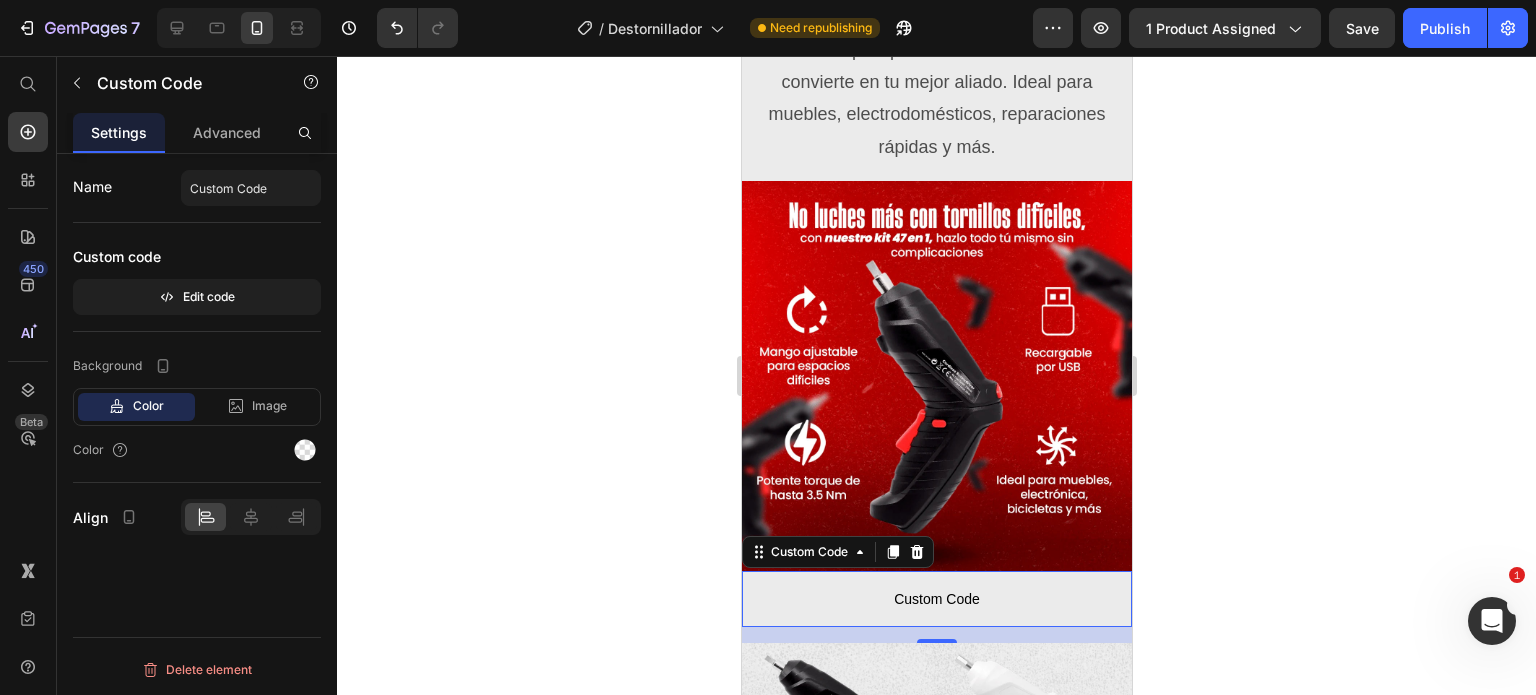 click on "Custom Code" at bounding box center (936, 599) 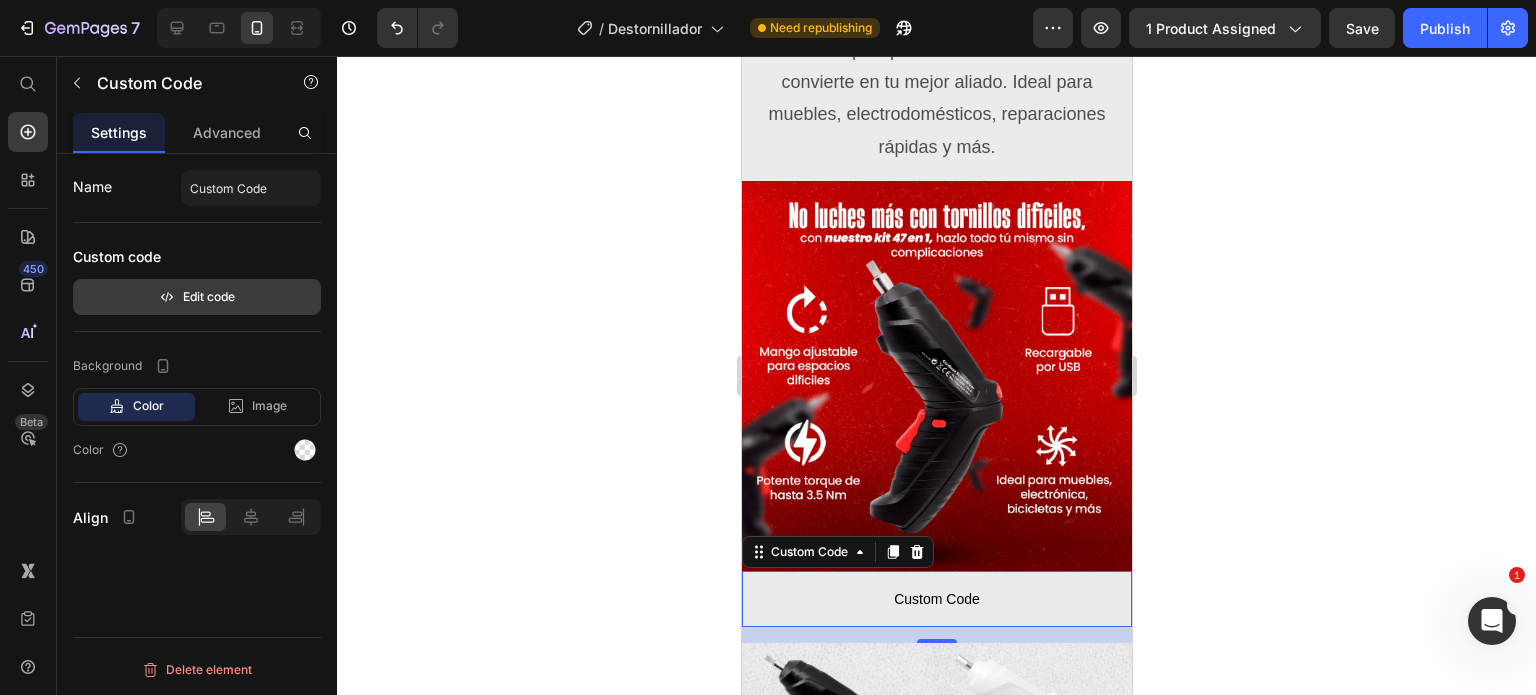 click 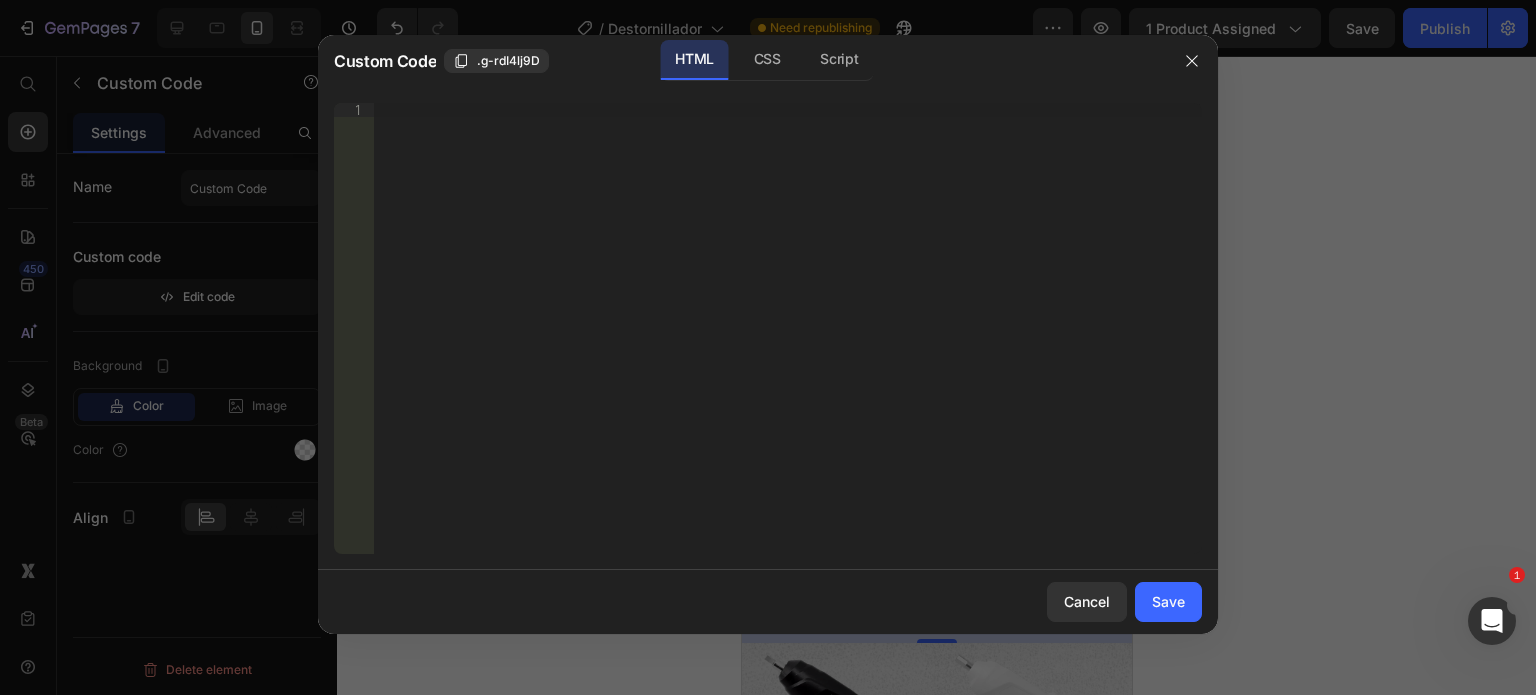 type 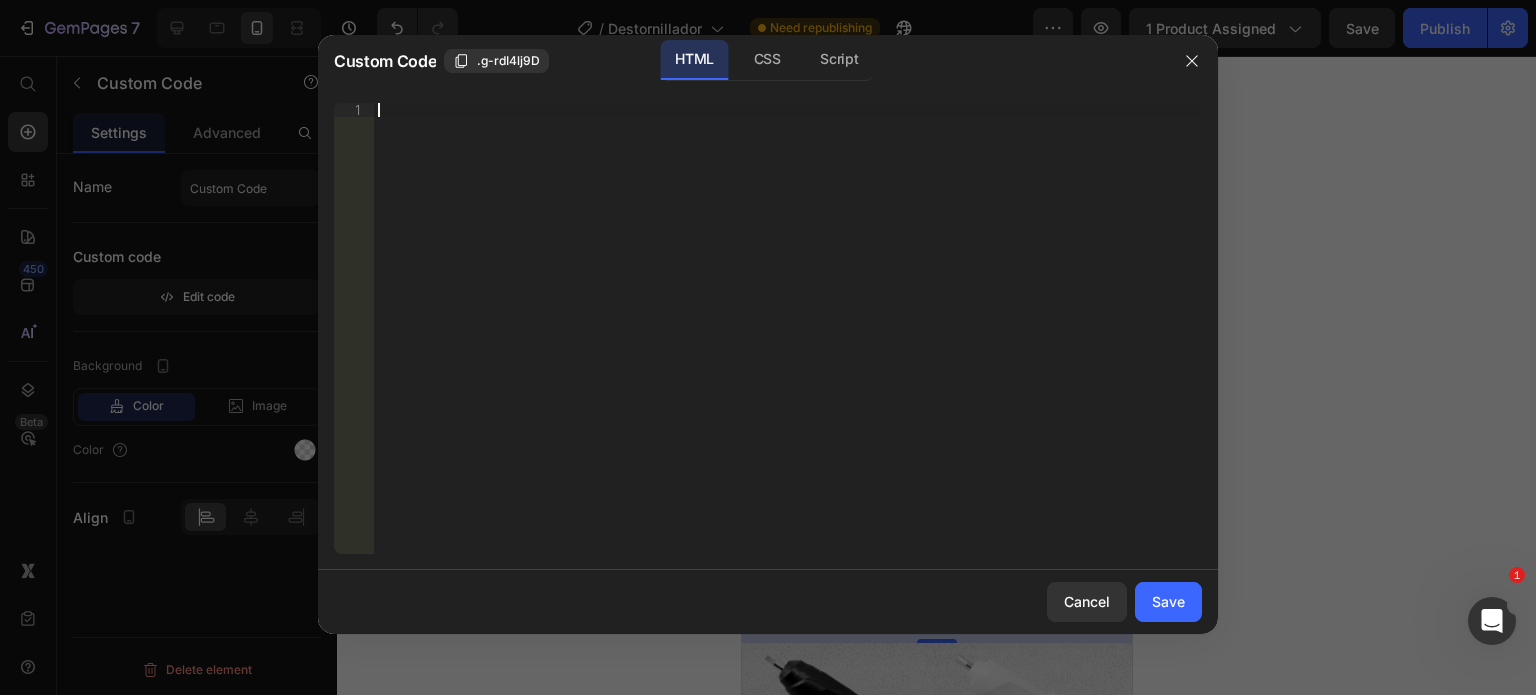 click on "Insert the 3rd-party installation code, HTML code, or Liquid code to display custom content." at bounding box center (788, 342) 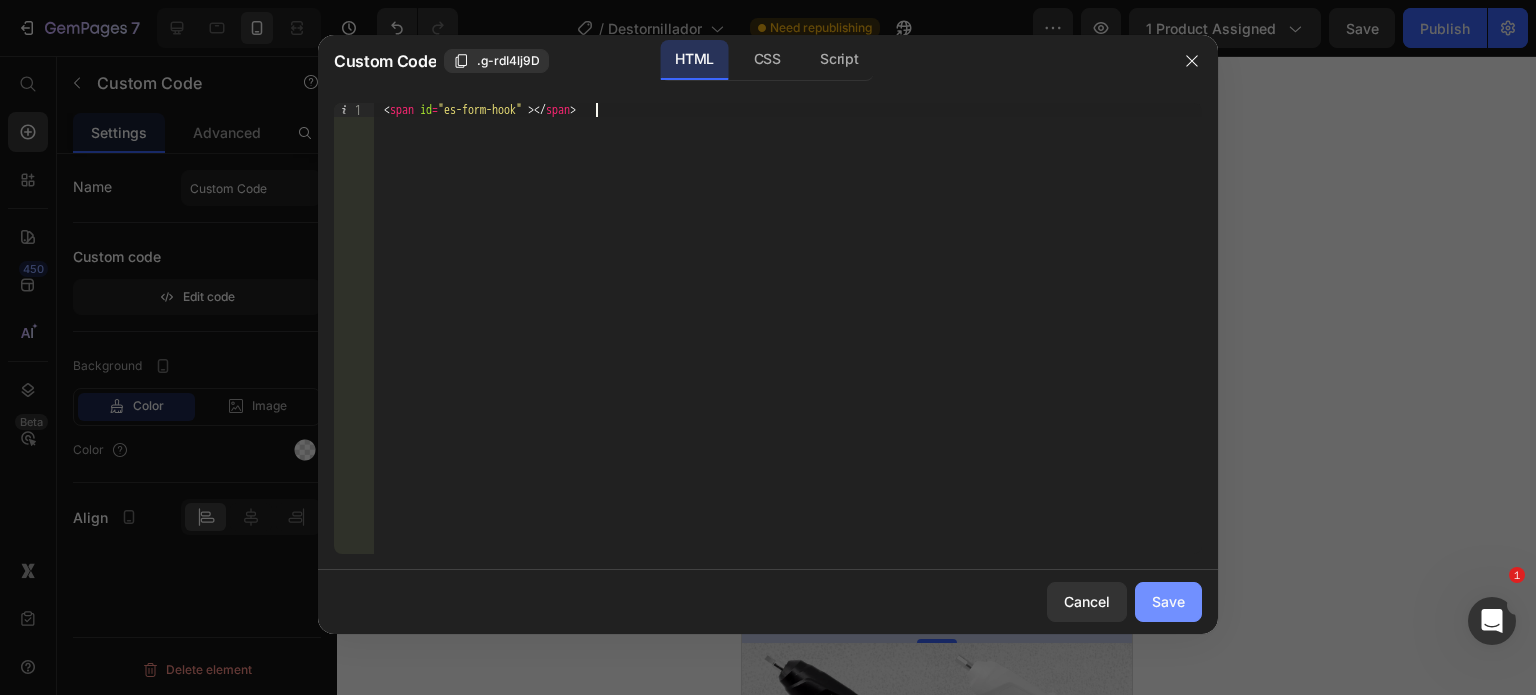 click on "Save" at bounding box center [1168, 601] 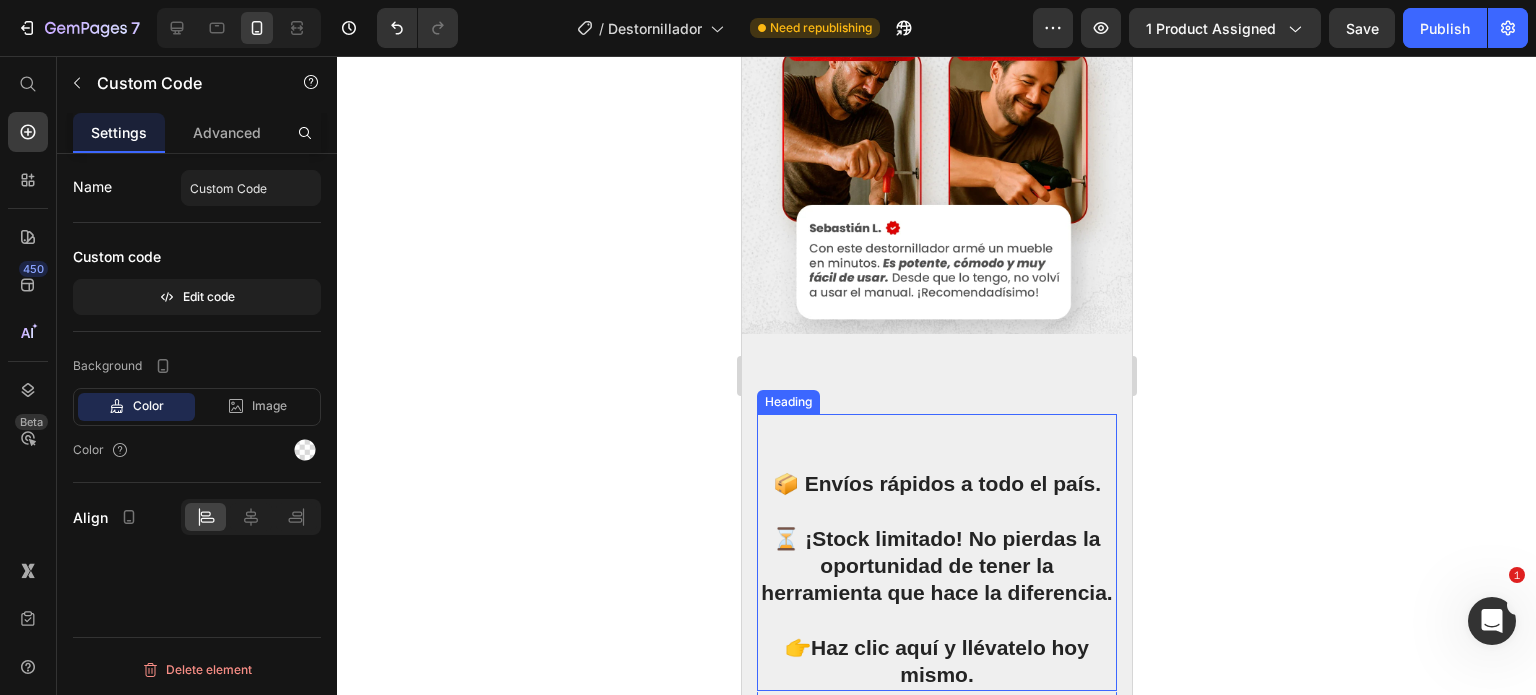 scroll, scrollTop: 3100, scrollLeft: 0, axis: vertical 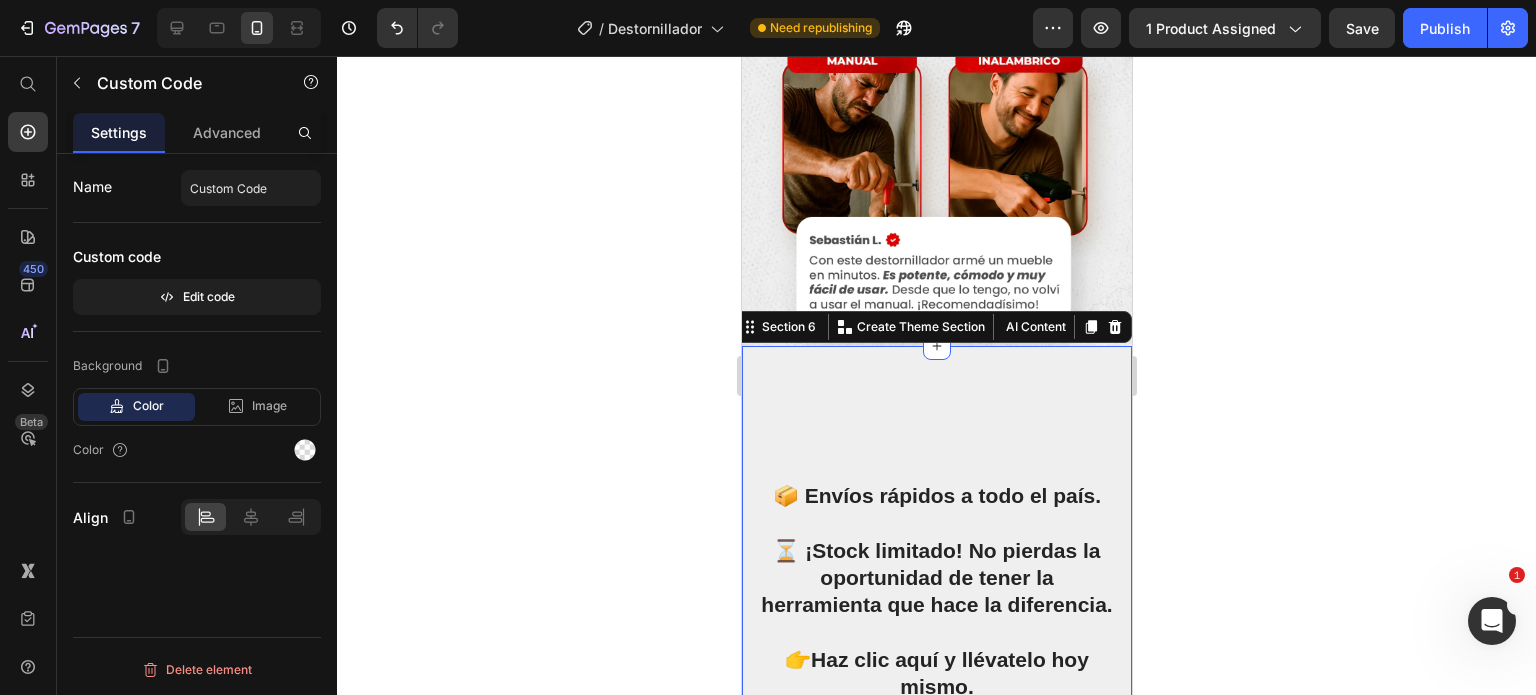 click on "📦 Envíos rápidos a todo el país. ⏳ ¡Stock limitado! No pierdas la oportunidad de tener la herramienta que hace la diferencia. 👉  Haz clic aquí y llévatelo hoy mismo. Heading Row Image Free Shipping Text Block Free shipping on any order of $150  or more. Text block Row Image Full Refund Text Block If your product aren’t perfect, return them for a full refund Text block Row Image Secure Online Payment Text Block secure payment worldwide Text block Row Row Image Envio Gratis Text Block Todos Nuestros Productos tienen Envio Gratis Text block Row Image Garantia de Devolucion Text Block Te ofrecemos Garantia en Todos Nuestros Productos Text block Row Image Pago Seguro Text Block Puedes Pagar al Recibir tu Producto Text block Row Comentarios de nuestros Clientes Heading Row Section 6   You can create reusable sections Create Theme Section AI Content Write with GemAI What would you like to describe here? Tone and Voice Persuasive Product Show more Generate" at bounding box center [936, 996] 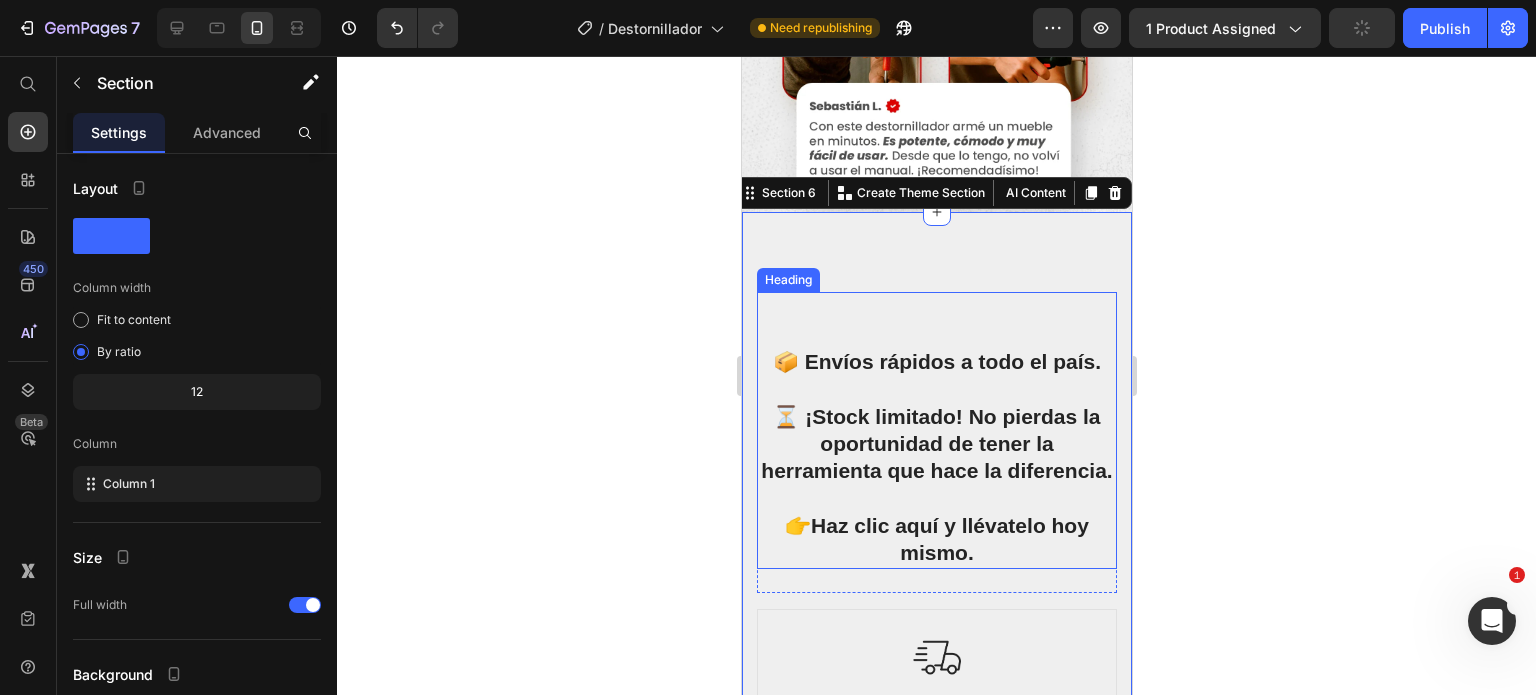 scroll, scrollTop: 3400, scrollLeft: 0, axis: vertical 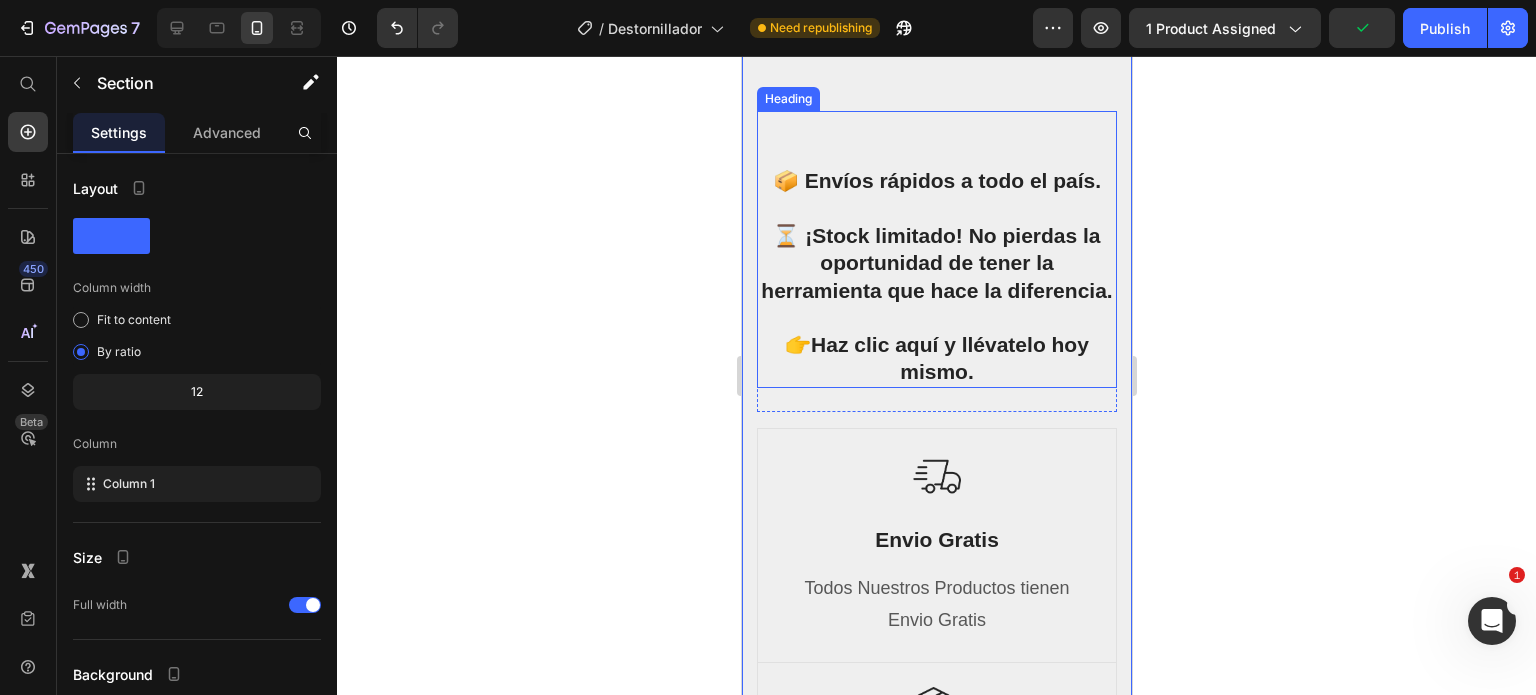 click on "📦 Envíos rápidos a todo el país. ⏳ ¡Stock limitado! No pierdas la oportunidad de tener la herramienta que hace la diferencia. 👉  Haz clic aquí y llévatelo hoy mismo." at bounding box center (936, 249) 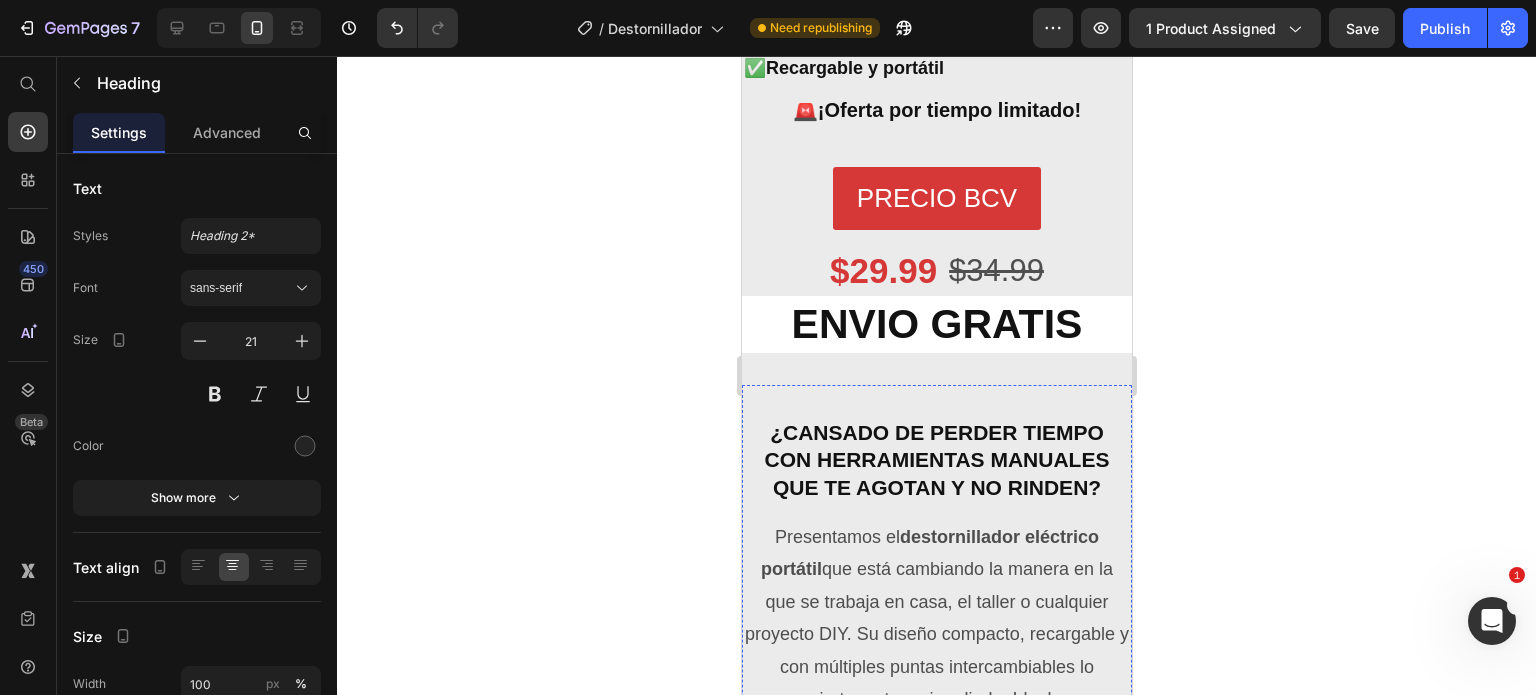 scroll, scrollTop: 600, scrollLeft: 0, axis: vertical 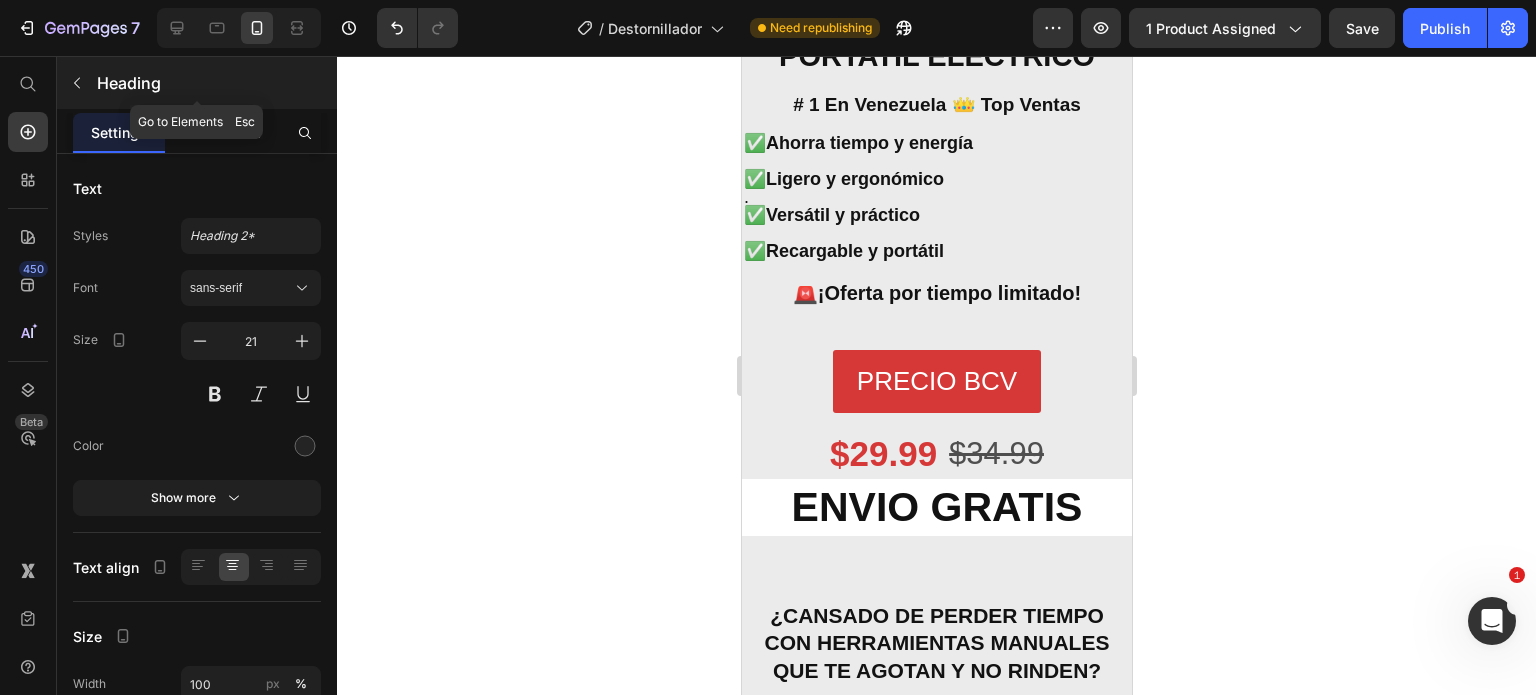 click 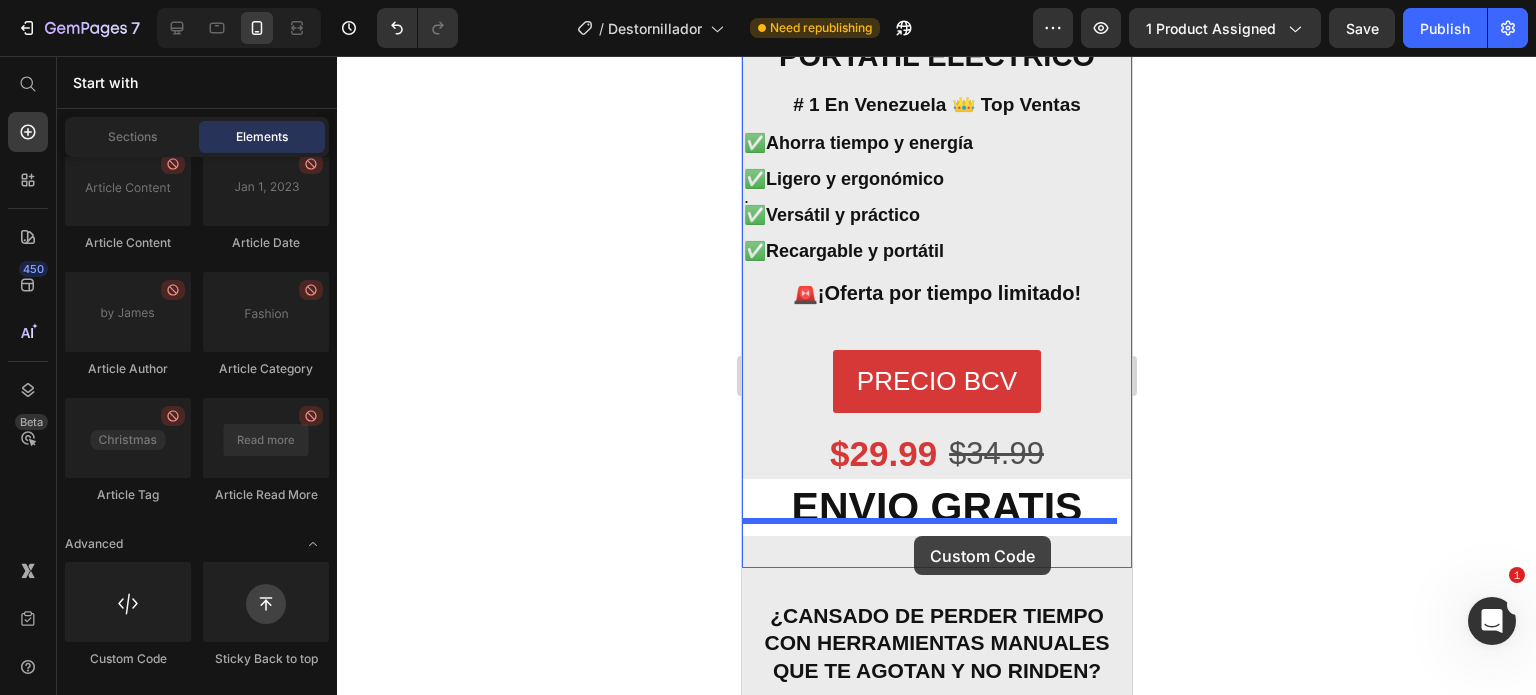 drag, startPoint x: 872, startPoint y: 668, endPoint x: 913, endPoint y: 536, distance: 138.22084 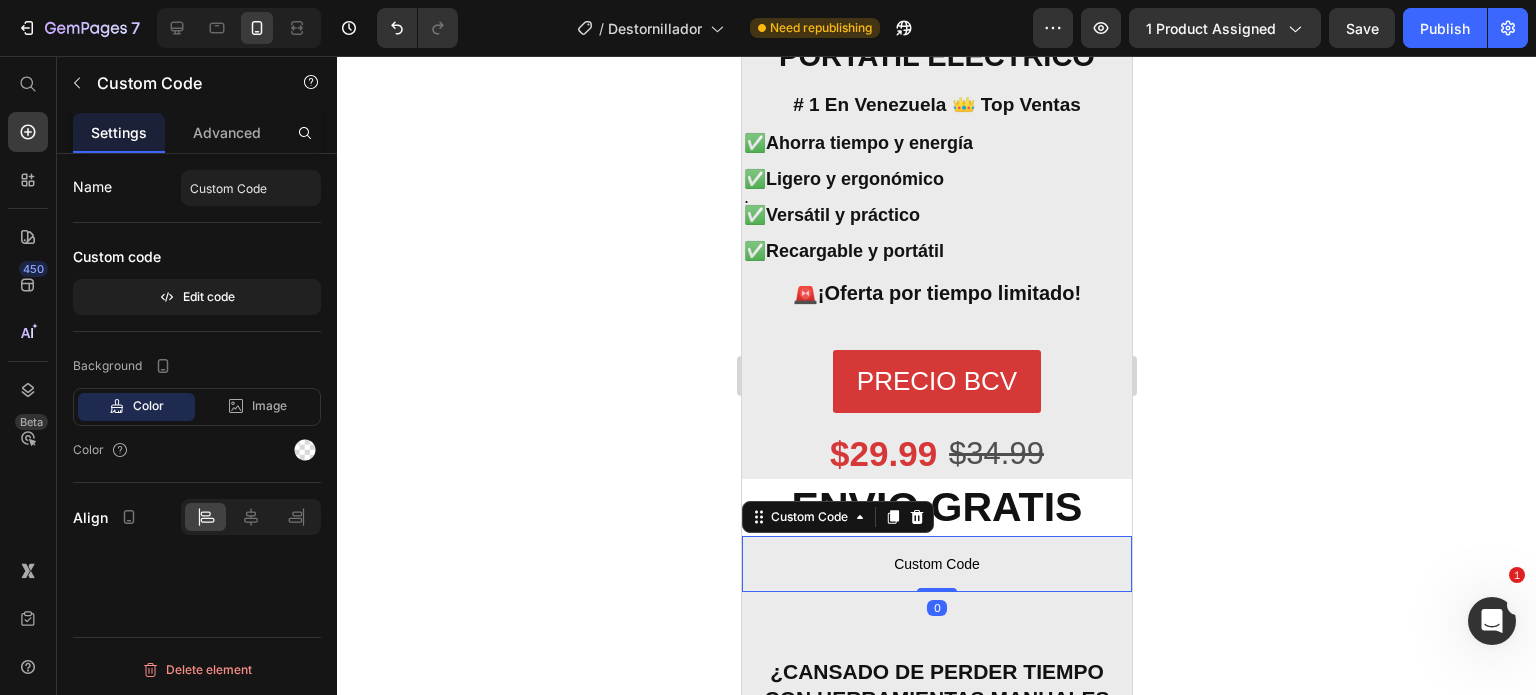 click on "Custom Code" at bounding box center [936, 564] 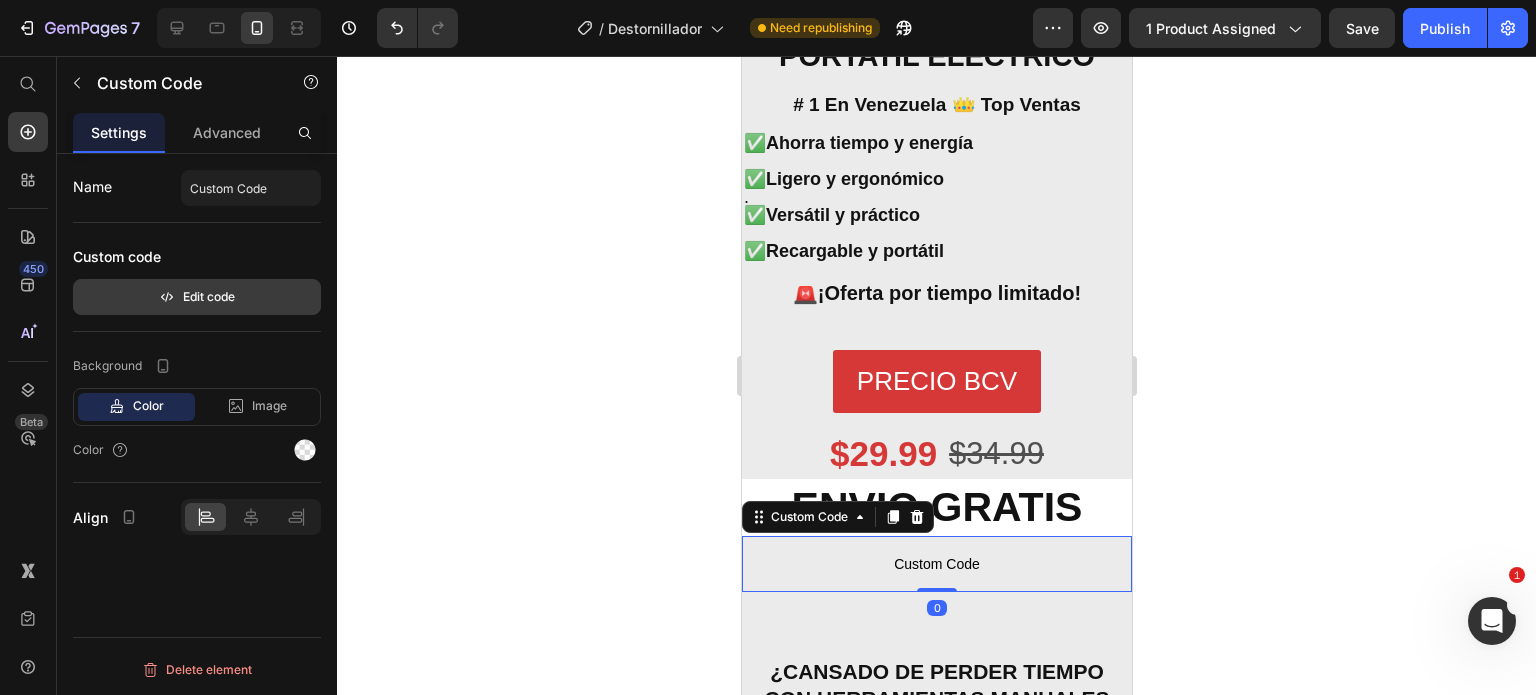 click on "Edit code" at bounding box center [197, 297] 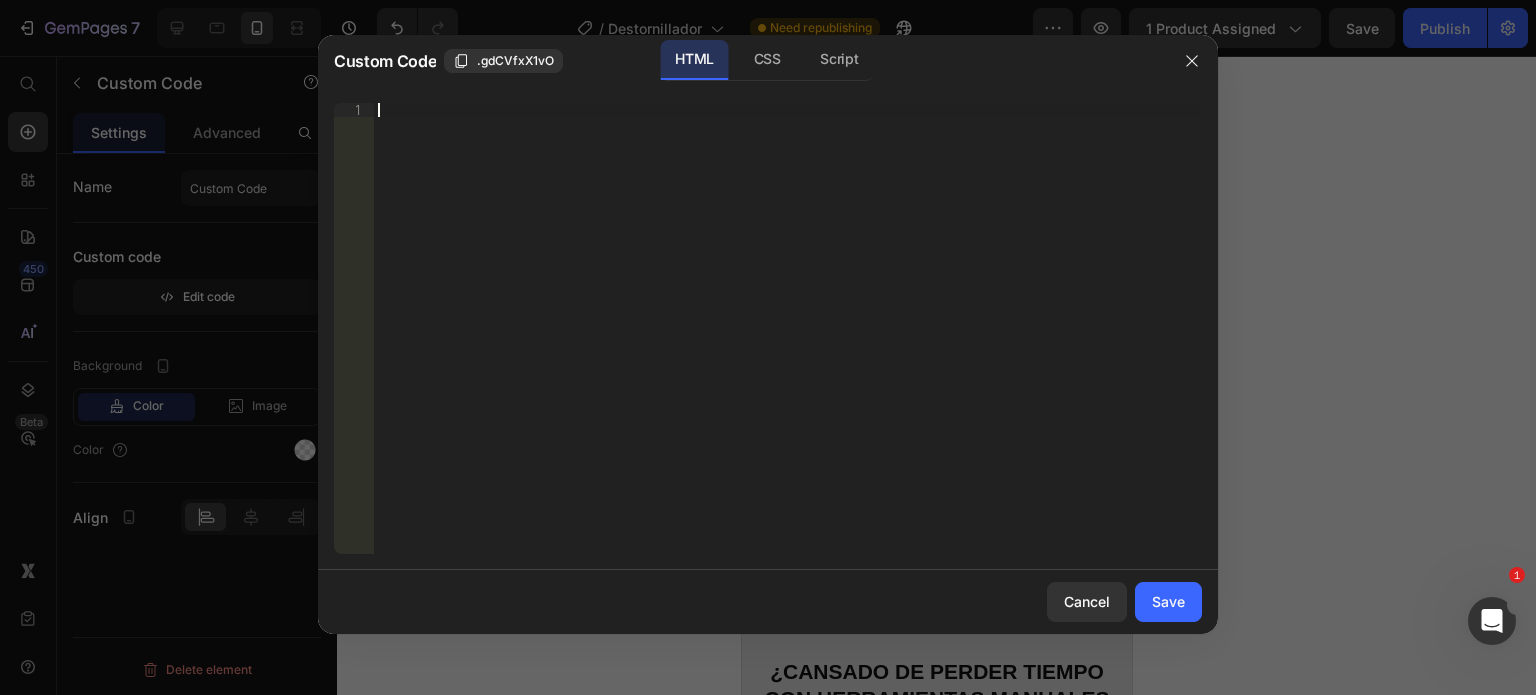 click on "Insert the 3rd-party installation code, HTML code, or Liquid code to display custom content." at bounding box center [788, 342] 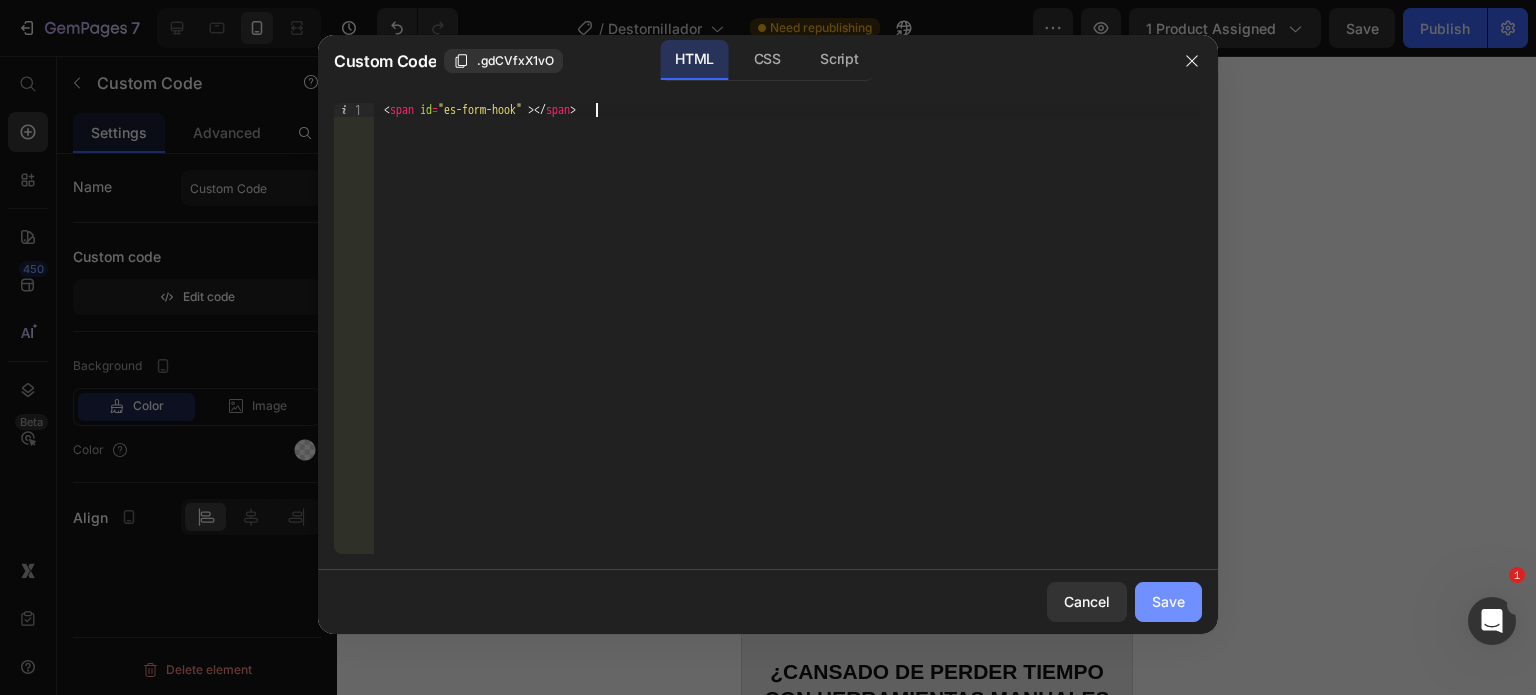 click on "Save" at bounding box center (1168, 601) 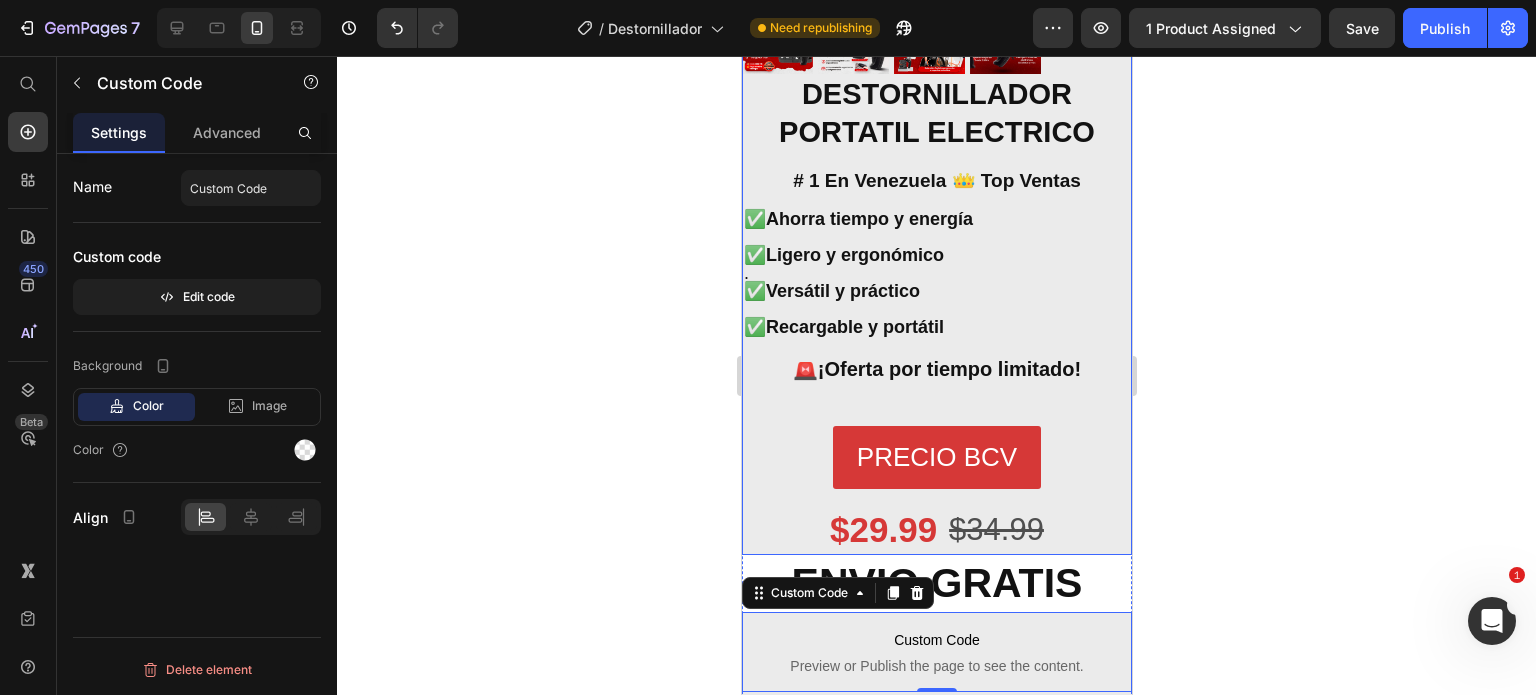 scroll, scrollTop: 800, scrollLeft: 0, axis: vertical 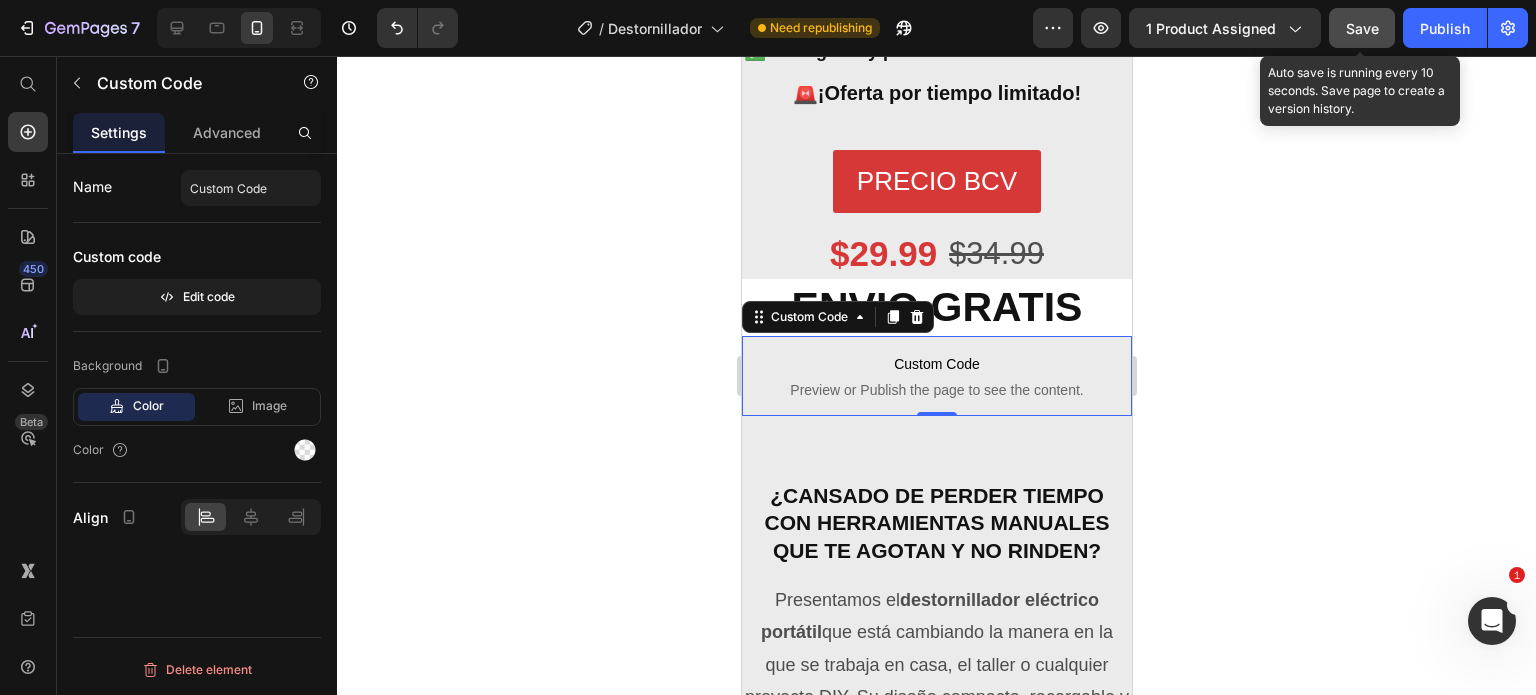click on "Save" 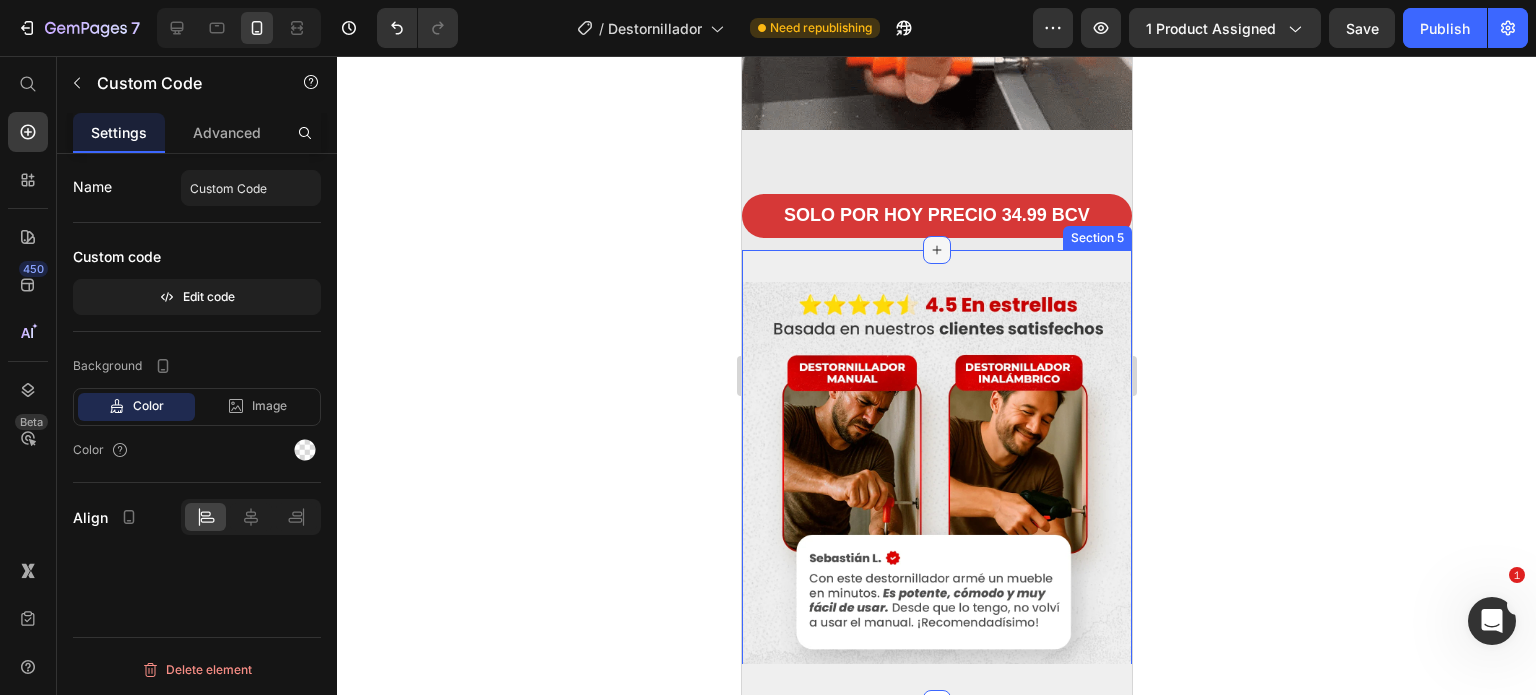 scroll, scrollTop: 2900, scrollLeft: 0, axis: vertical 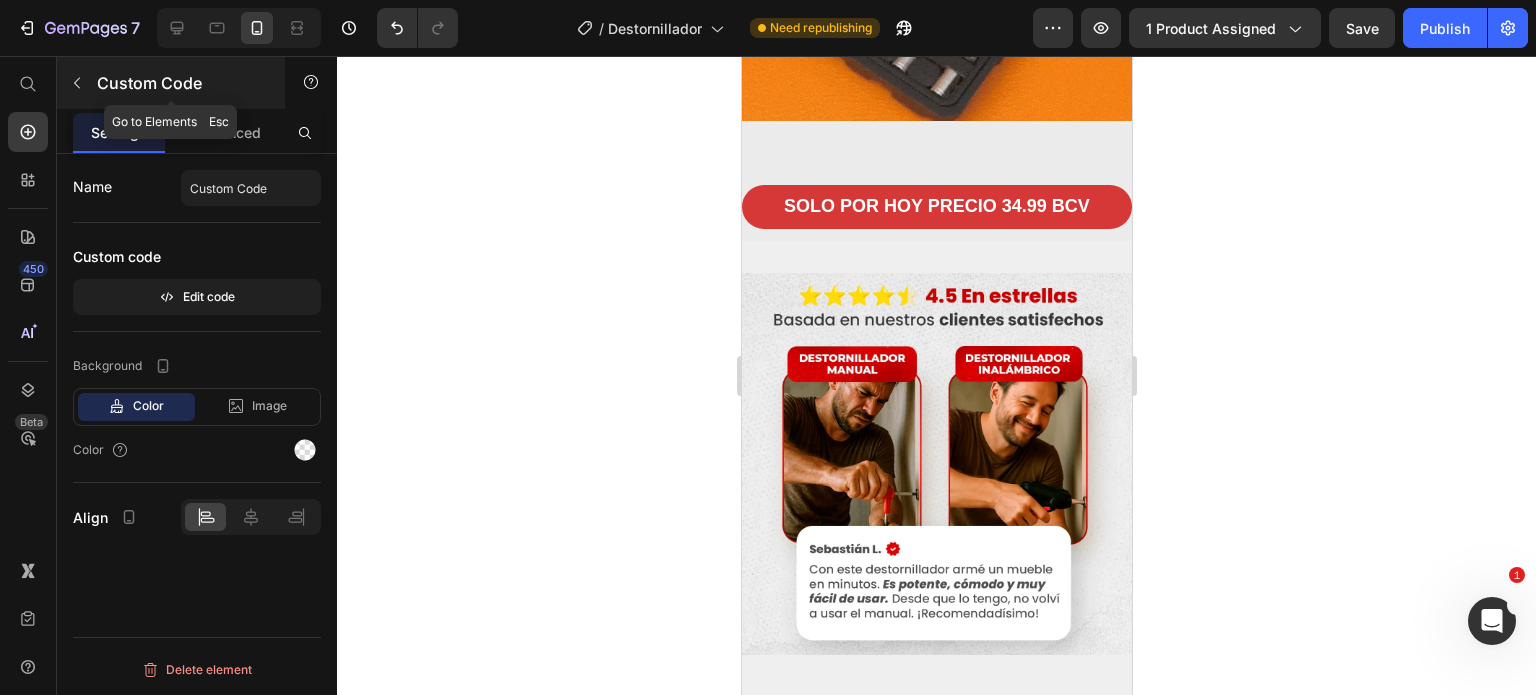 click at bounding box center [77, 83] 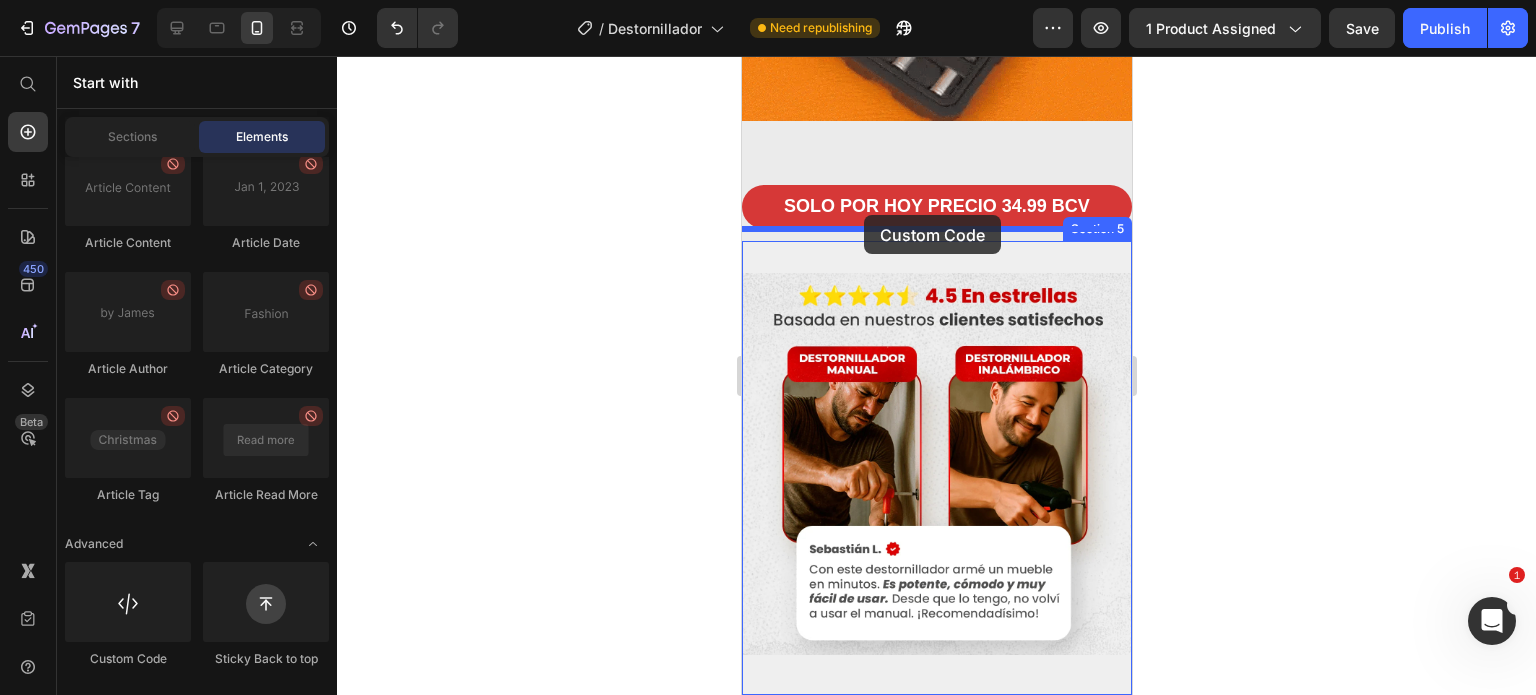 drag, startPoint x: 876, startPoint y: 695, endPoint x: 863, endPoint y: 215, distance: 480.176 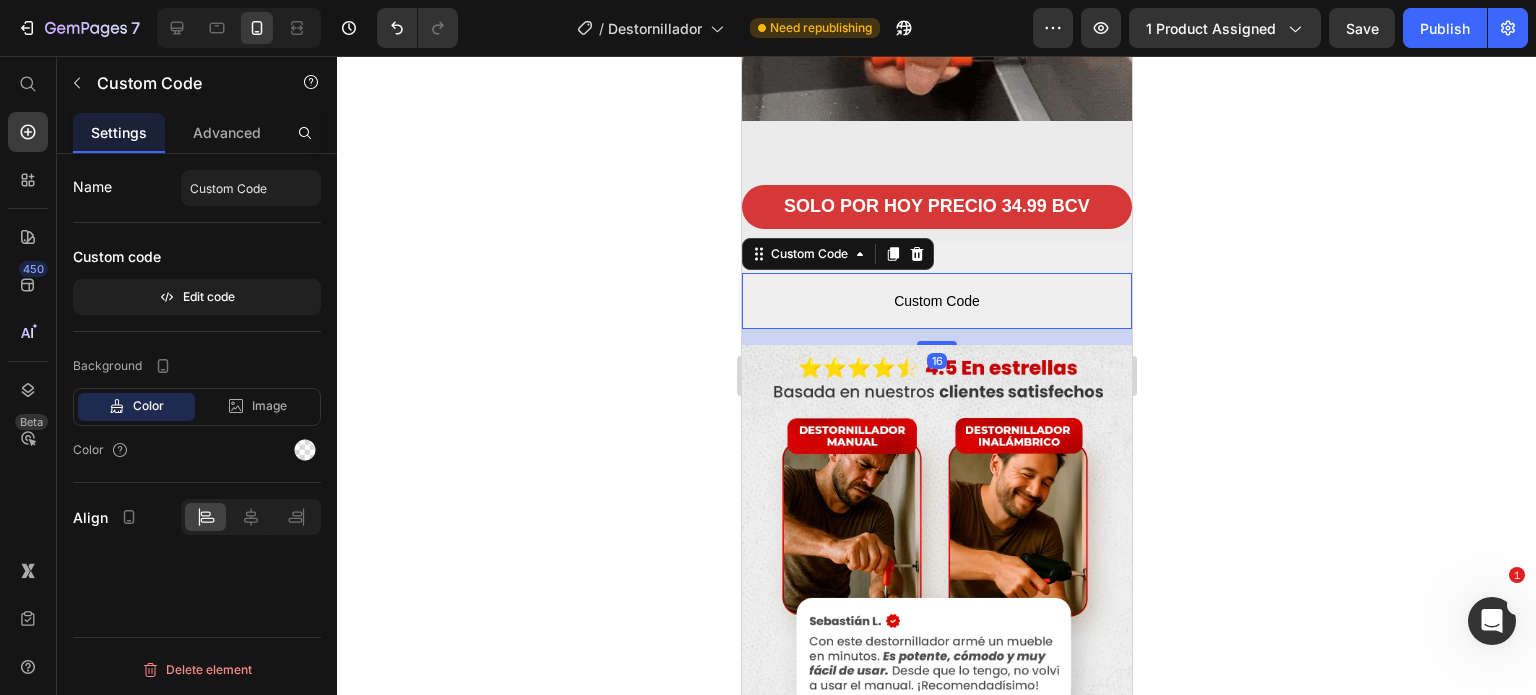 click on "Custom Code" at bounding box center (936, 301) 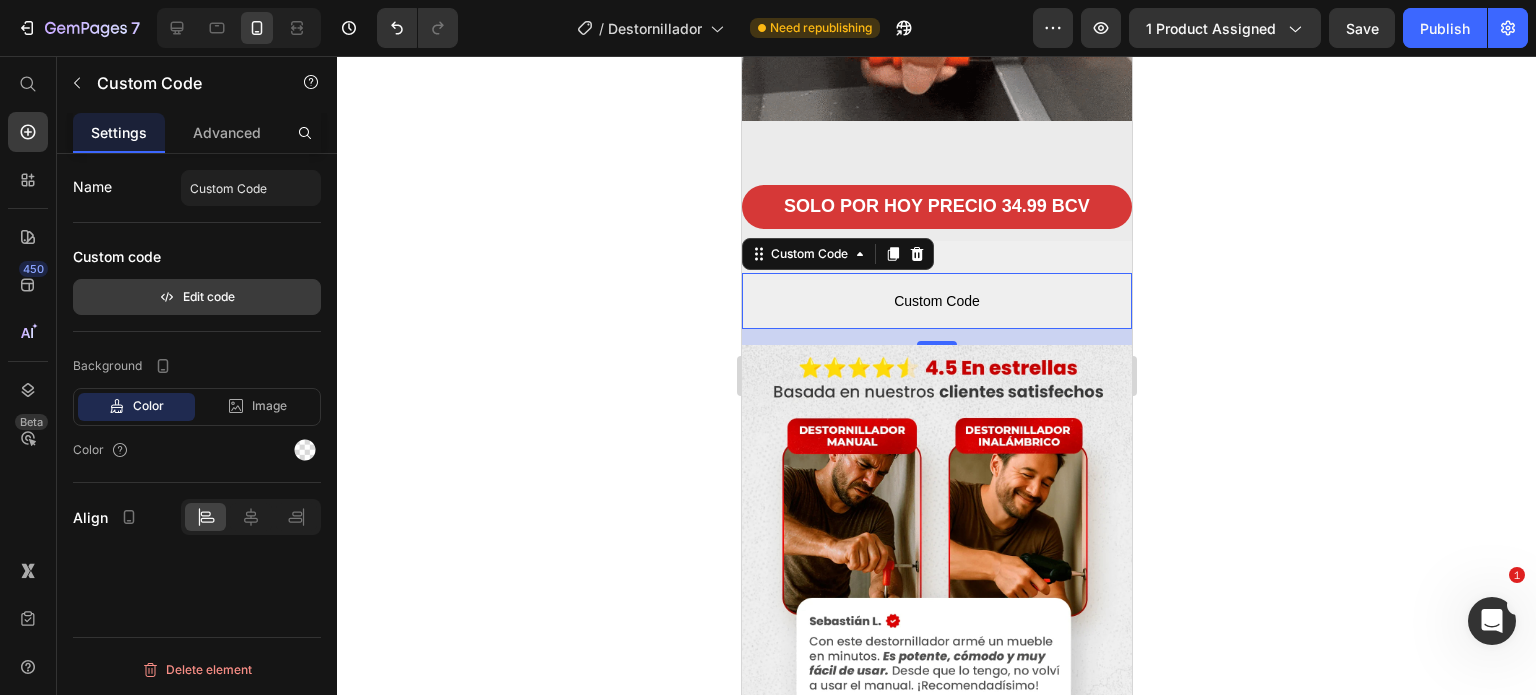 click on "Edit code" at bounding box center [197, 297] 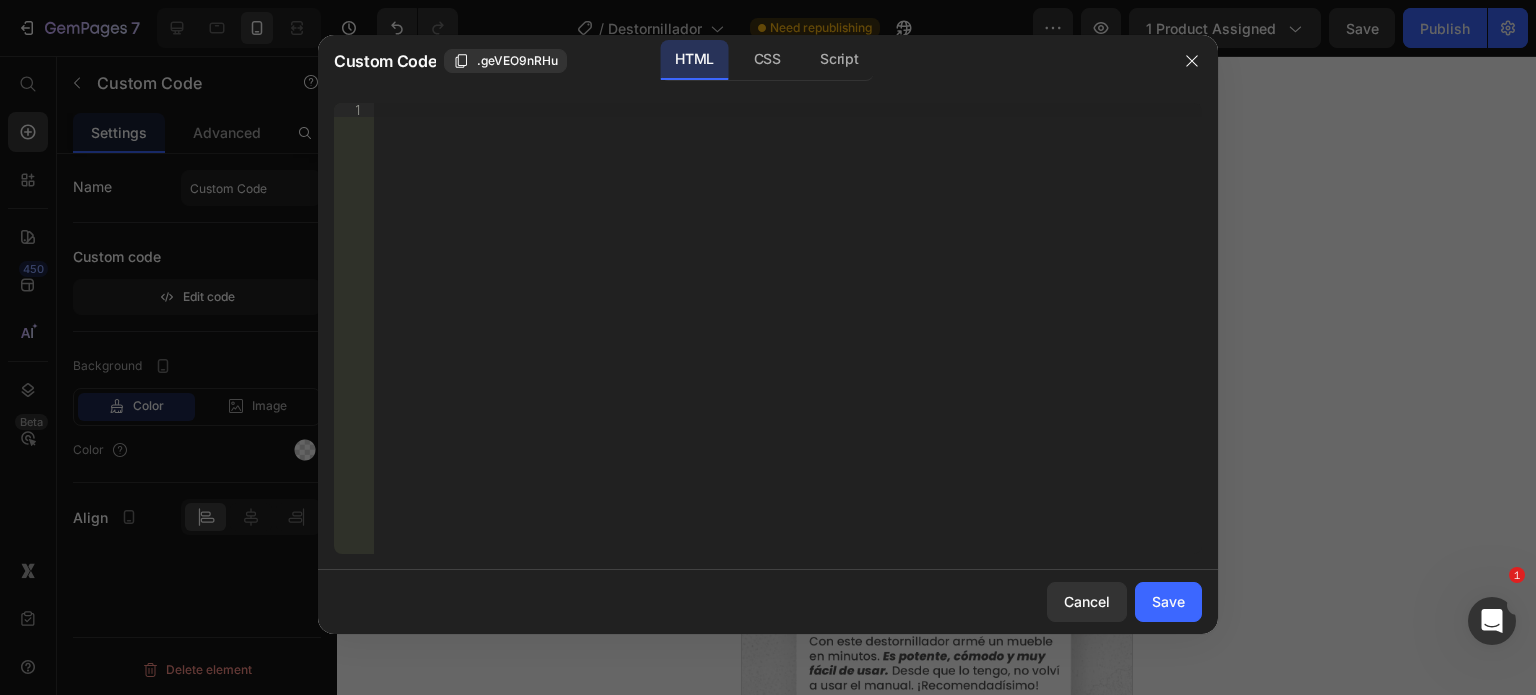 click on "Insert the 3rd-party installation code, HTML code, or Liquid code to display custom content." at bounding box center (788, 342) 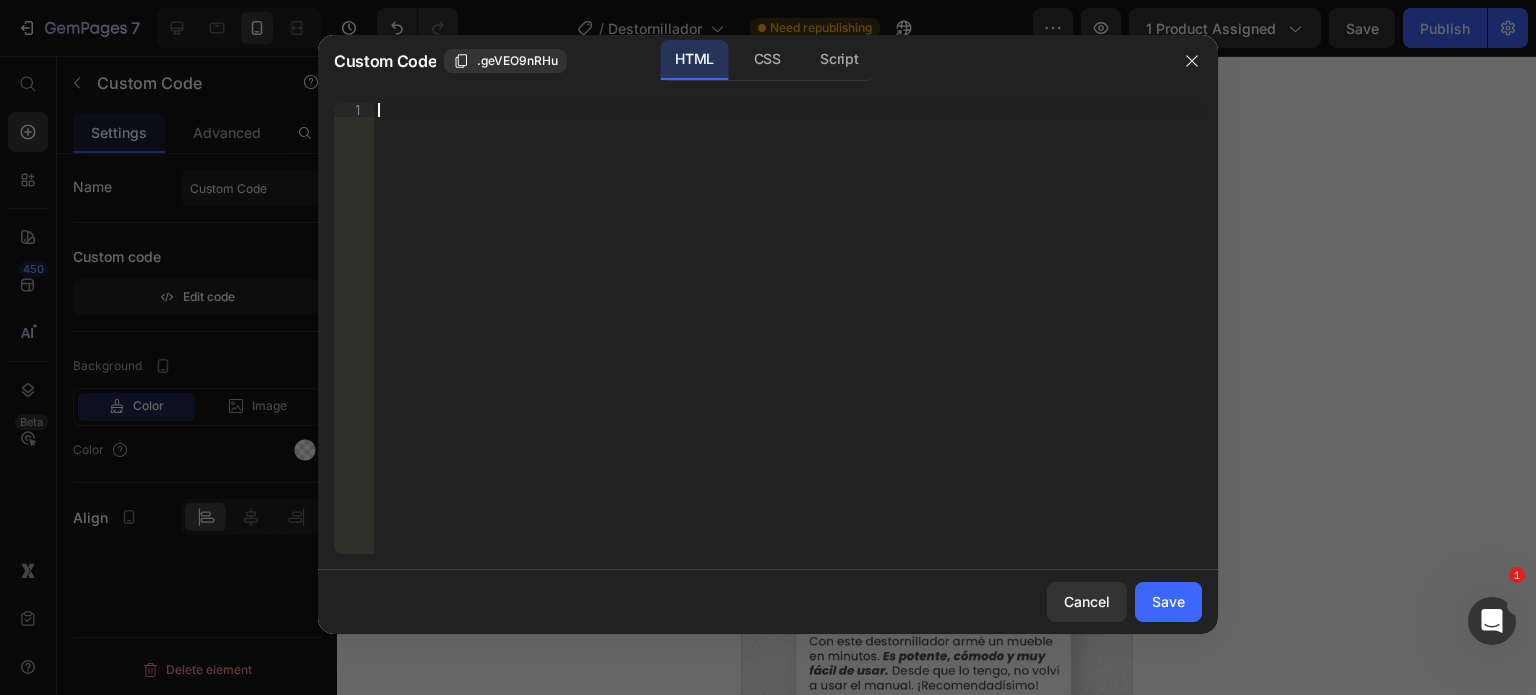 paste on "<span id="es-form-hook" ></span>" 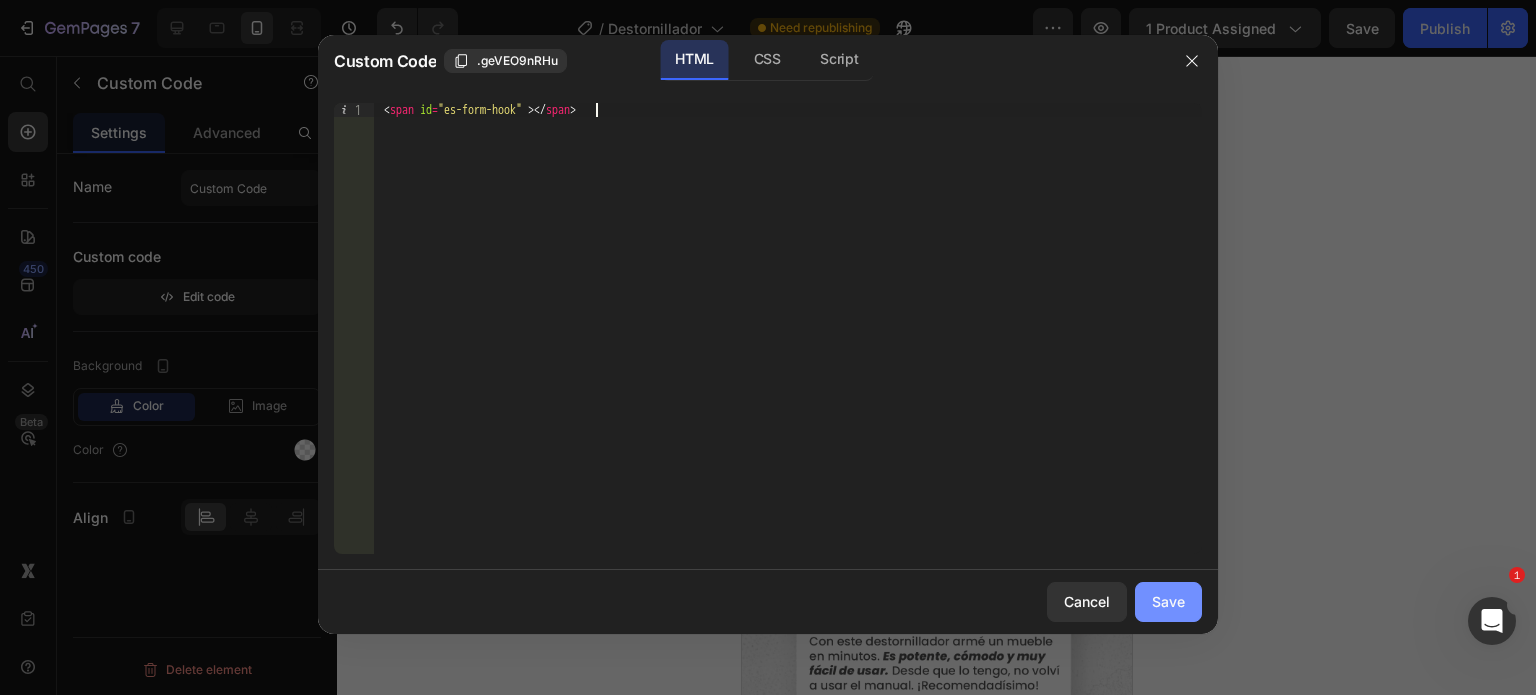 click on "Save" at bounding box center (1168, 601) 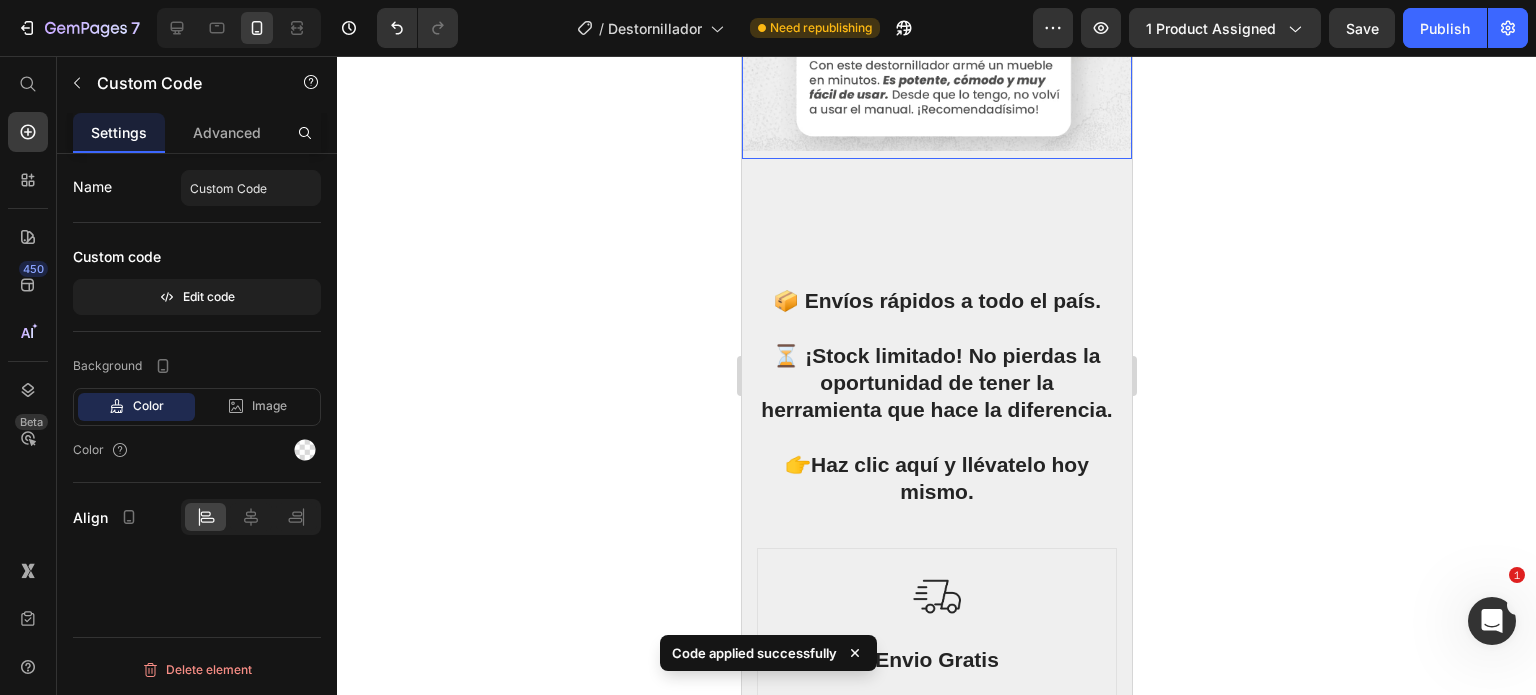 scroll, scrollTop: 3300, scrollLeft: 0, axis: vertical 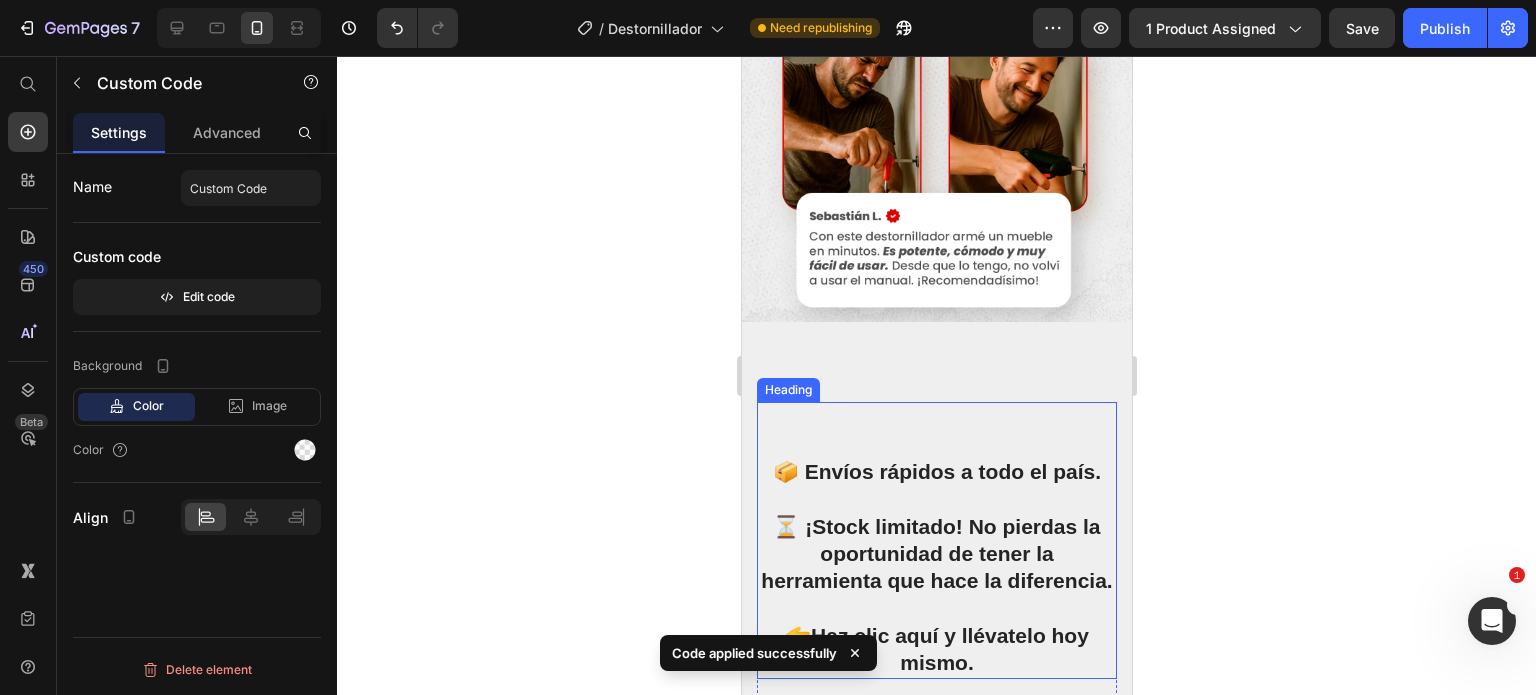 click on "📦 Envíos rápidos a todo el país. ⏳ ¡Stock limitado! No pierdas la oportunidad de tener la herramienta que hace la diferencia. 👉  Haz clic aquí y llévatelo hoy mismo." at bounding box center [936, 540] 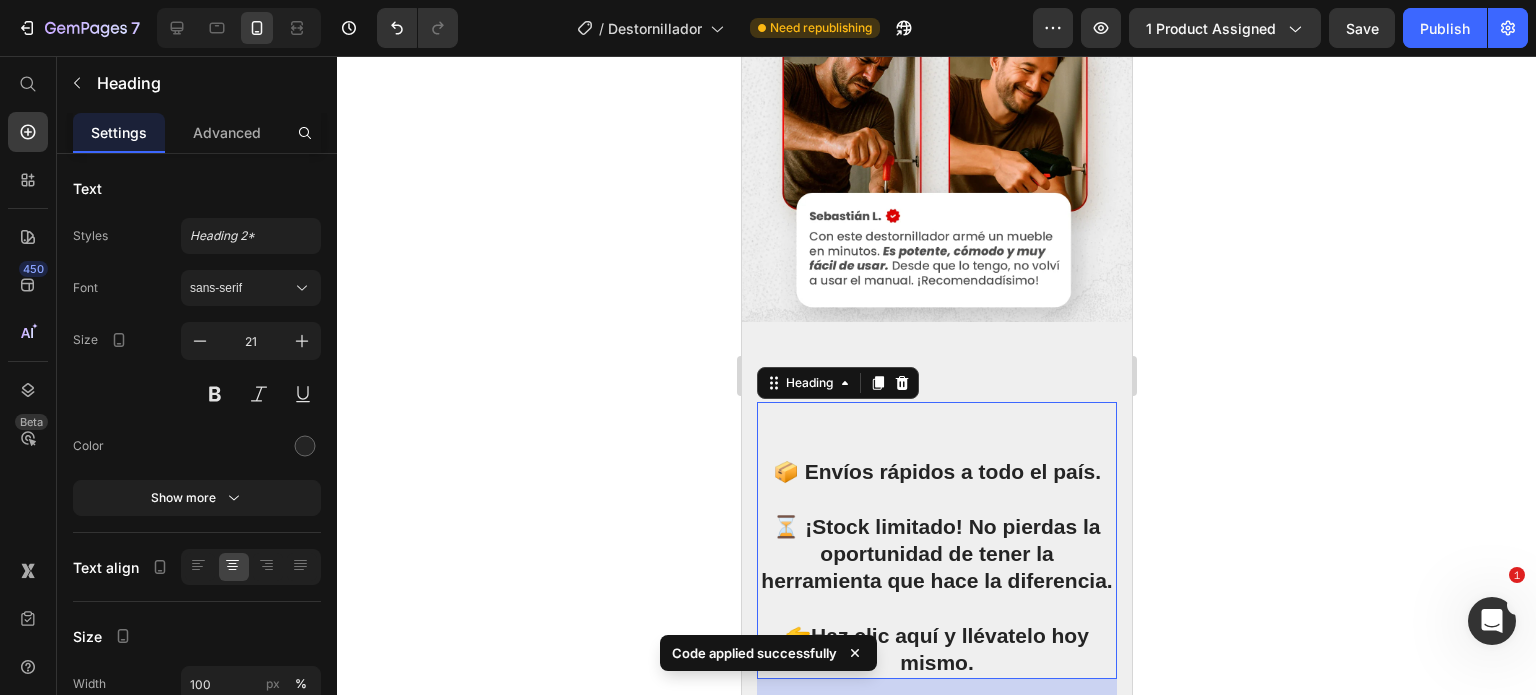 click on "⁠⁠⁠⁠⁠⁠⁠ 📦 Envíos rápidos a todo el país. ⏳ ¡Stock limitado! No pierdas la oportunidad de tener la herramienta que hace la diferencia. 👉  Haz clic aquí y llévatelo hoy mismo." at bounding box center (936, 540) 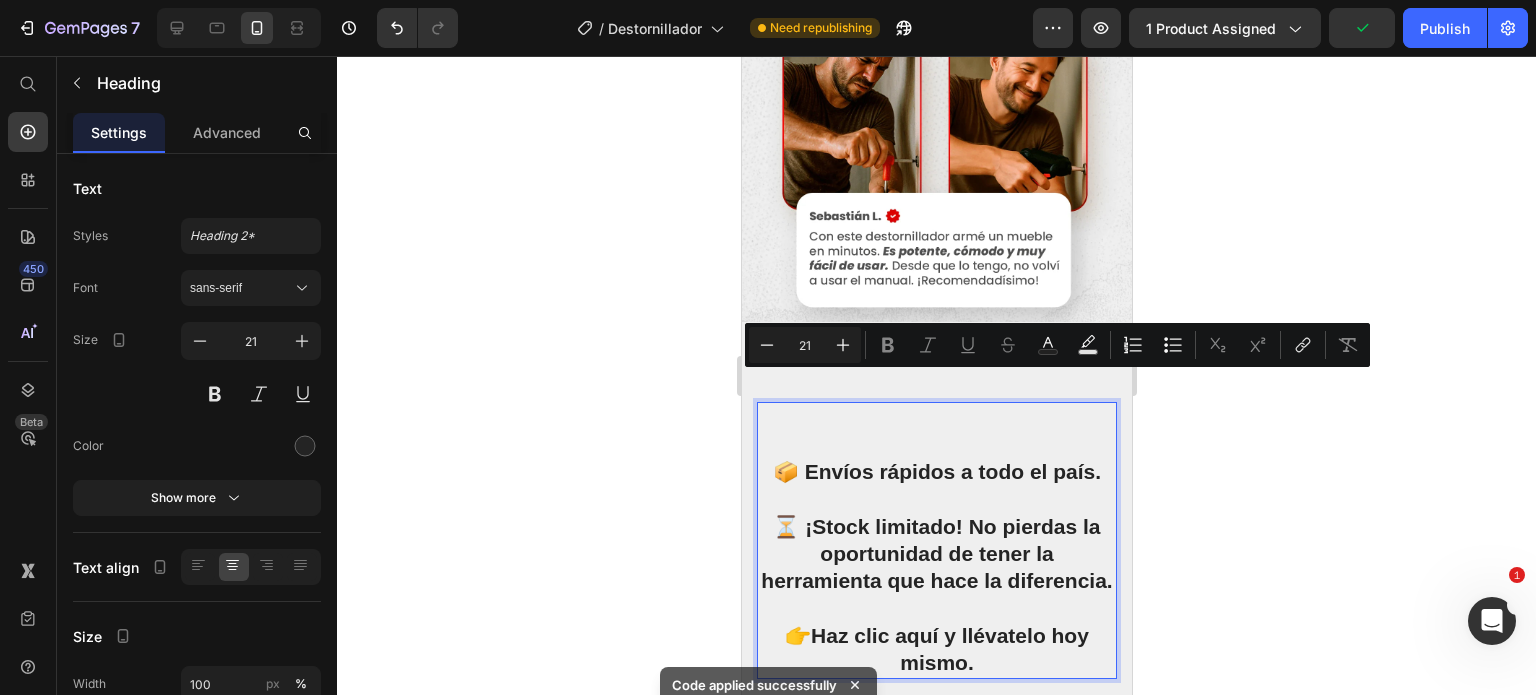 click on "📦 Envíos rápidos a todo el país. ⏳ ¡Stock limitado! No pierdas la oportunidad de tener la herramienta que hace la diferencia. 👉  Haz clic aquí y llévatelo hoy mismo." at bounding box center (936, 540) 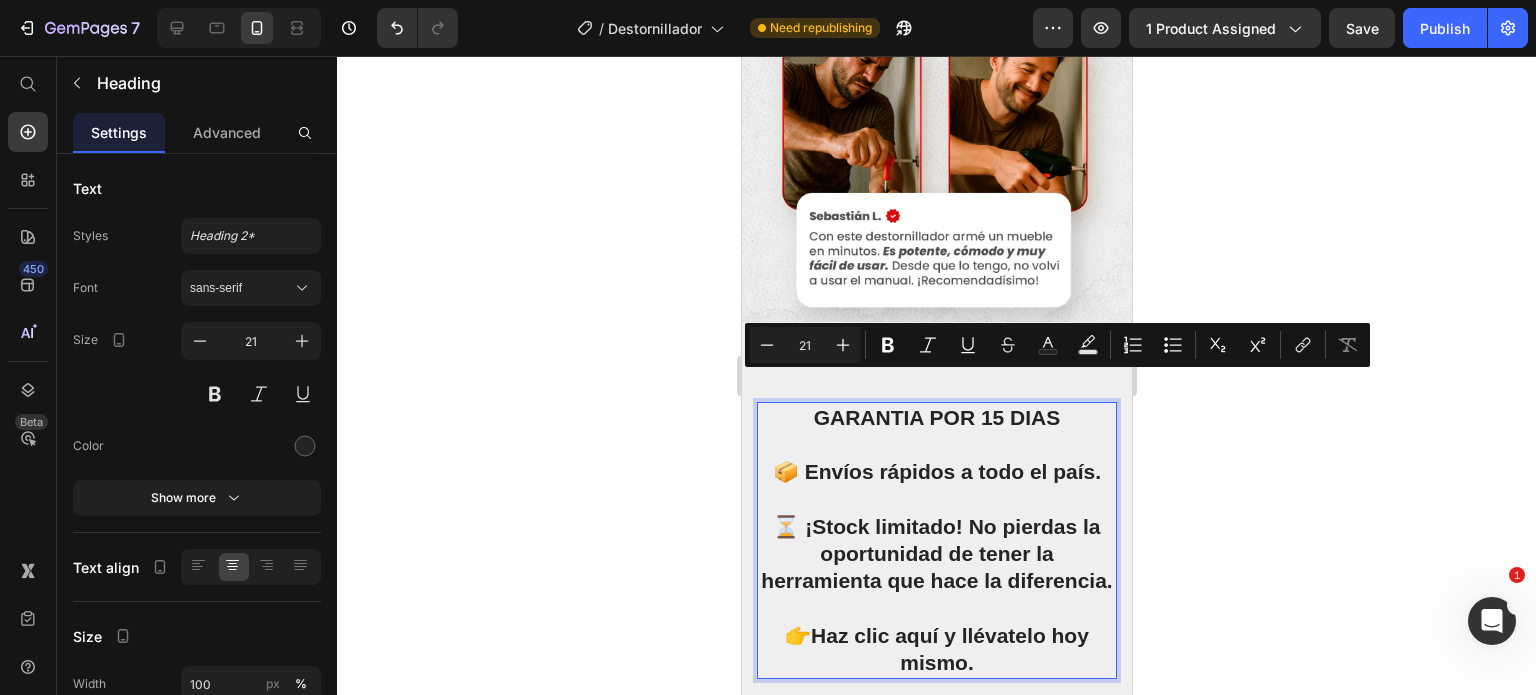 drag, startPoint x: 1056, startPoint y: 383, endPoint x: 766, endPoint y: 379, distance: 290.0276 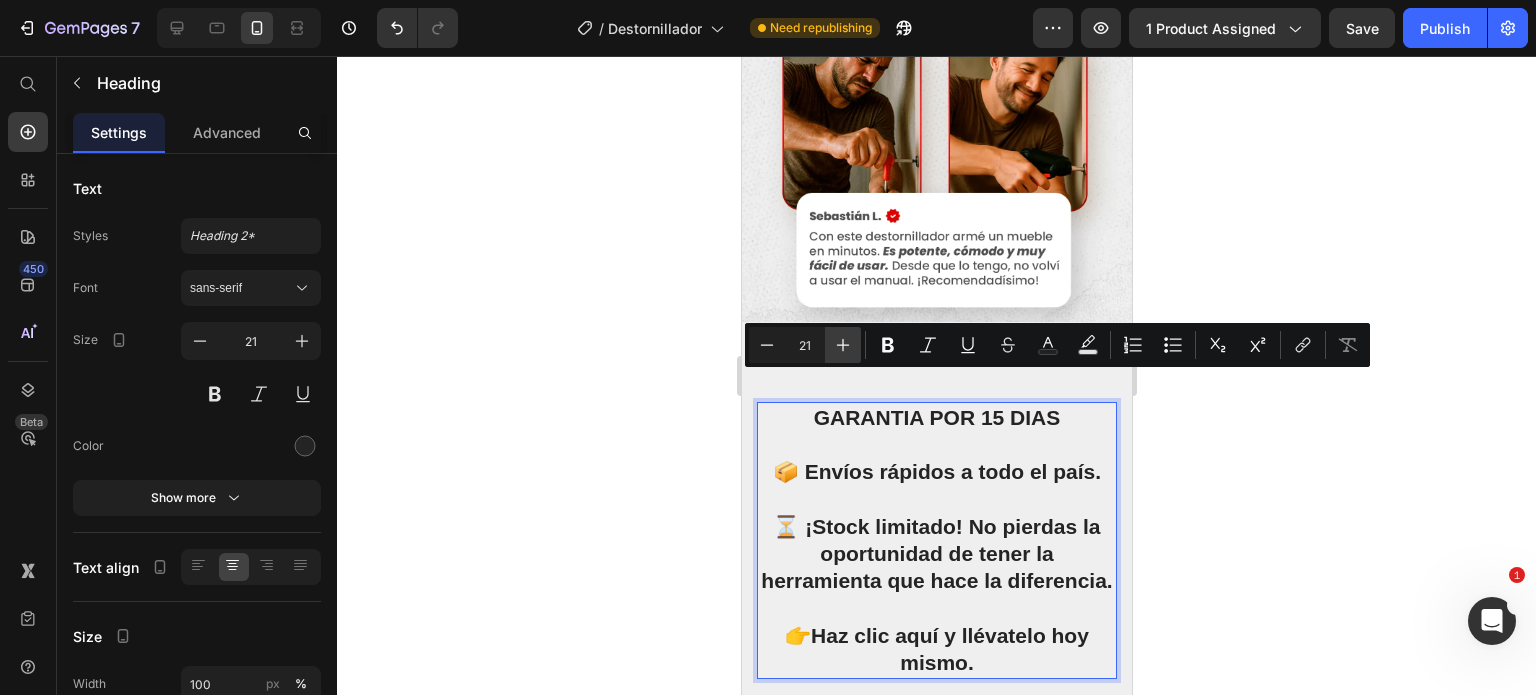 click 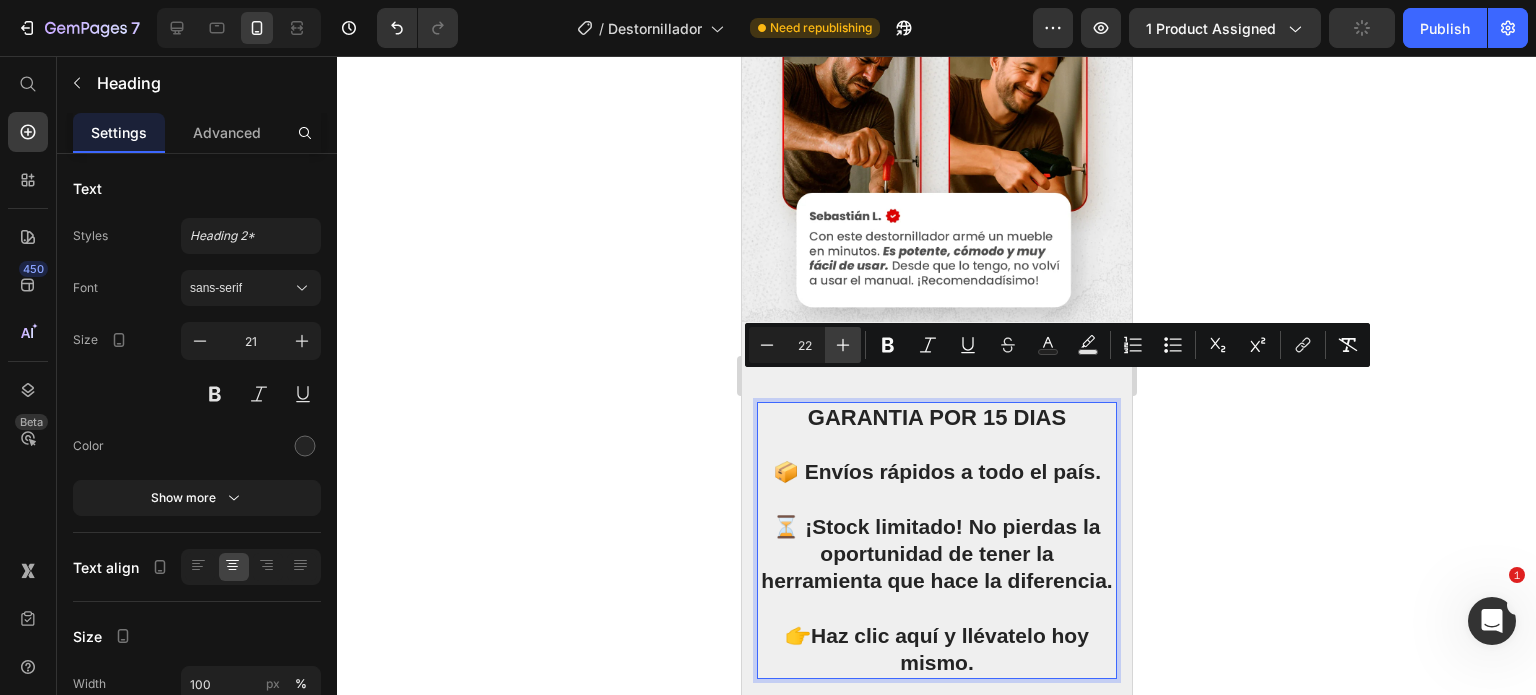 click 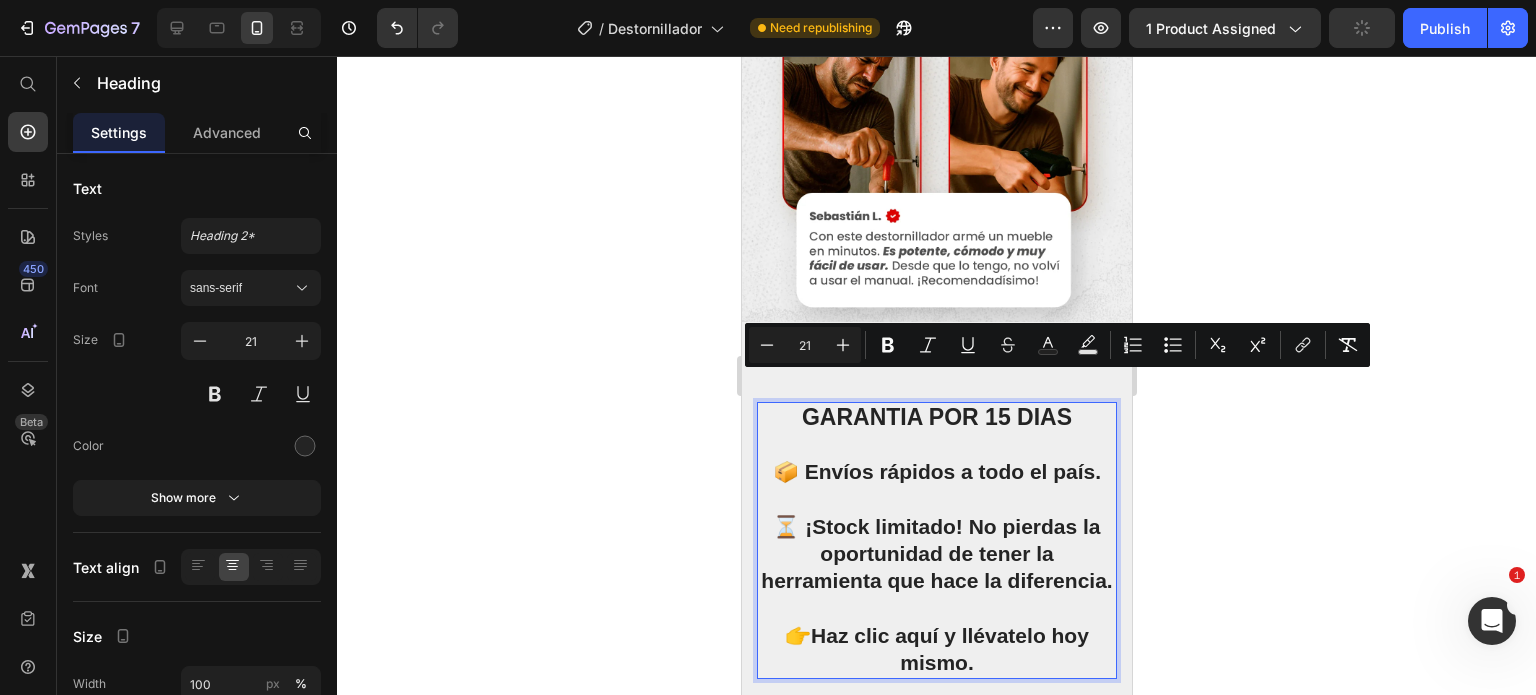 click on "GARANTIA POR 15 DIAS  📦 Envíos rápidos a todo el país. ⏳ ¡Stock limitado! No pierdas la oportunidad de tener la herramienta que hace la diferencia. 👉  Haz clic aquí y llévatelo hoy mismo." at bounding box center [936, 540] 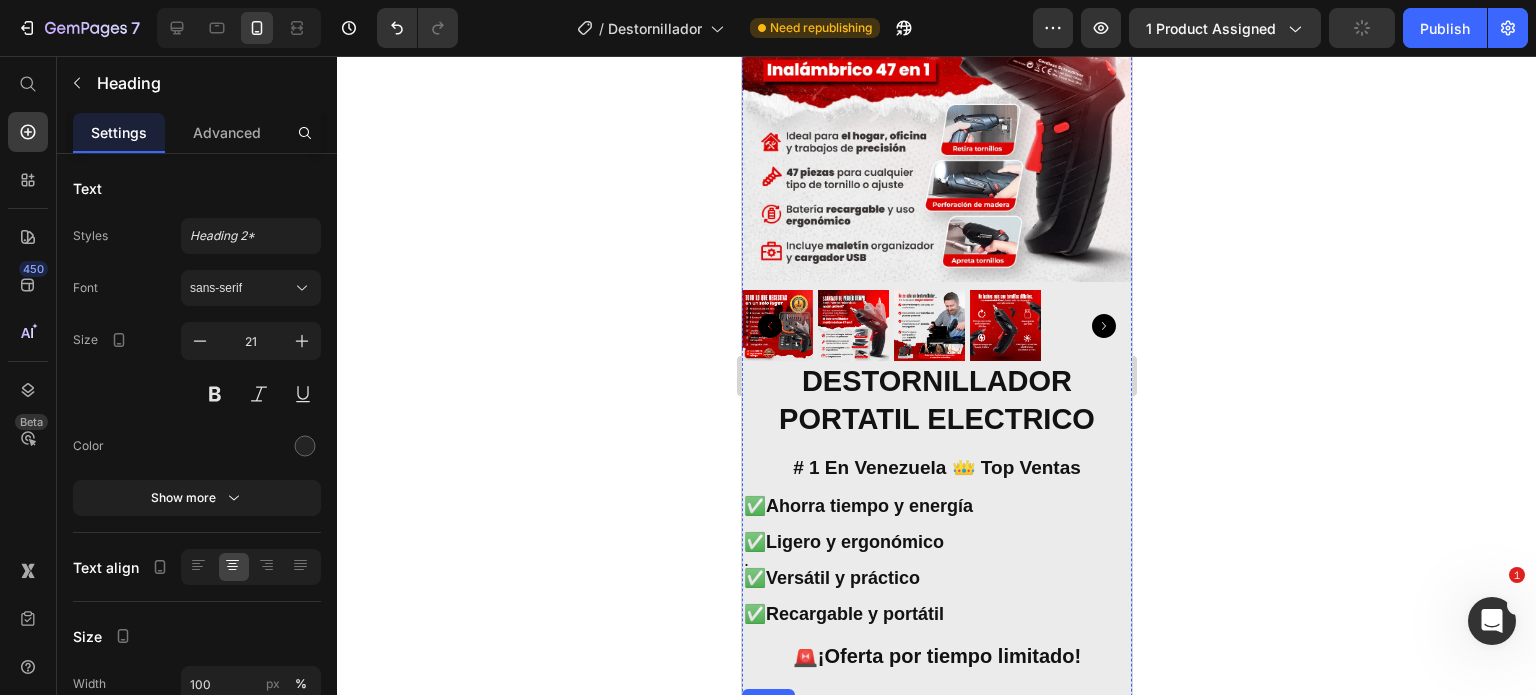 scroll, scrollTop: 0, scrollLeft: 0, axis: both 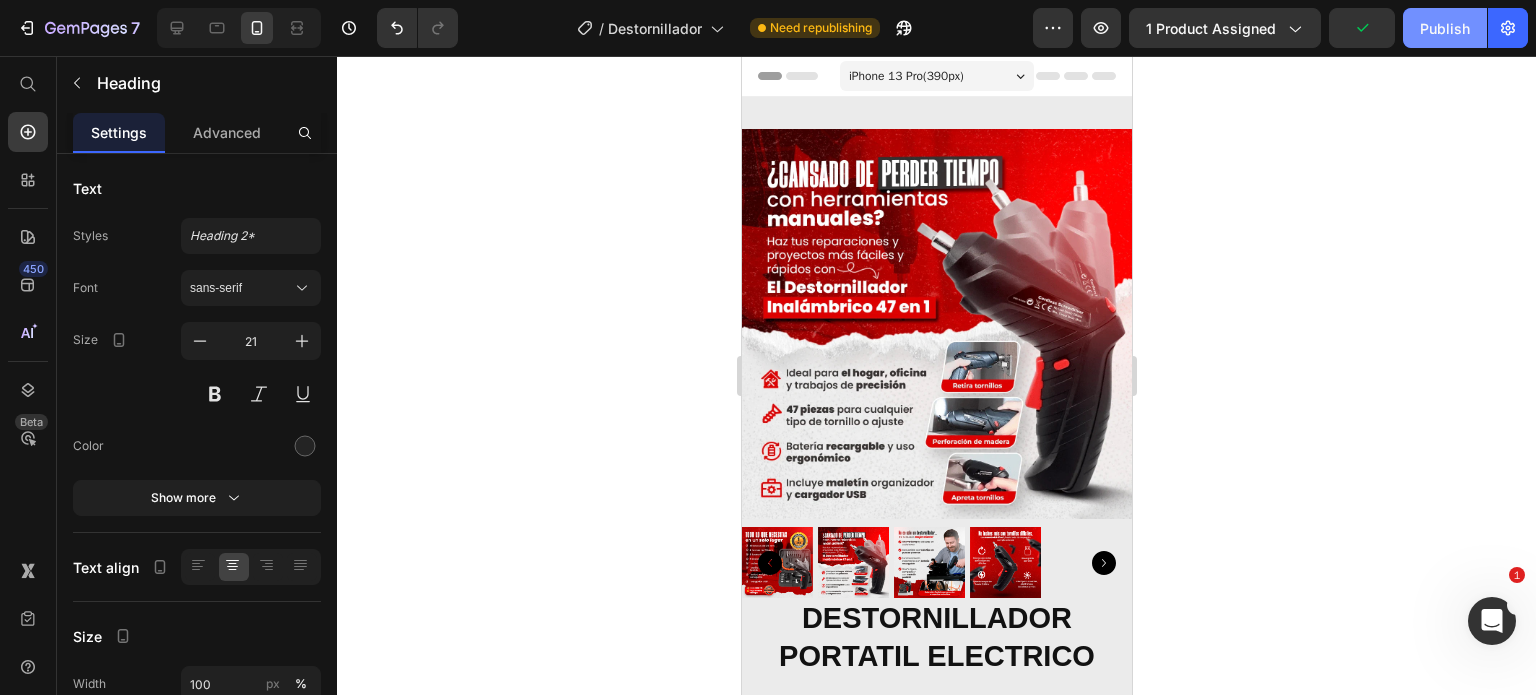 click on "Publish" at bounding box center (1445, 28) 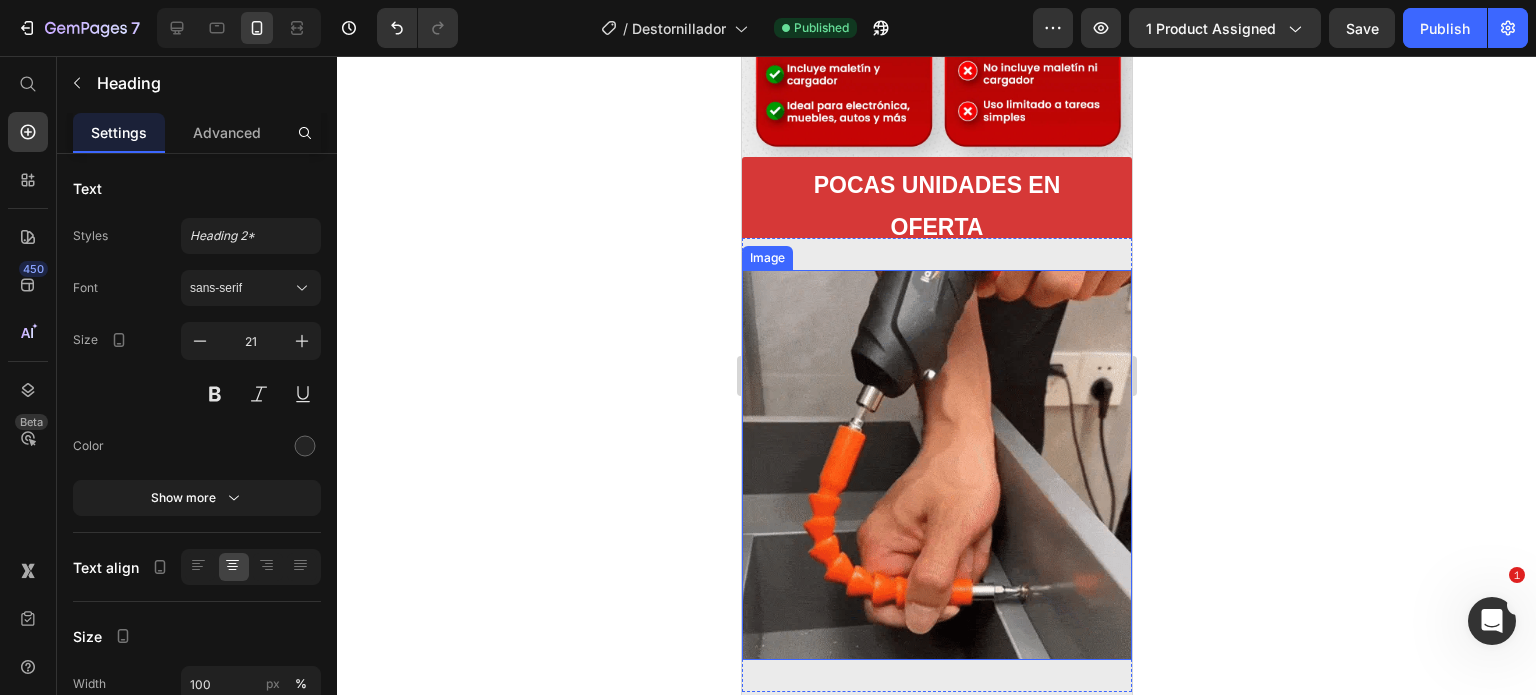 scroll, scrollTop: 2400, scrollLeft: 0, axis: vertical 